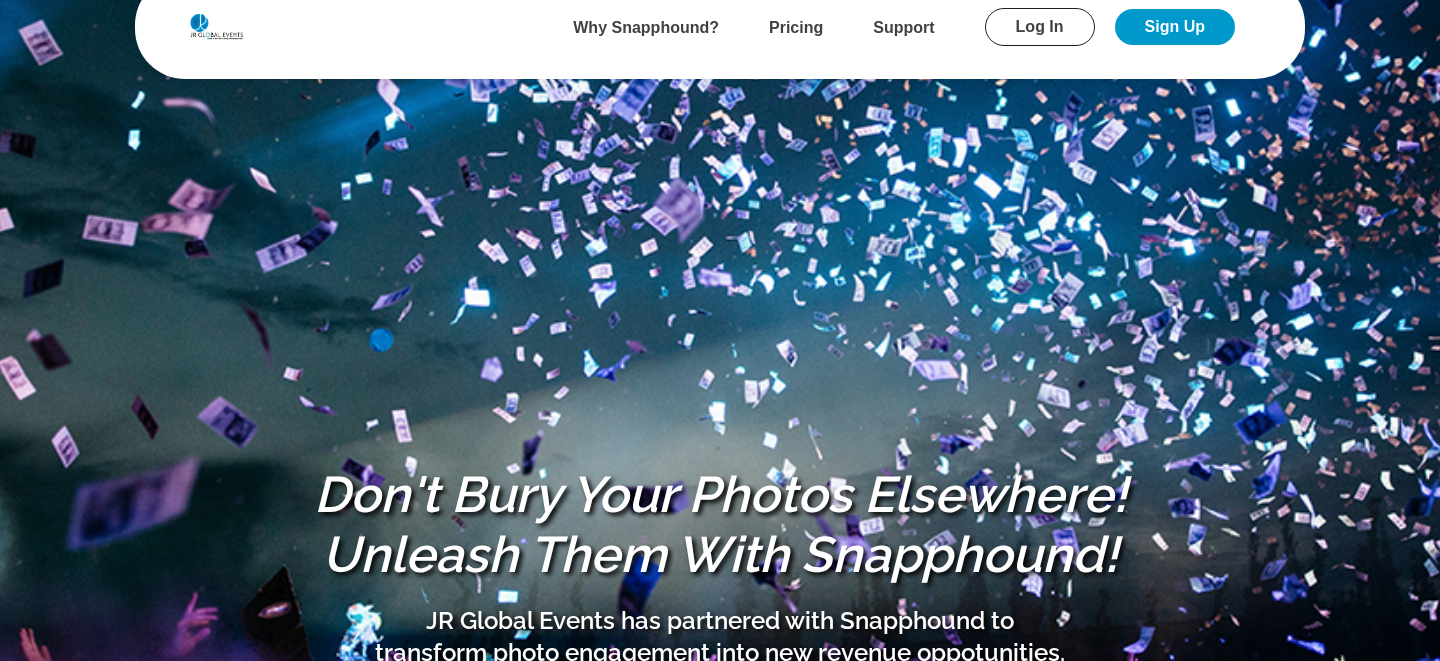 scroll, scrollTop: 4, scrollLeft: 0, axis: vertical 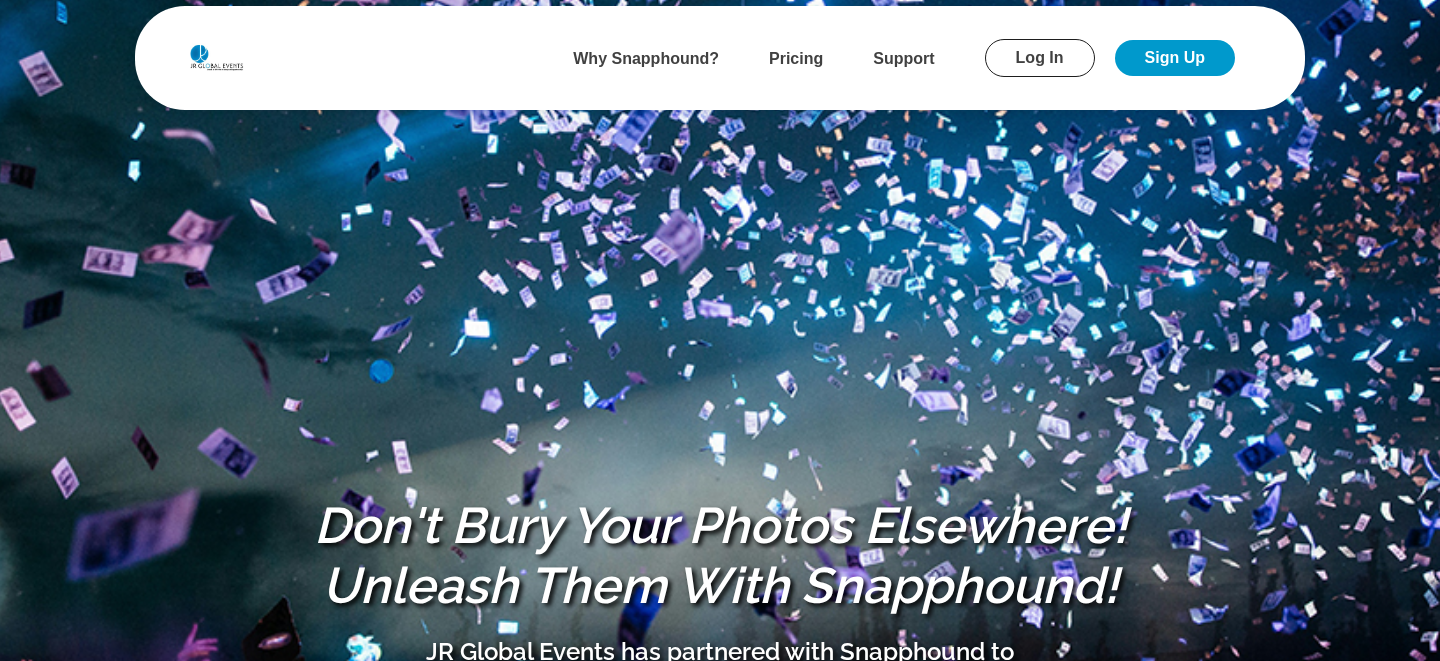 click on "Log In" at bounding box center (1040, 58) 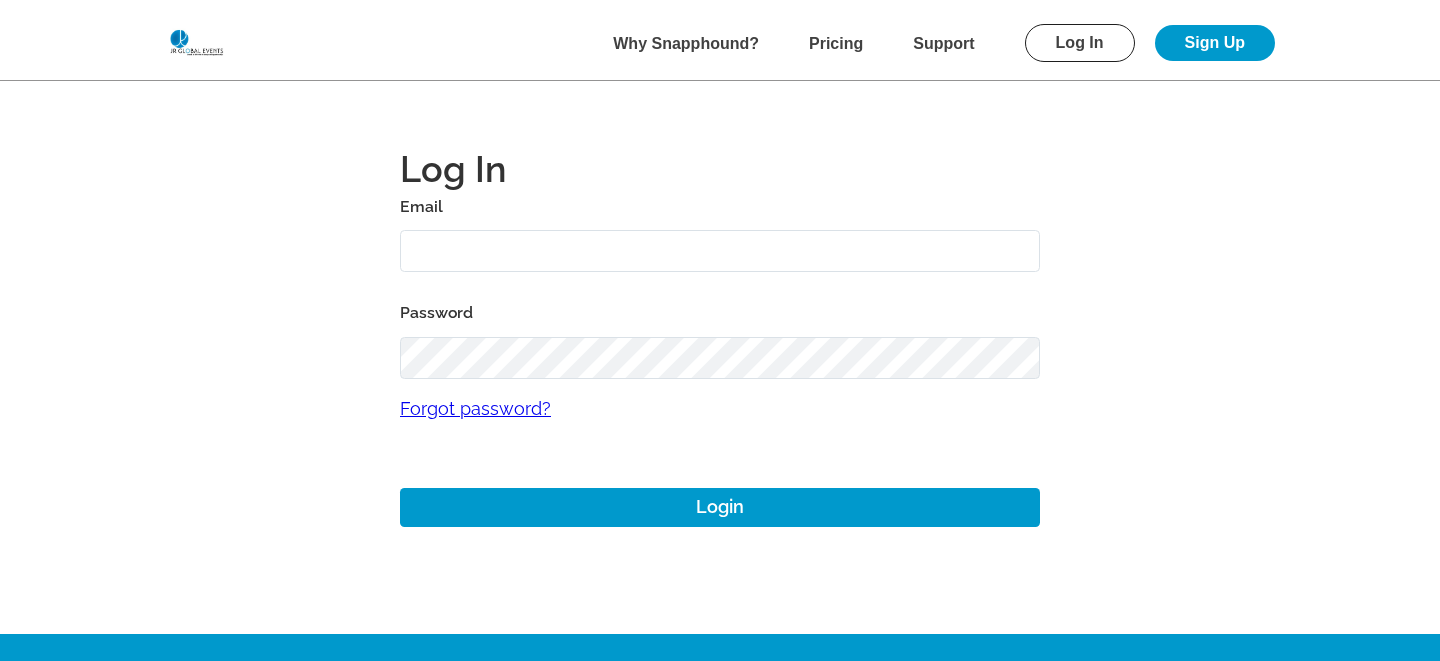 click at bounding box center [720, 251] 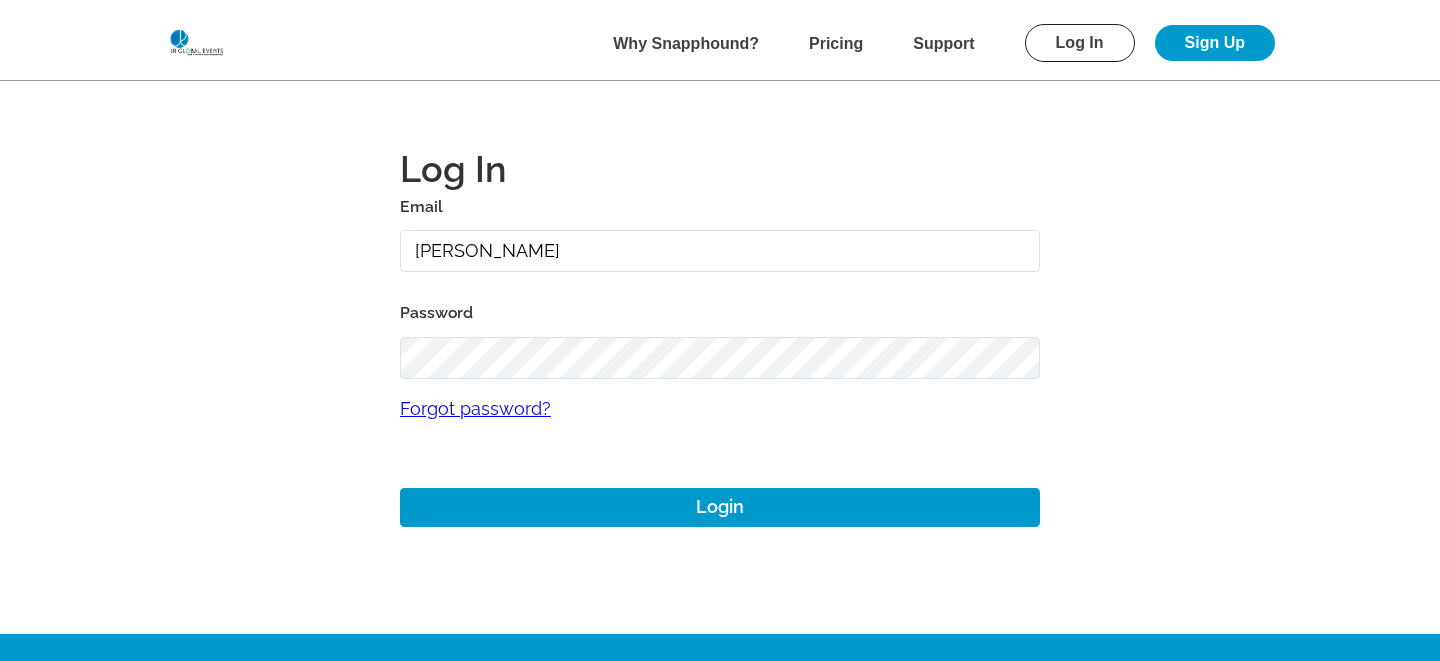 type on "mike+jrevent@snapphound.com" 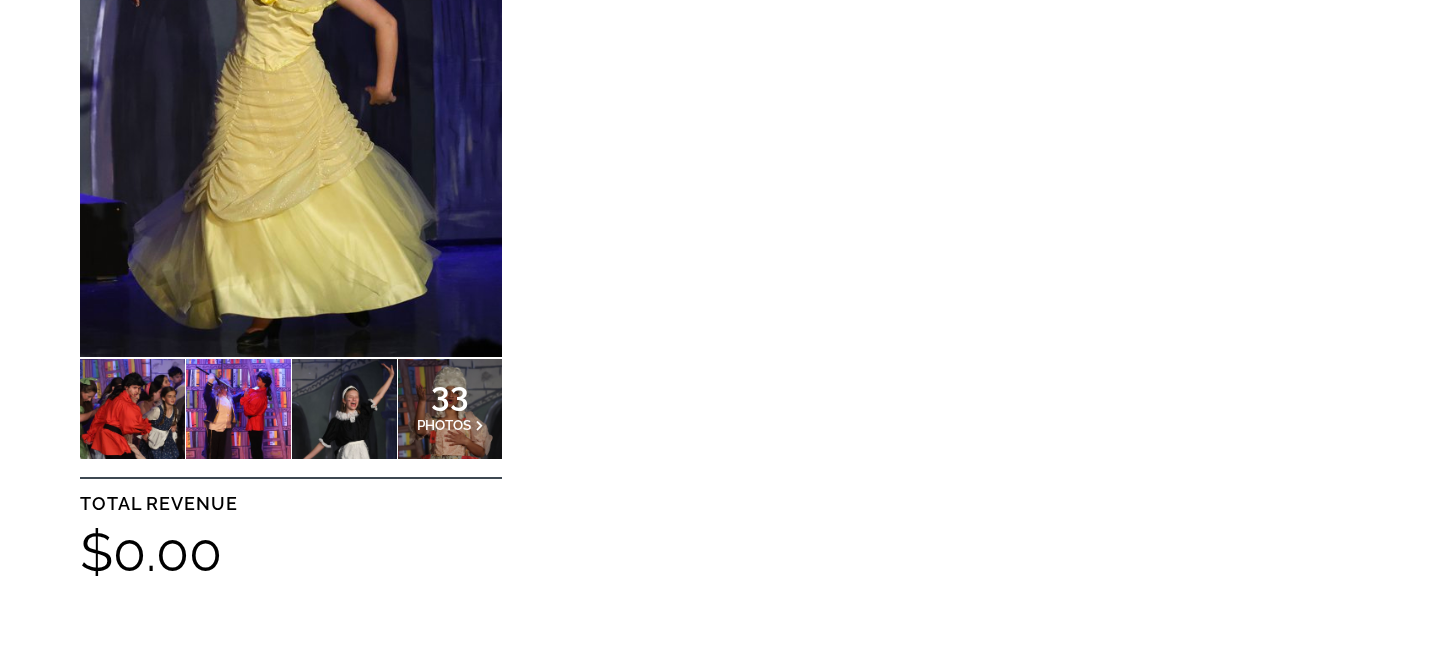 scroll, scrollTop: 912, scrollLeft: 0, axis: vertical 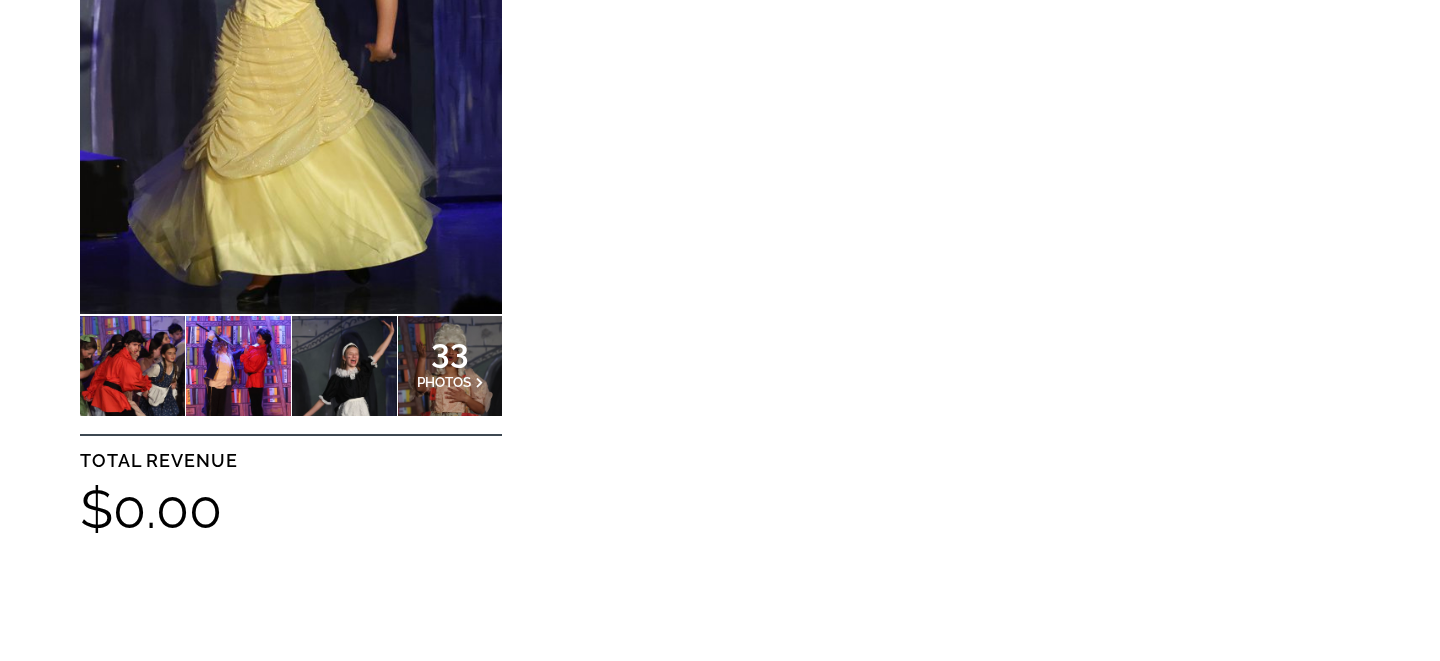 click at bounding box center (291, 47) 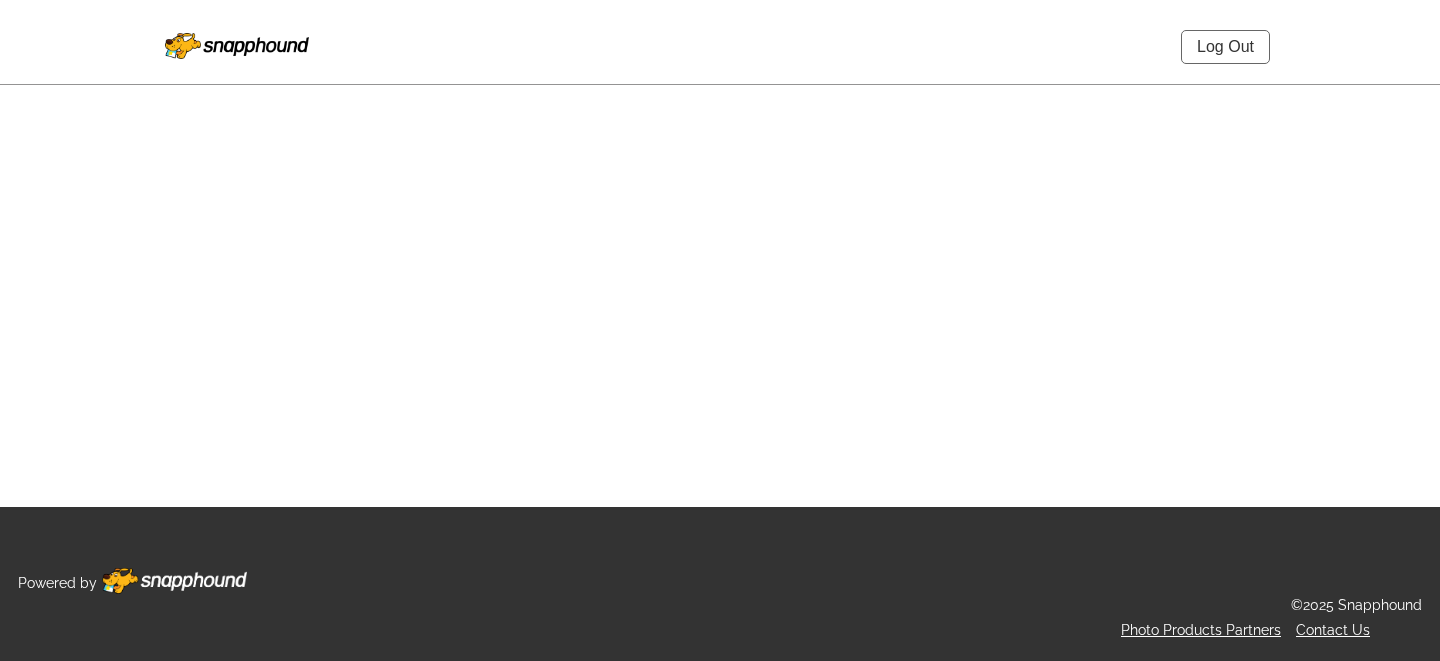 scroll, scrollTop: 0, scrollLeft: 0, axis: both 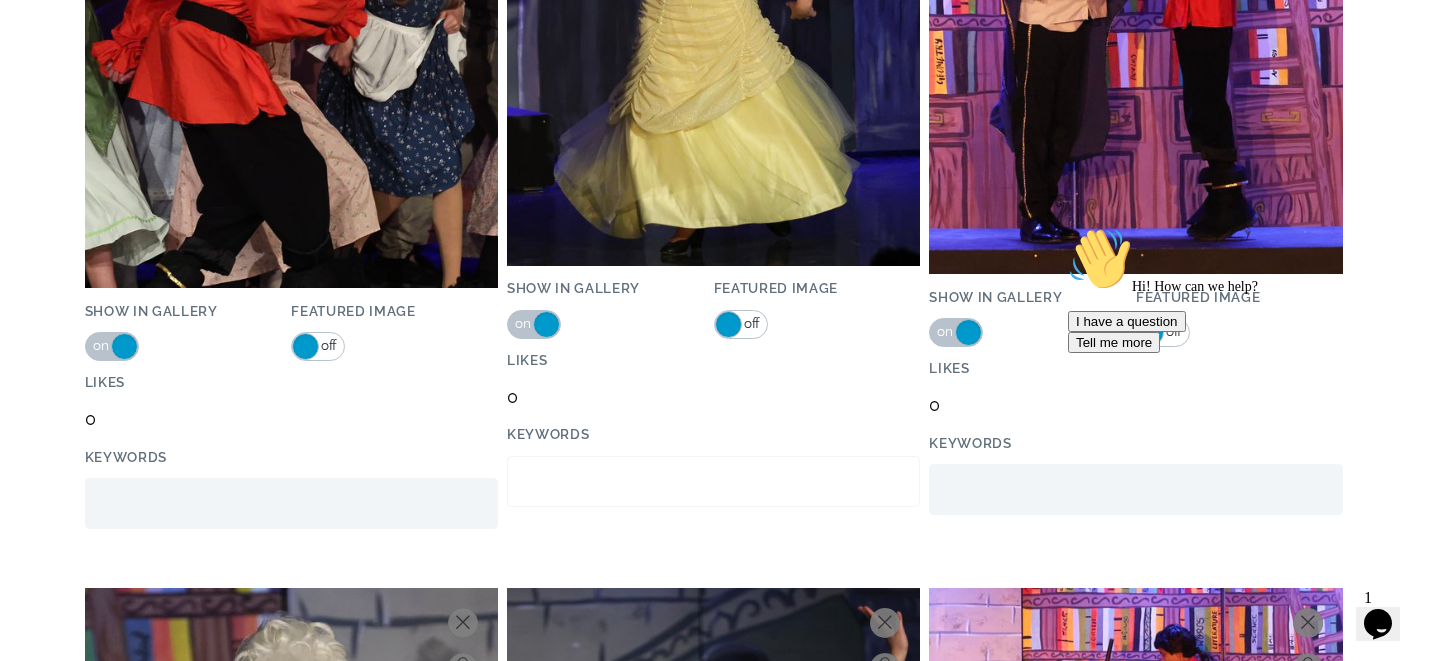 click on "Show in Gallery" at bounding box center (713, 482) 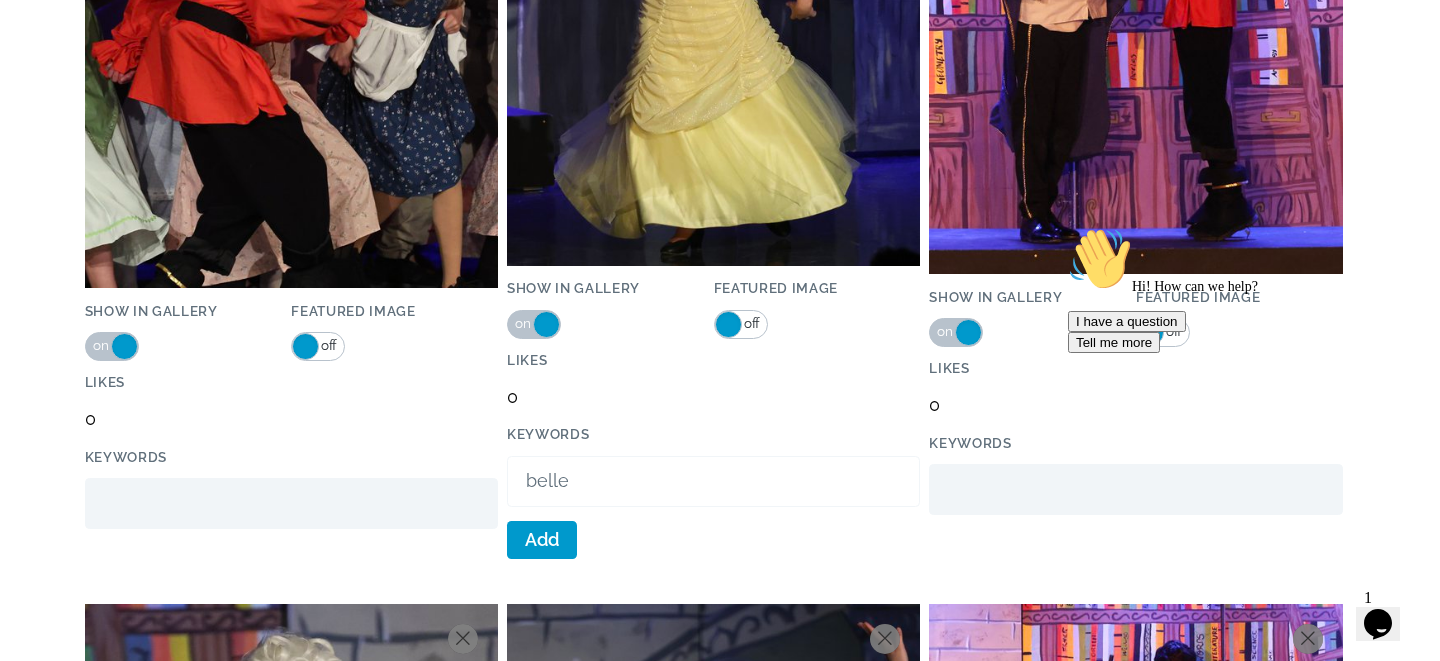 type on "belle" 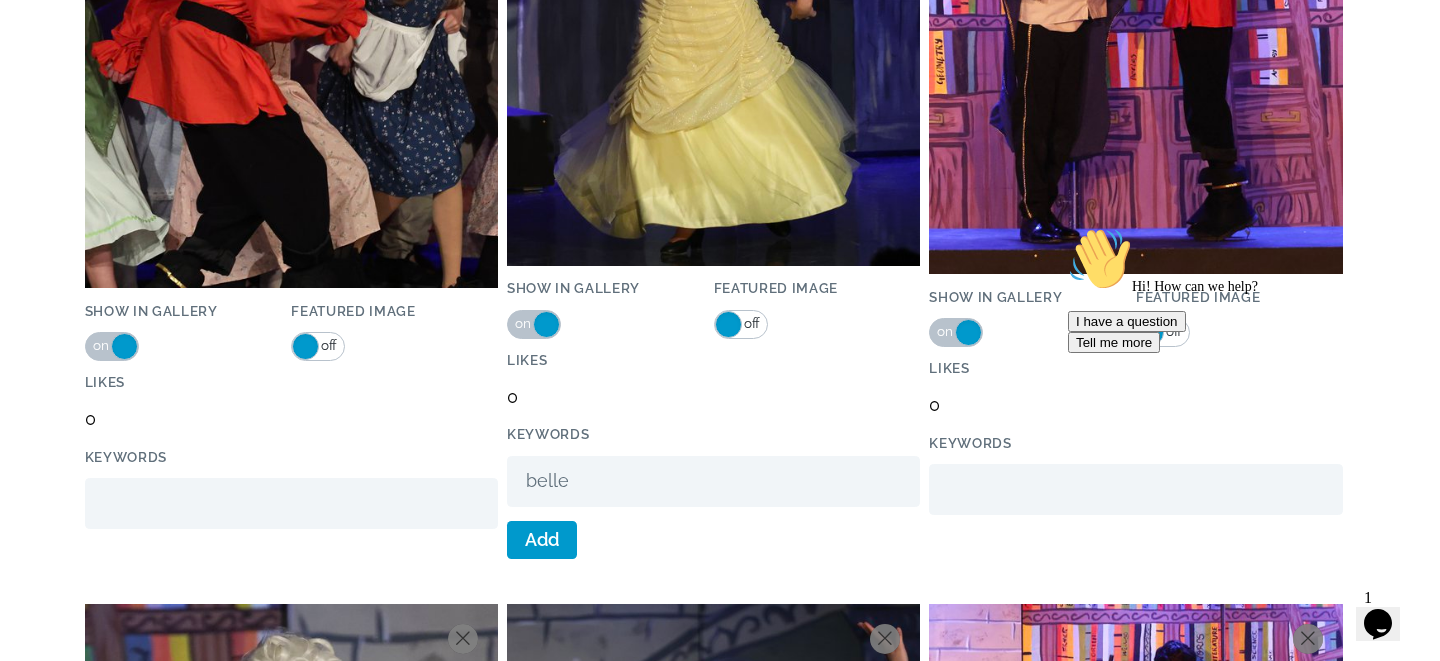 click on "Download Delete Rotate Updating Info...  Show in Gallery  on off  Featured Image  on off  Likes  0  Keywords  belle  Add" at bounding box center (713, 170) 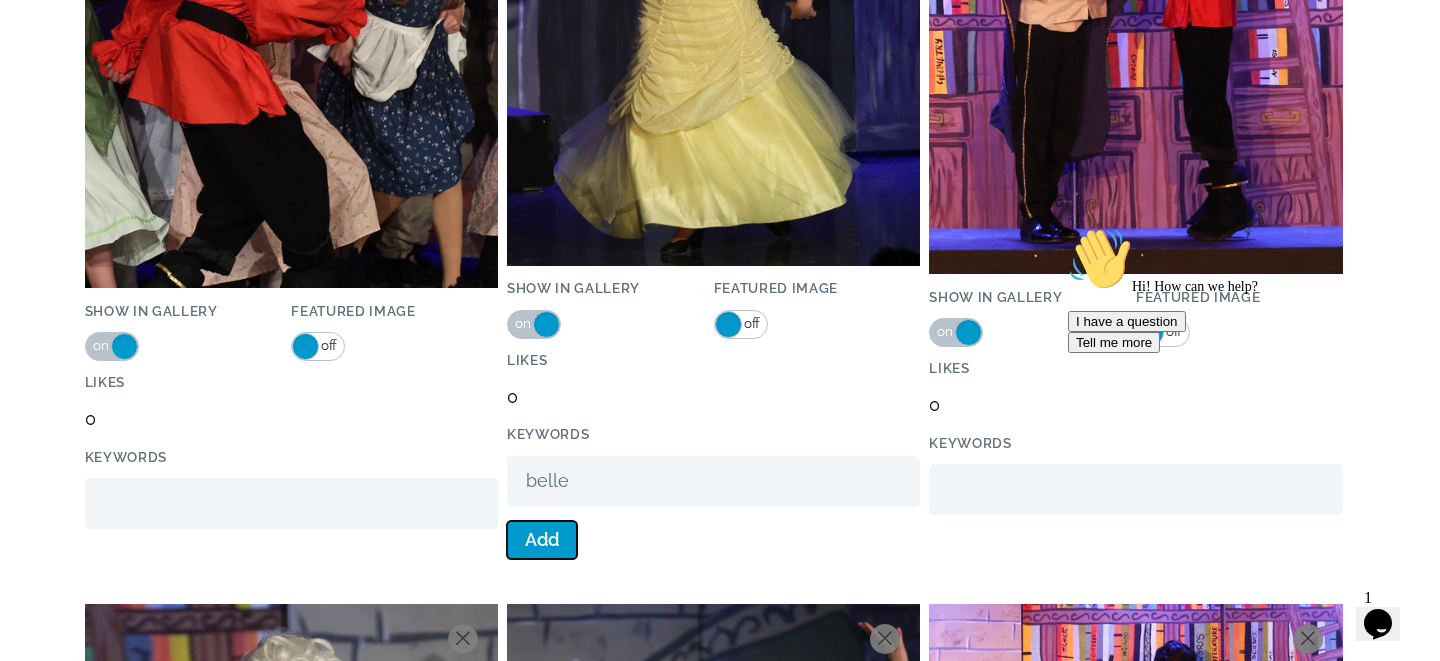 click on "Add" at bounding box center (542, 540) 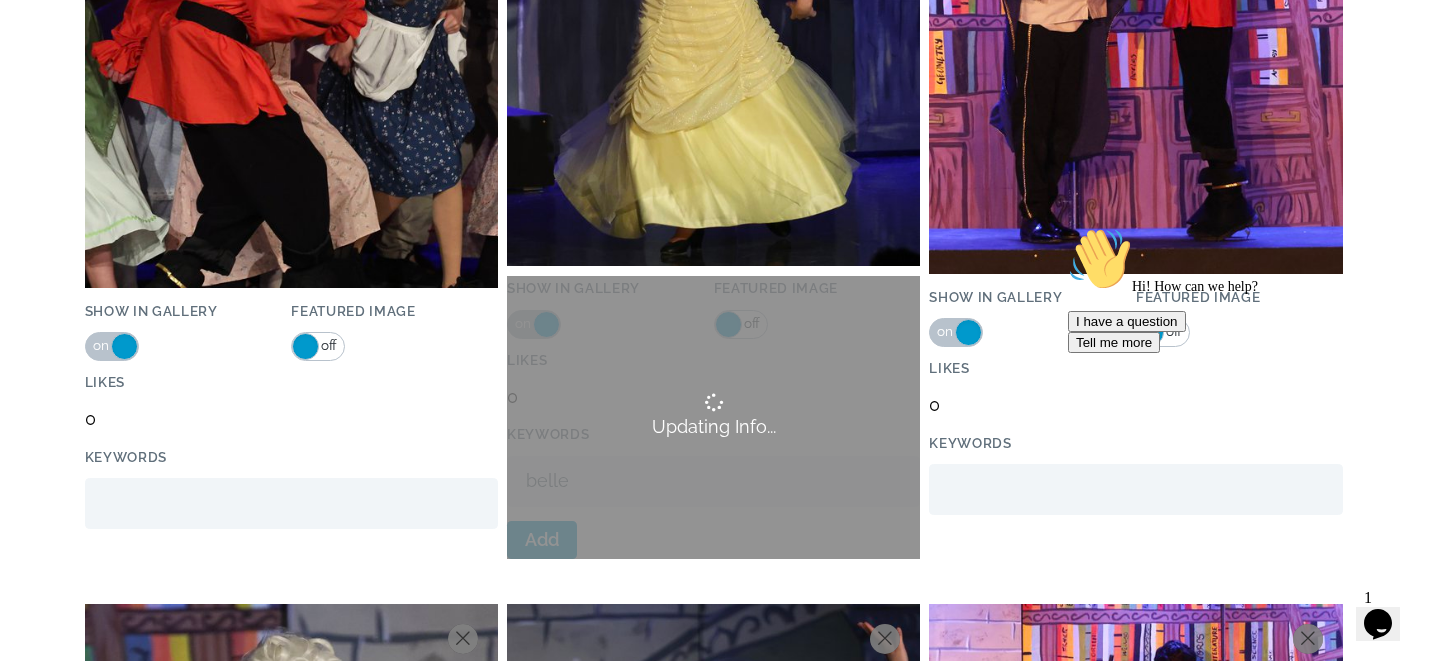 type 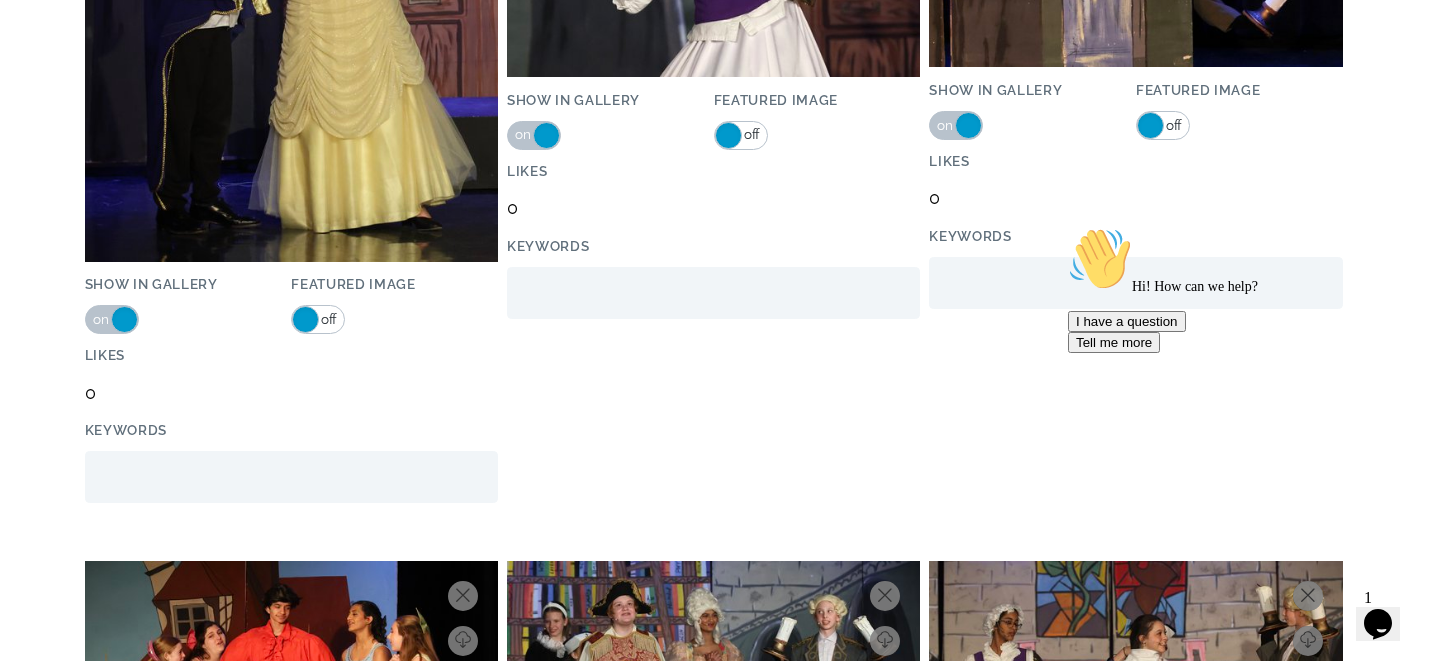 scroll, scrollTop: 3129, scrollLeft: 0, axis: vertical 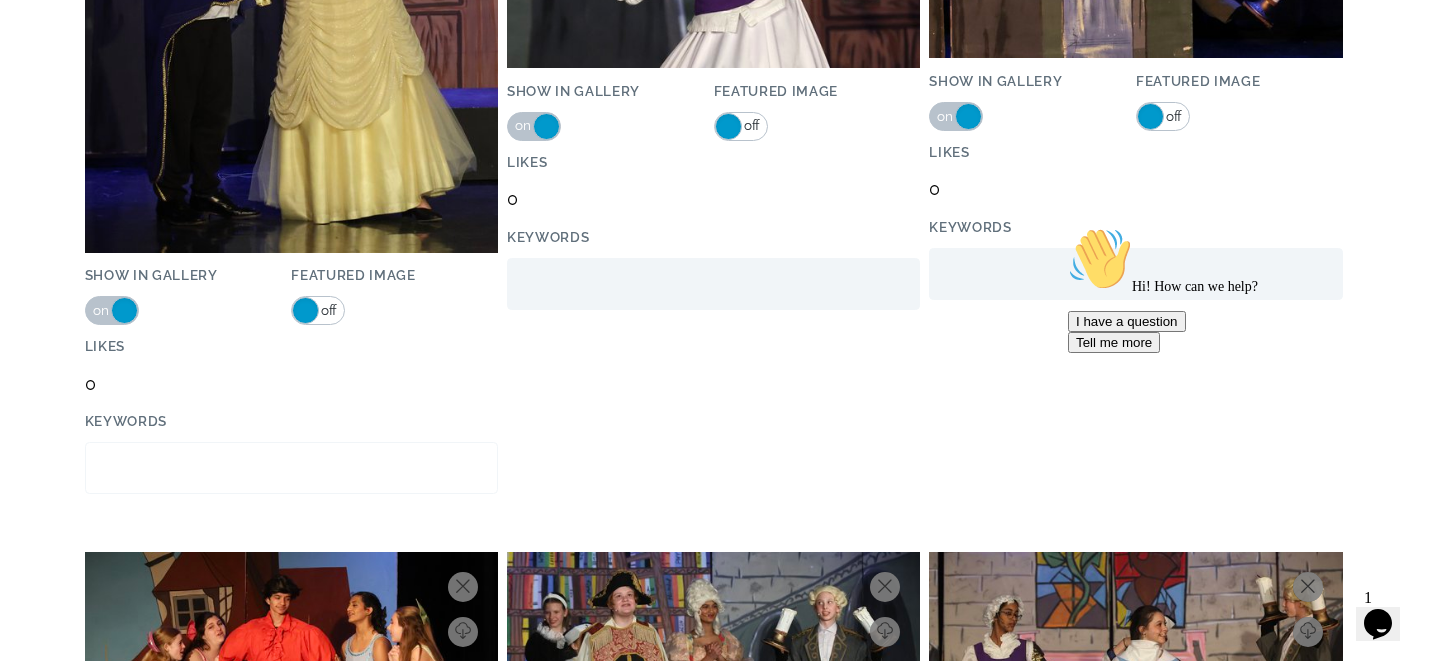 click on "Show in Gallery" at bounding box center (291, 468) 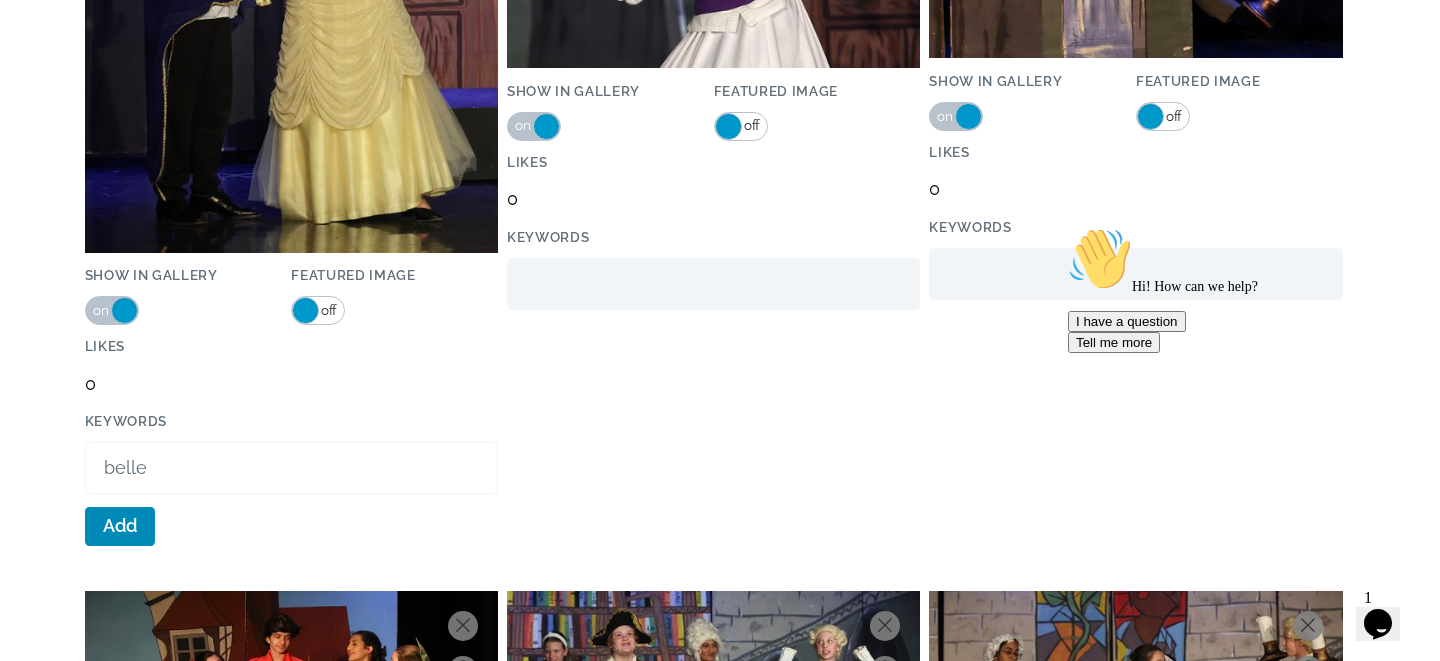 type on "belle" 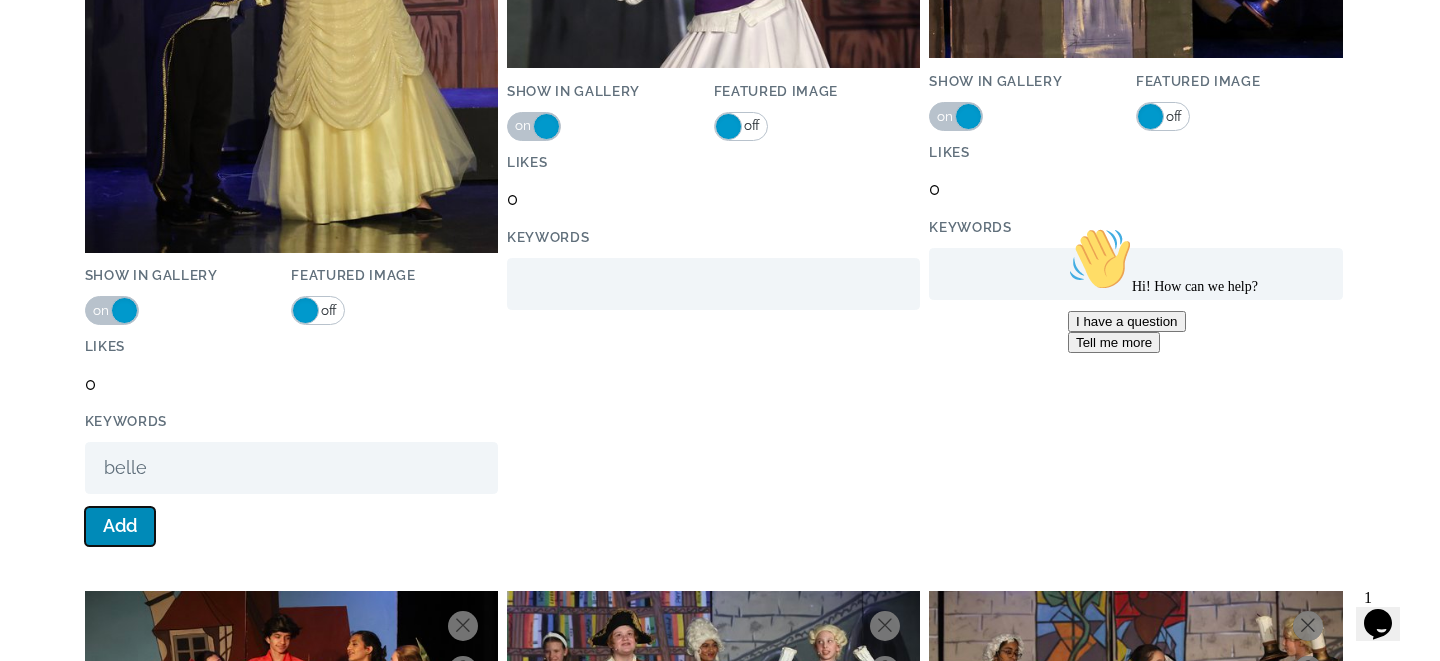 click on "Add" at bounding box center [120, 526] 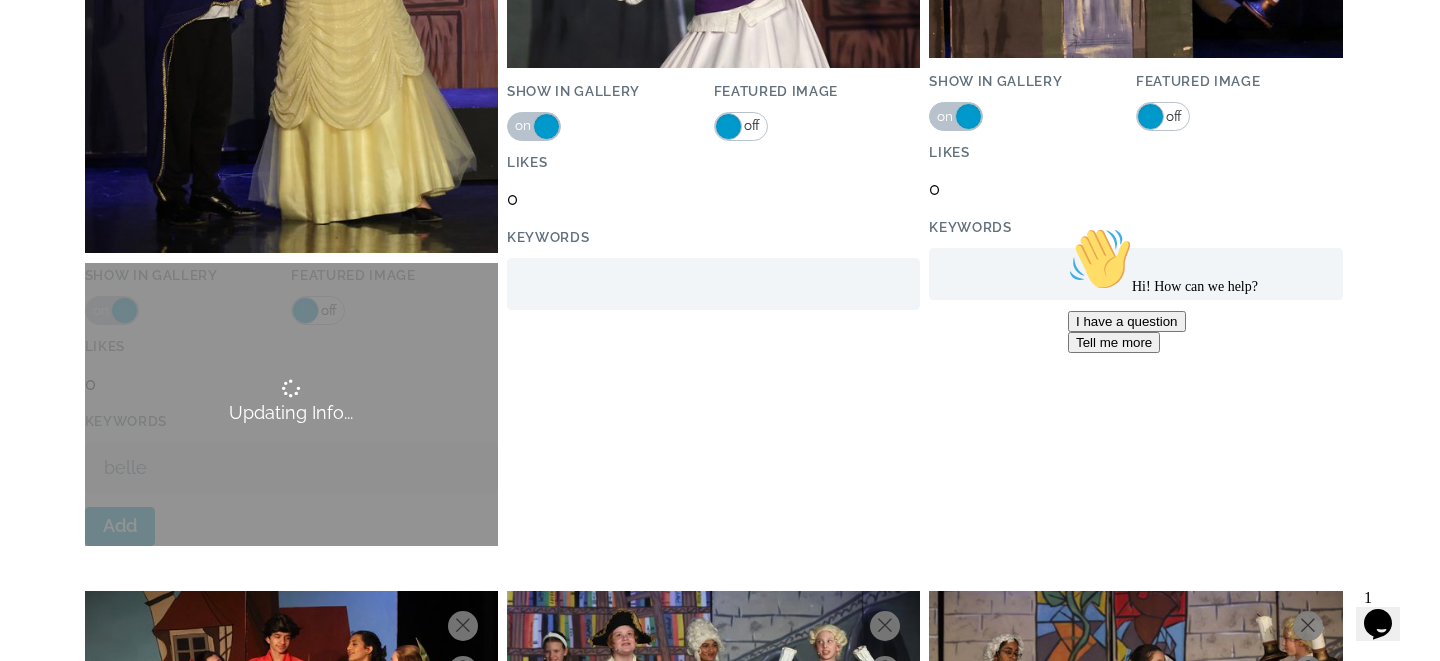 type 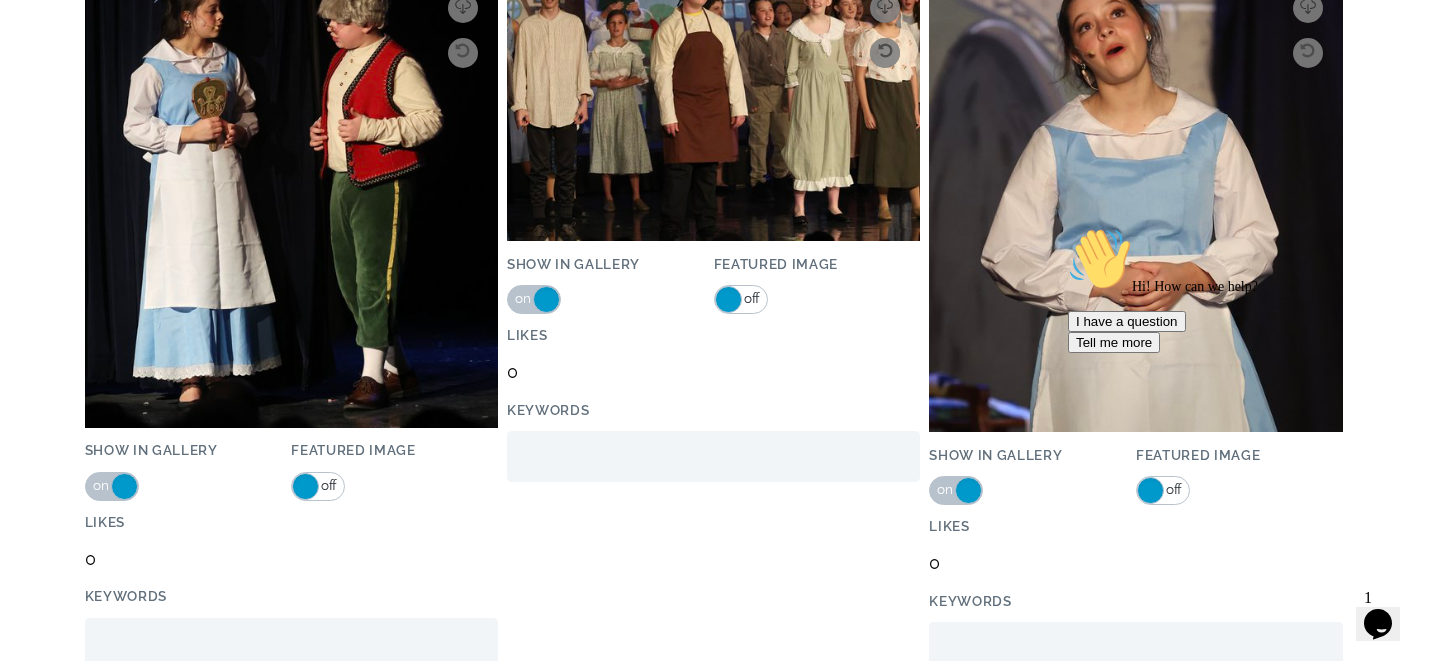 scroll, scrollTop: 5787, scrollLeft: 0, axis: vertical 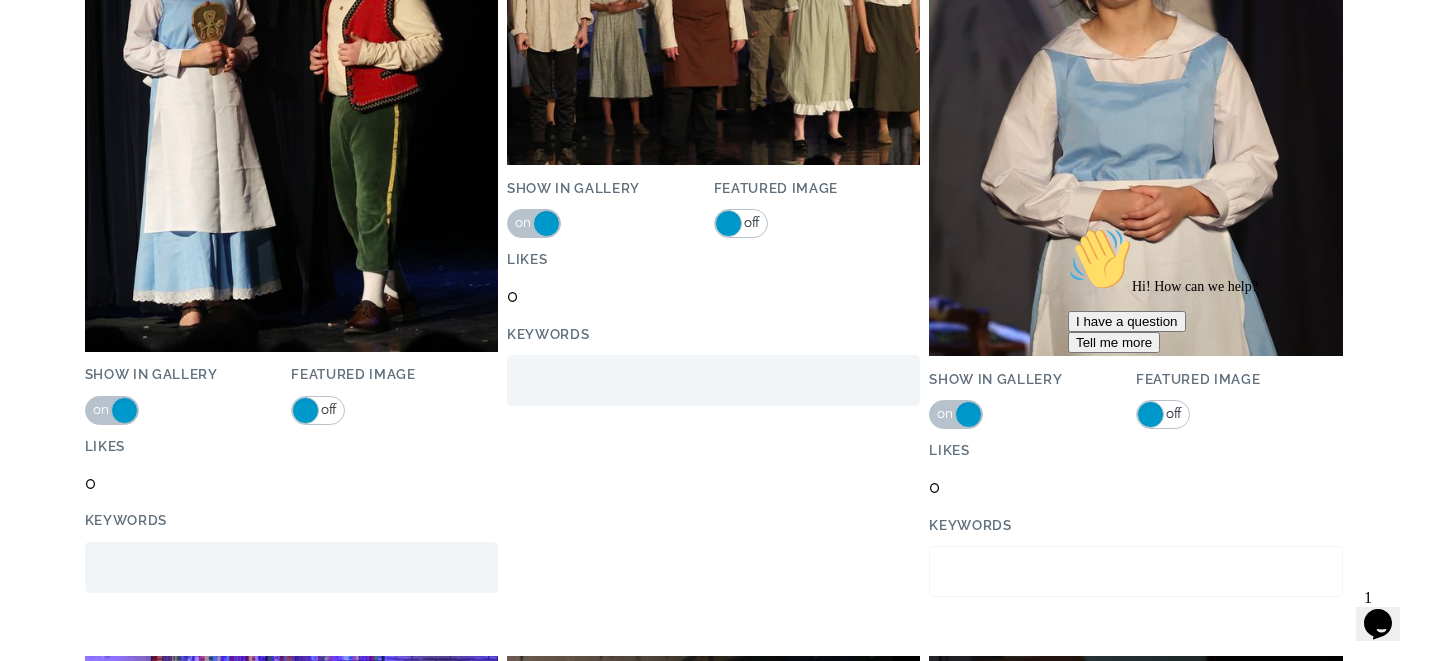 click on "Show in Gallery" at bounding box center [1135, 572] 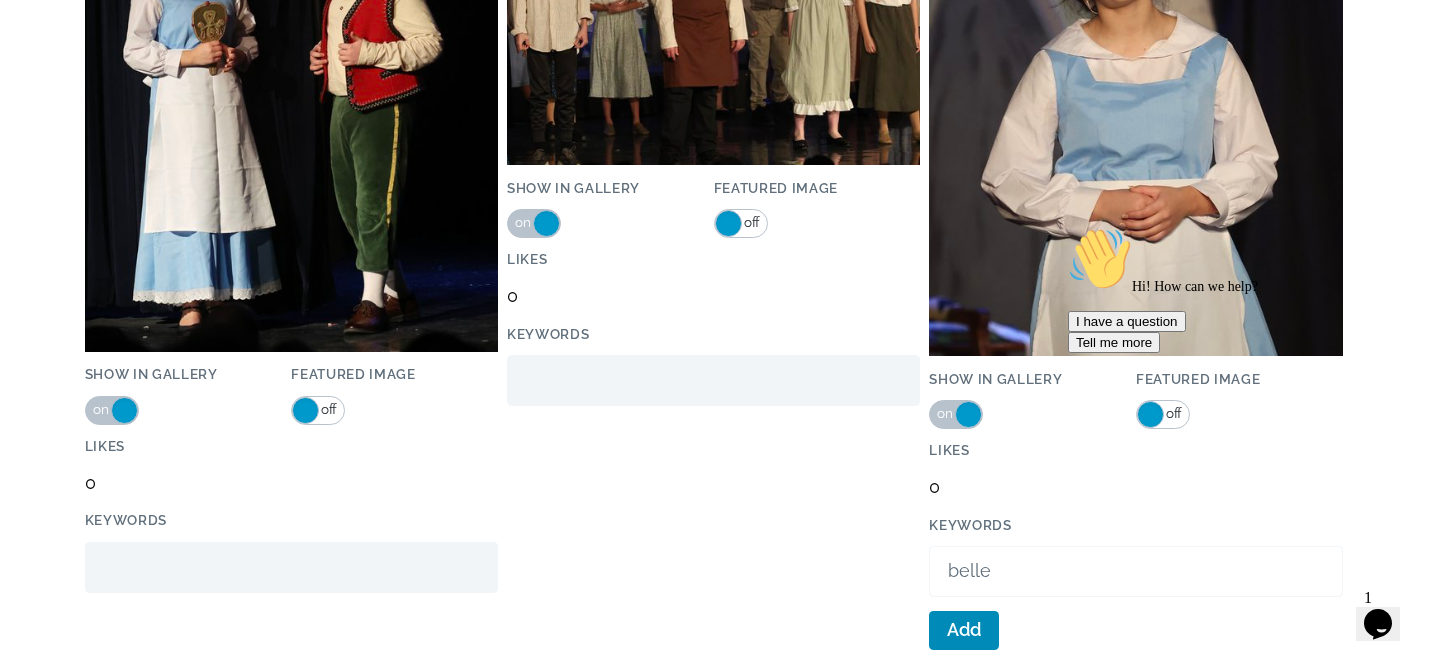 type on "belle" 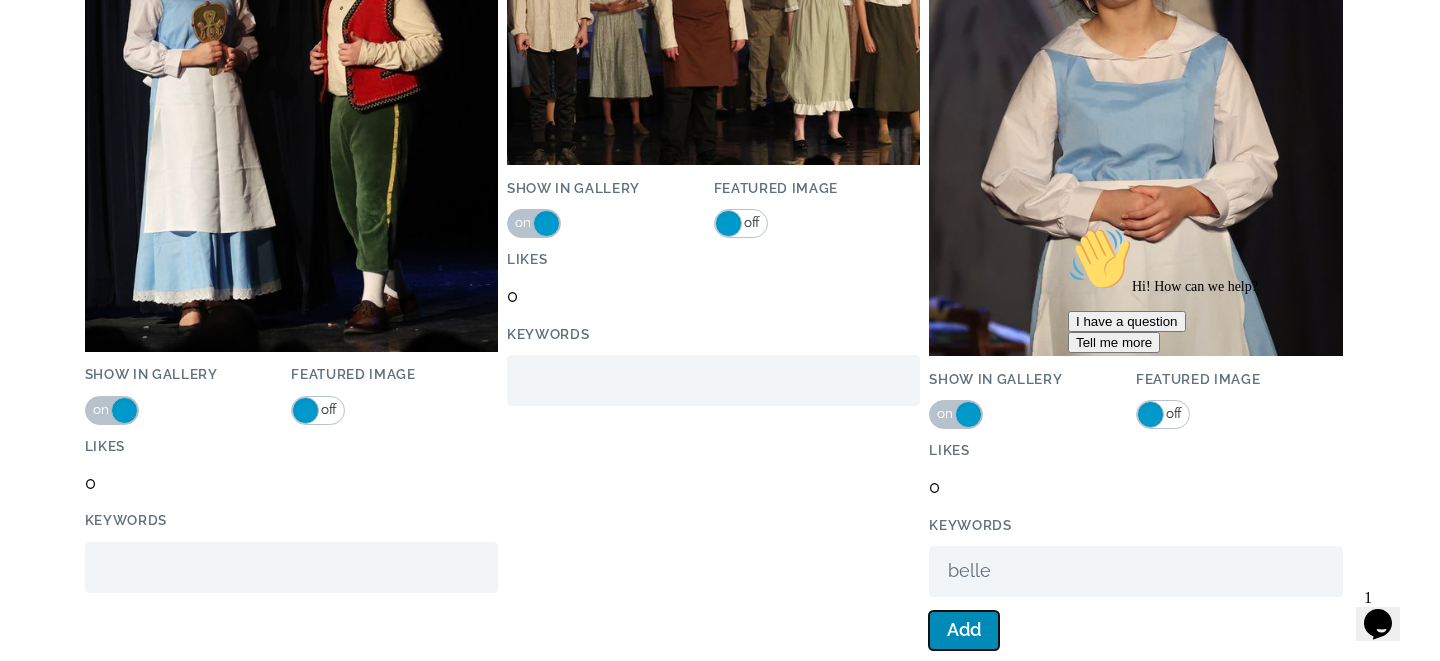 click on "Add" at bounding box center [964, 630] 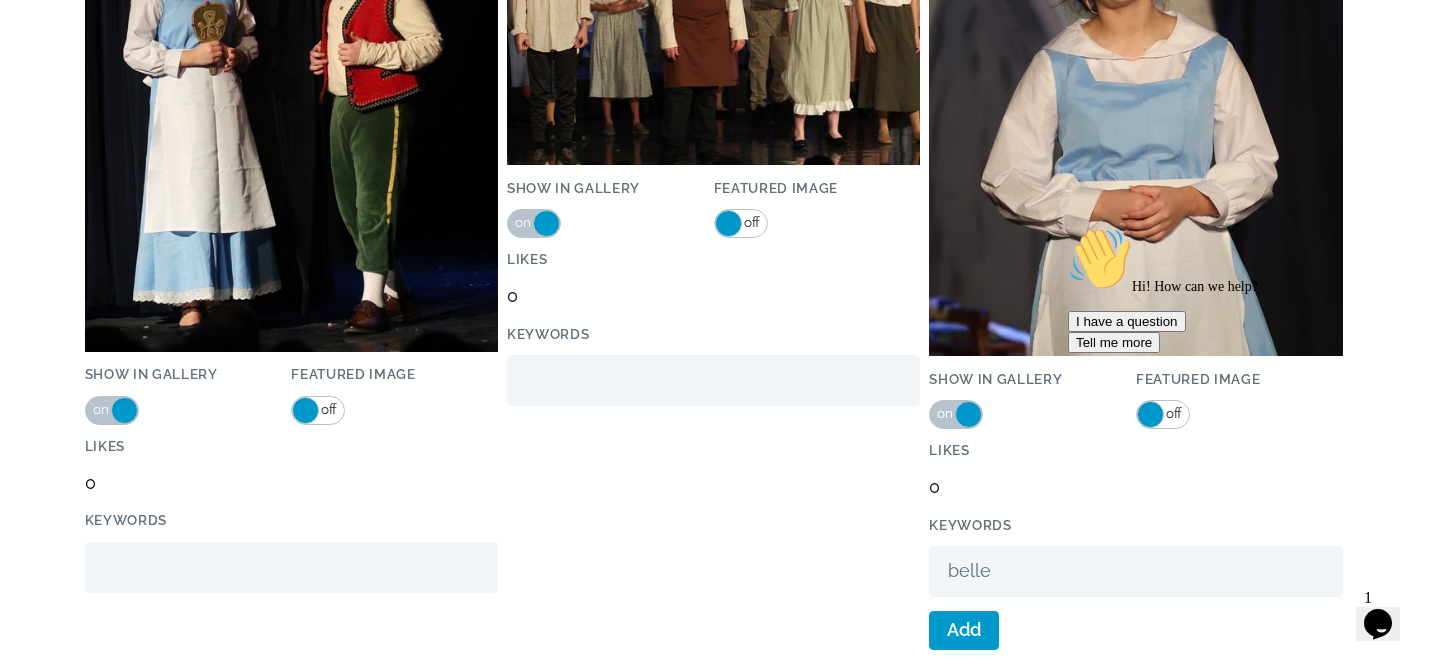 type 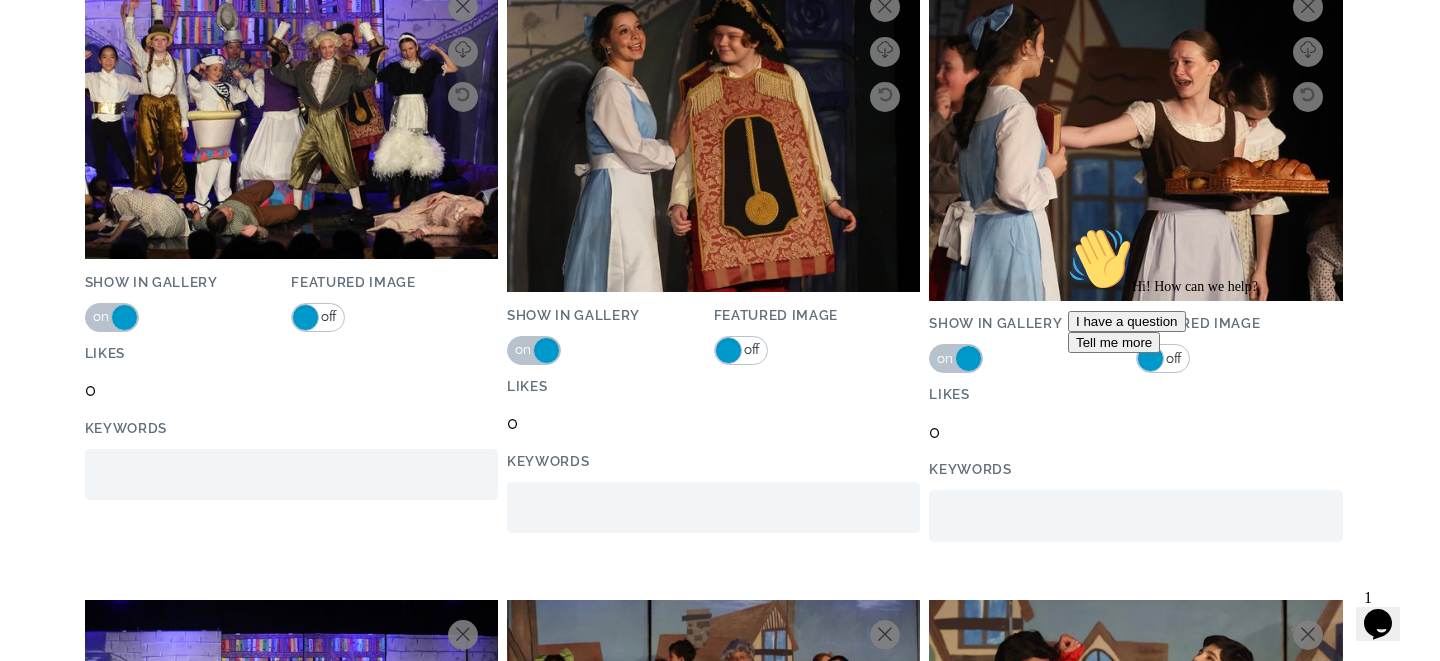 scroll, scrollTop: 6530, scrollLeft: 0, axis: vertical 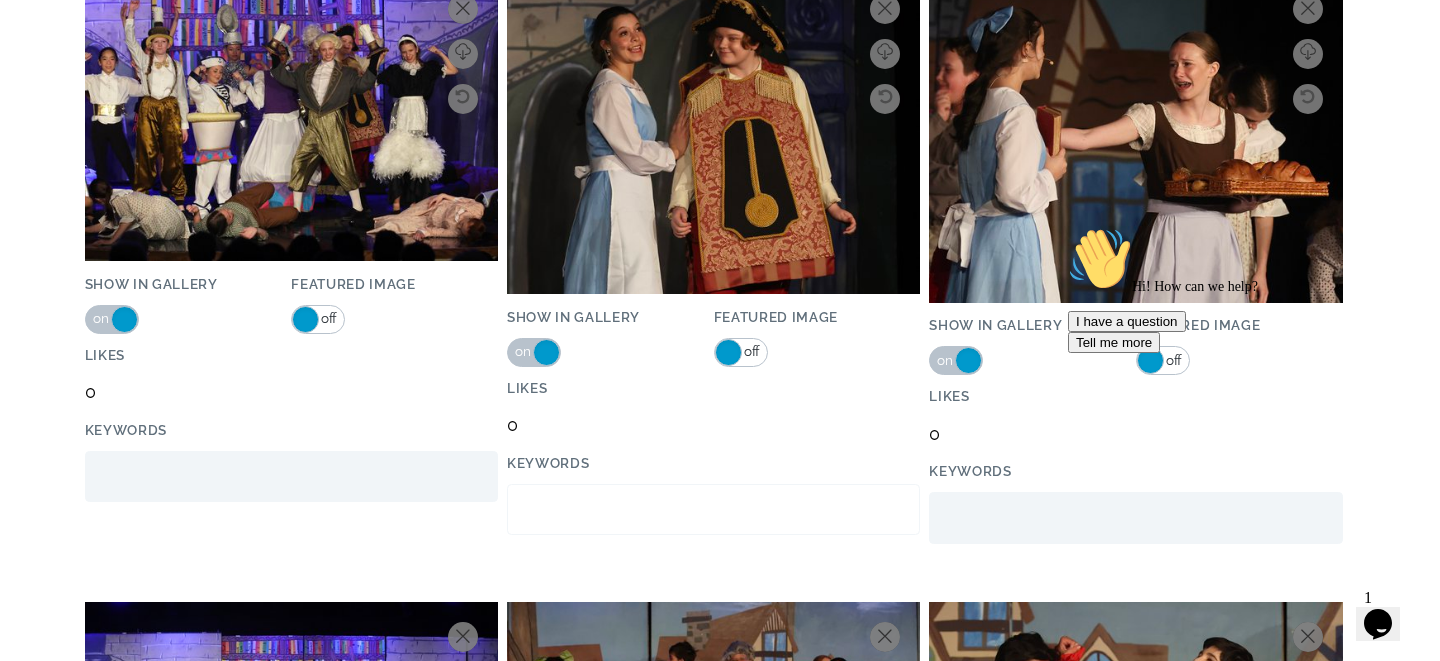 click on "Show in Gallery" at bounding box center (713, 510) 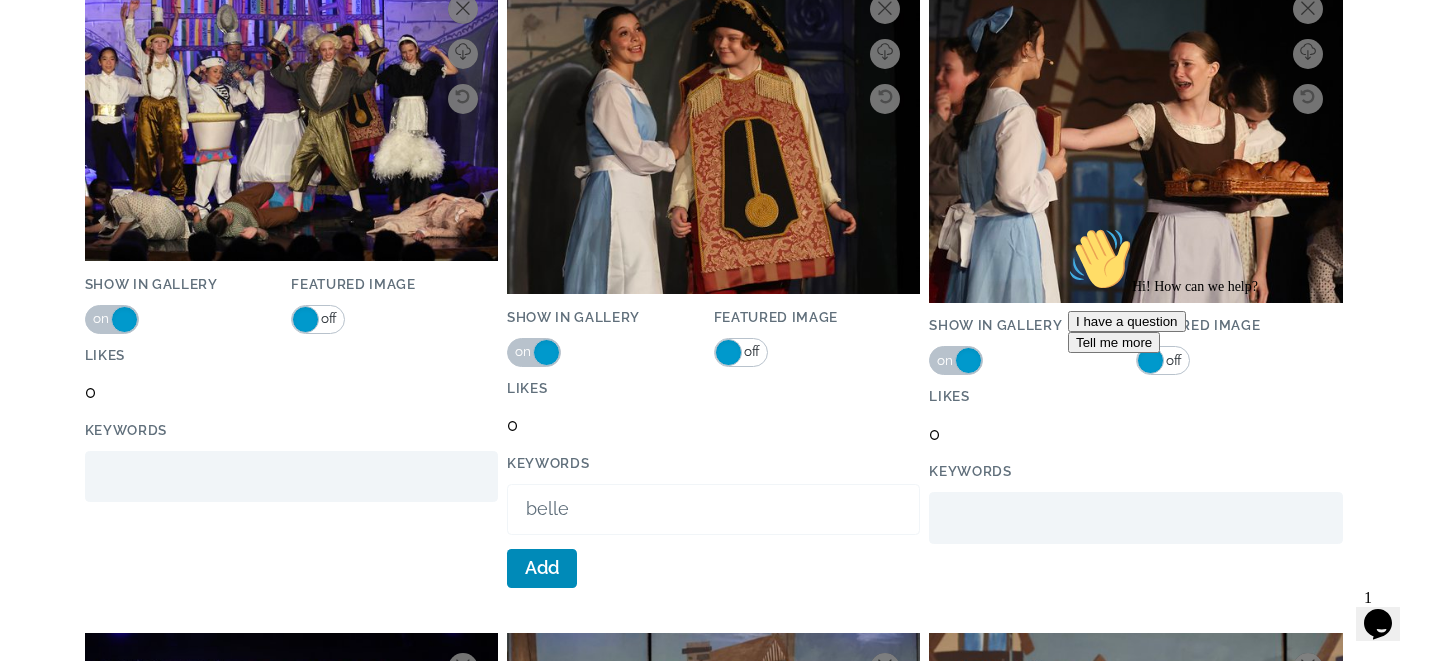 type on "belle" 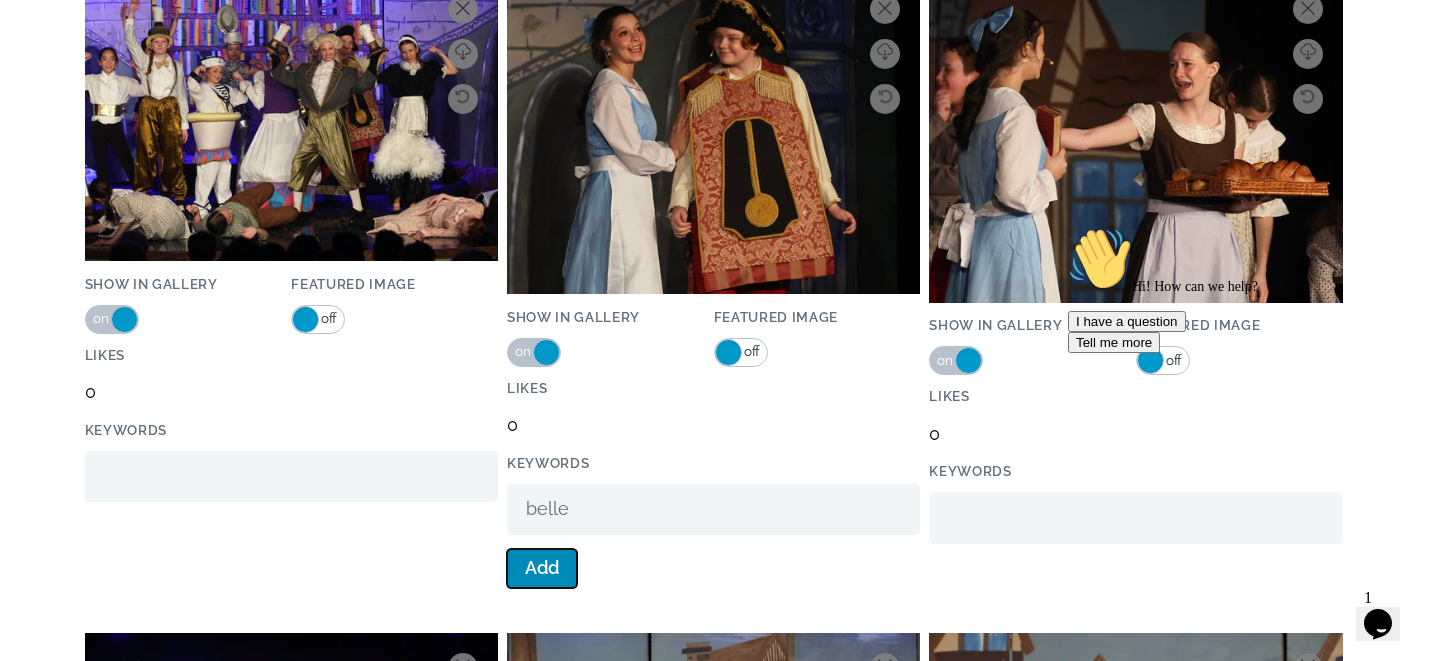 click on "Add" at bounding box center [542, 568] 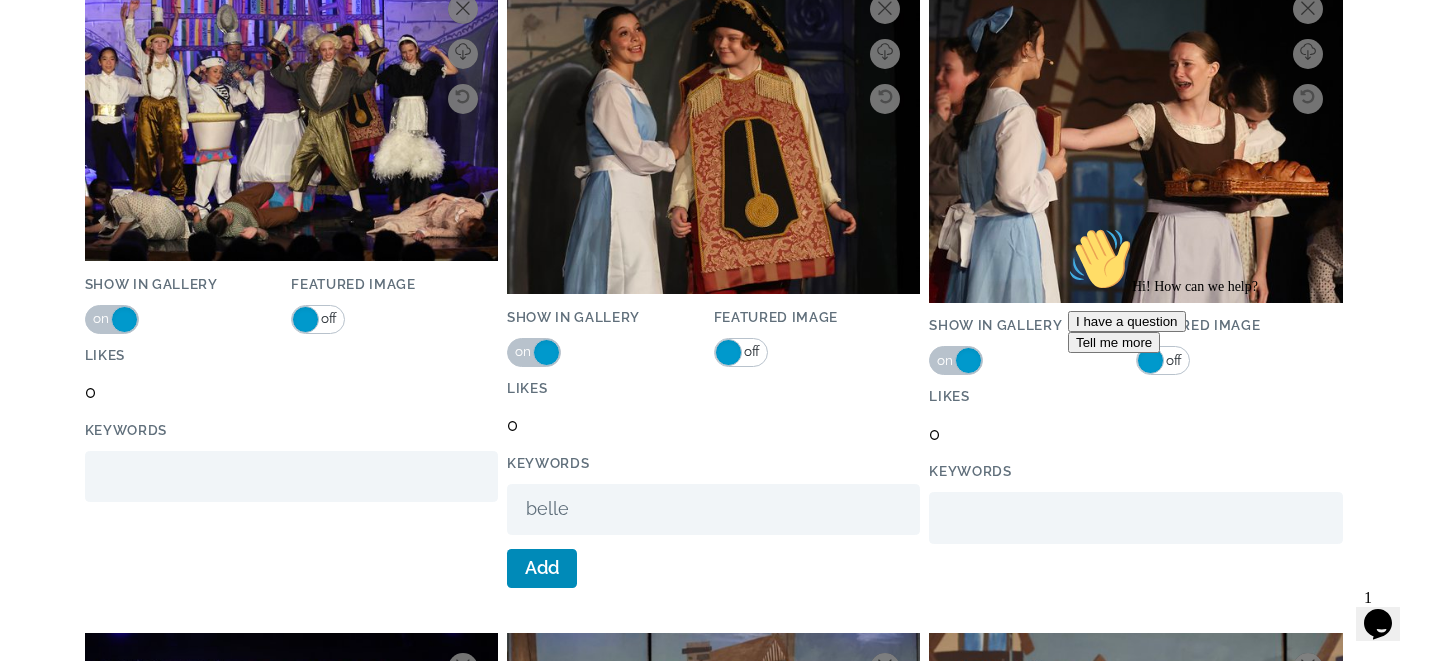 type 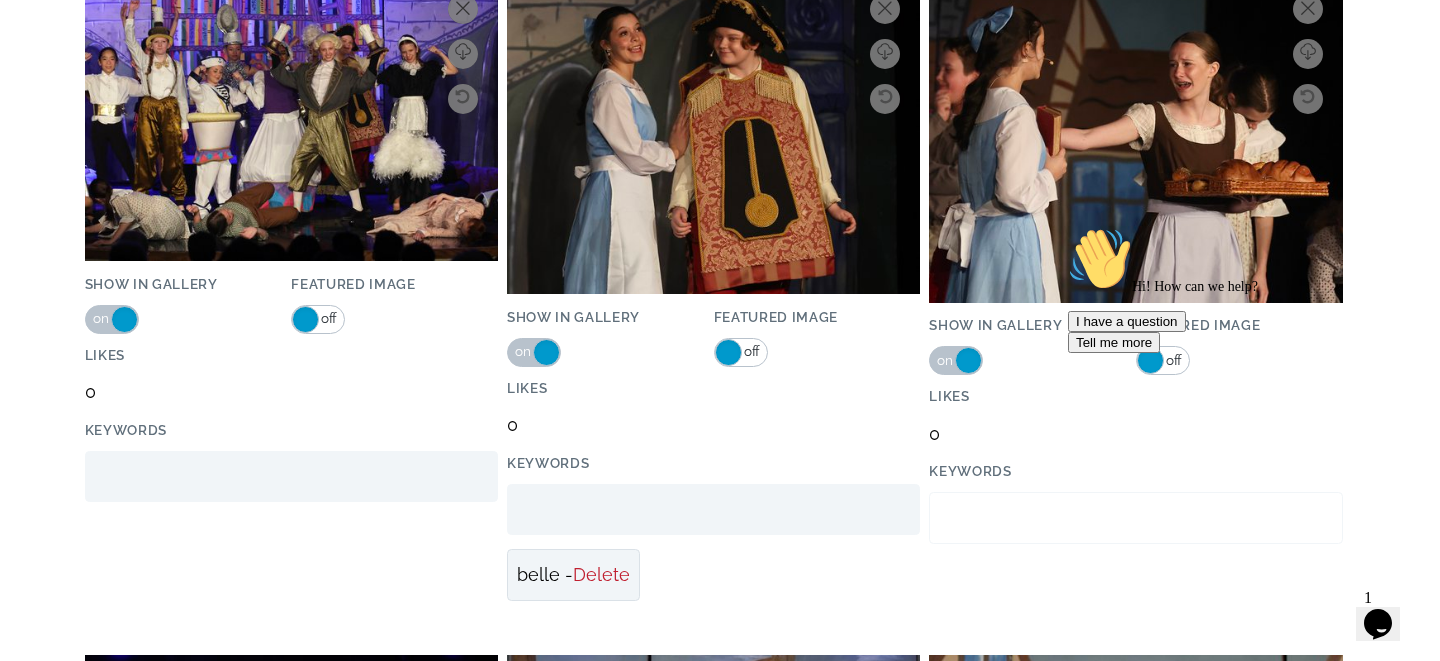 click on "Show in Gallery" at bounding box center (1135, 518) 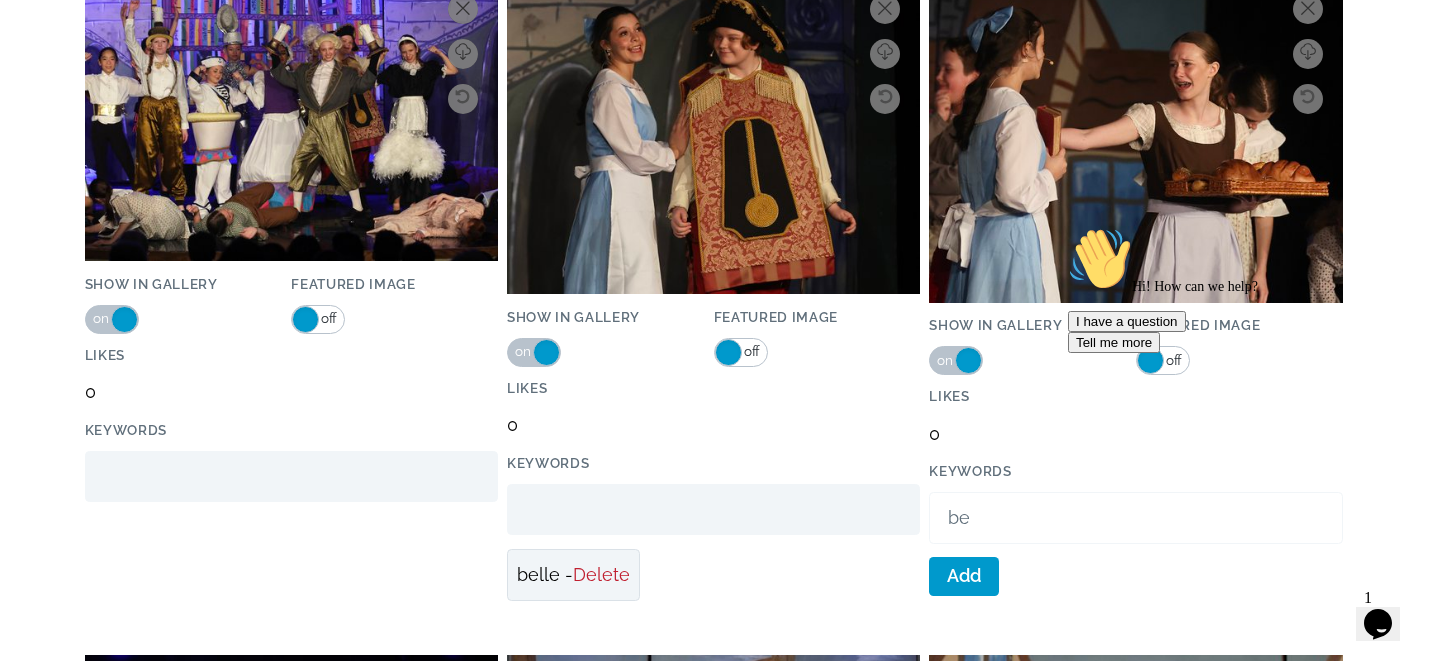 type on "b" 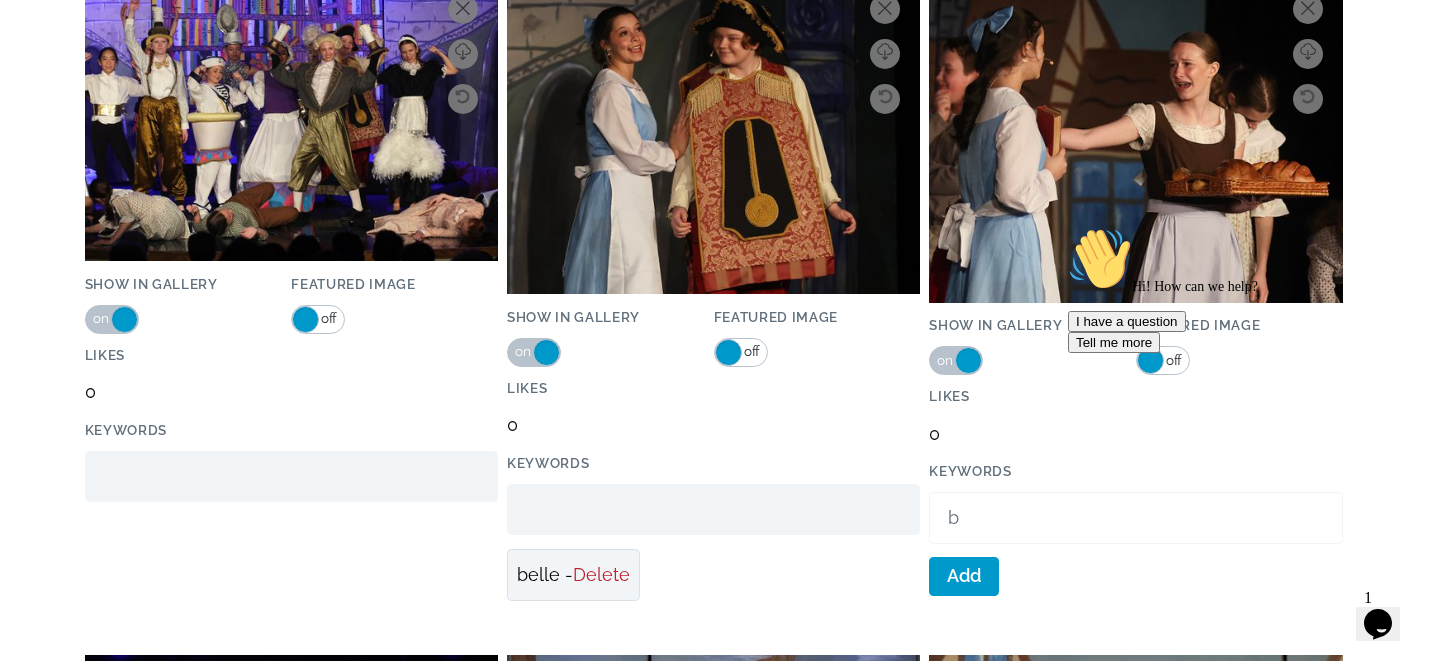 type 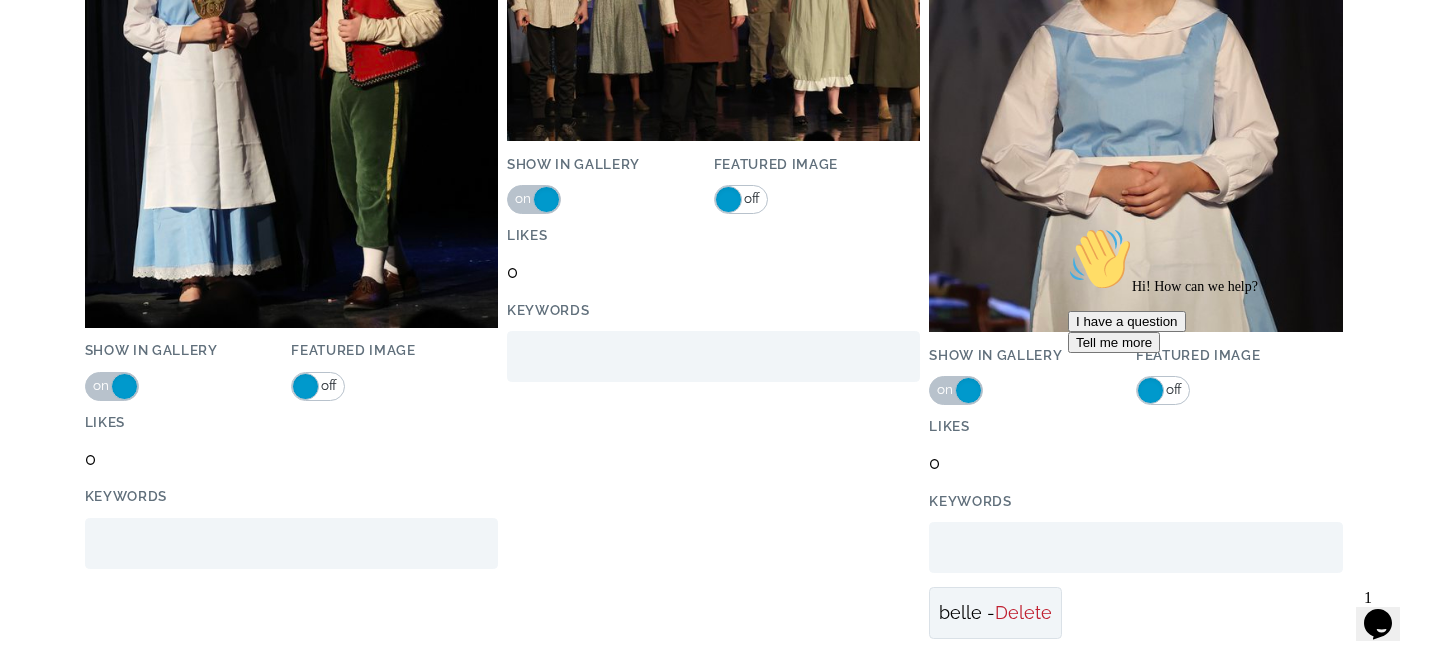 scroll, scrollTop: 5813, scrollLeft: 0, axis: vertical 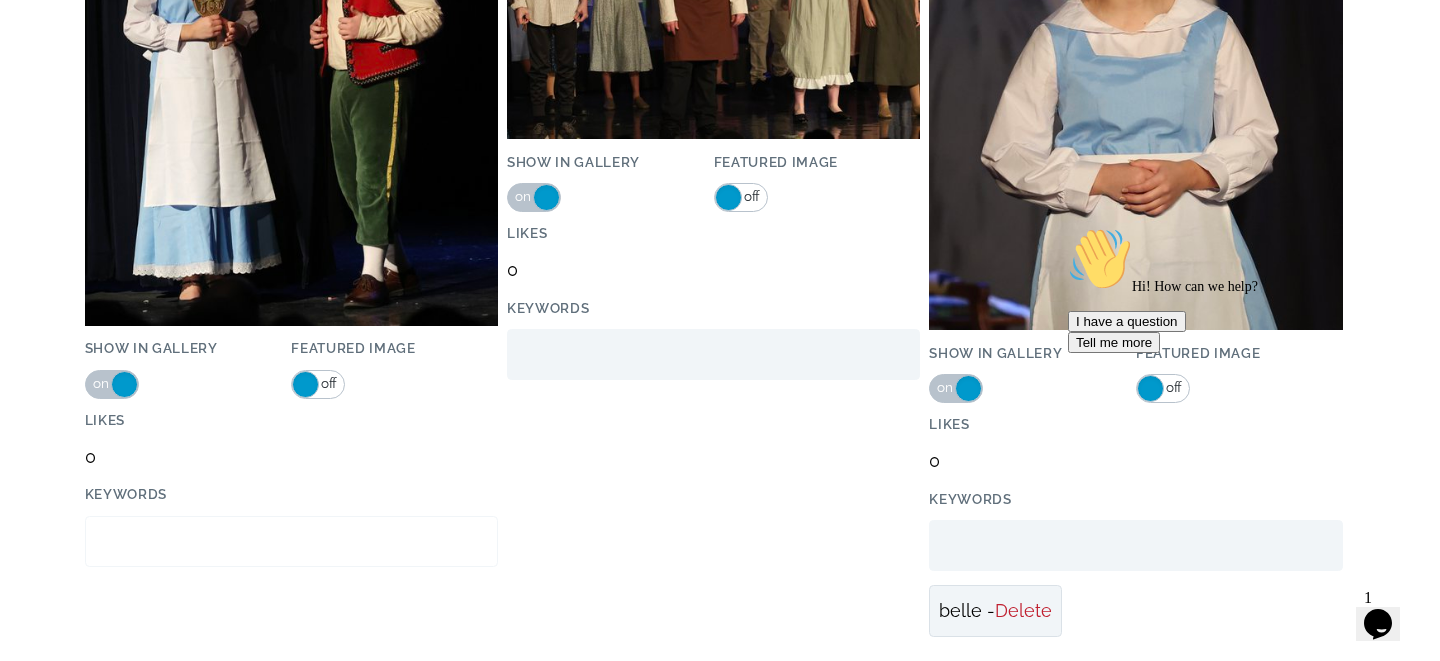click on "Show in Gallery" at bounding box center [291, 542] 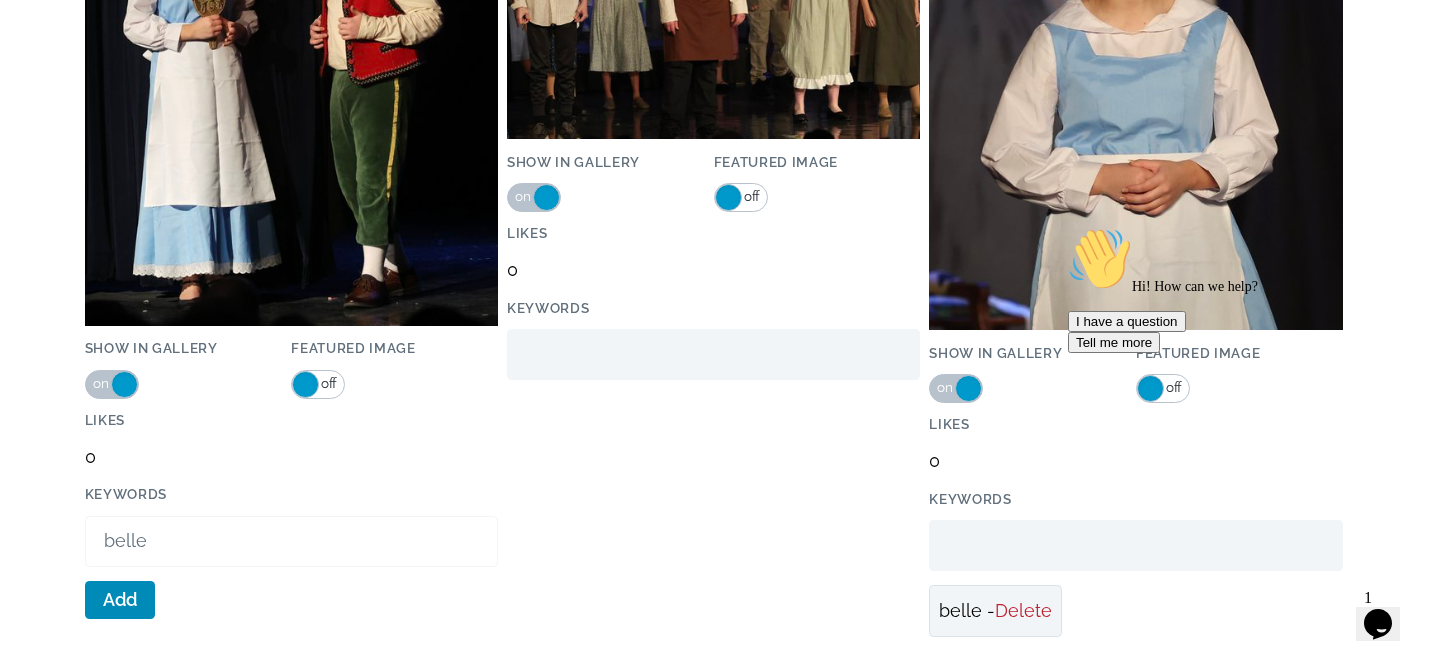 type on "belle" 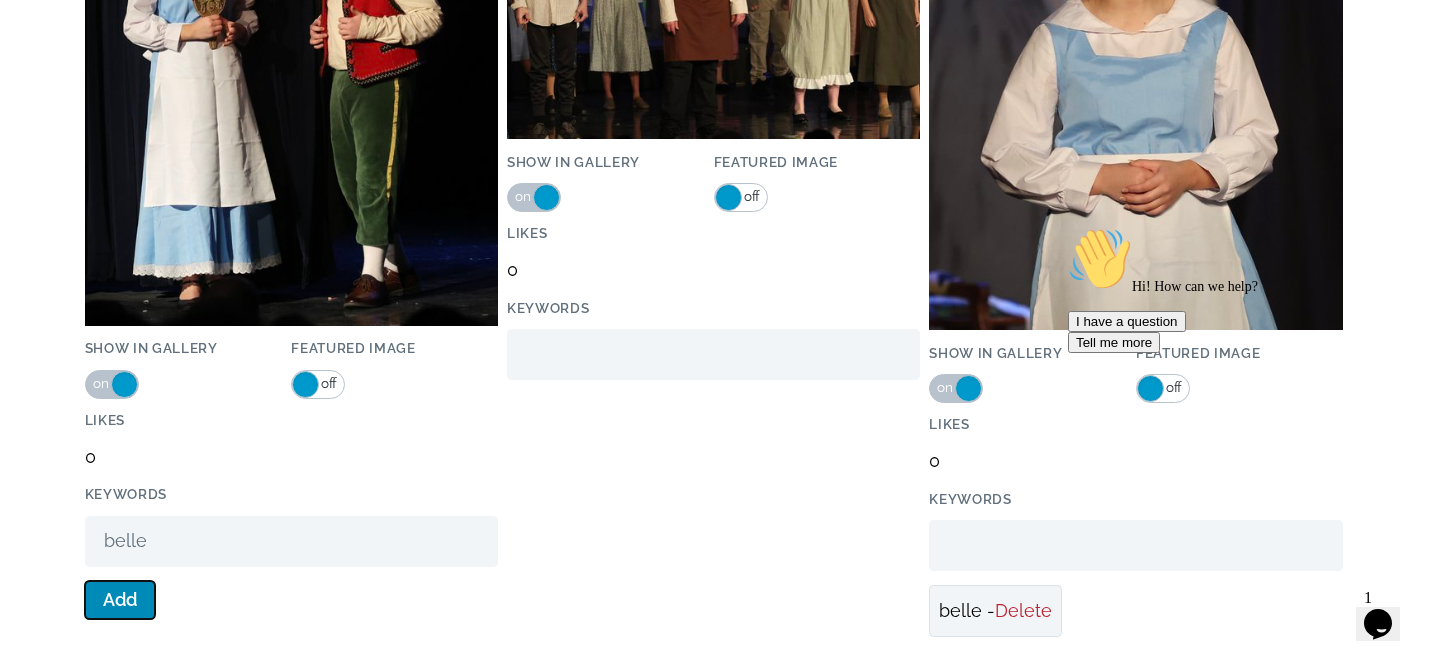 click on "Add" at bounding box center (120, 600) 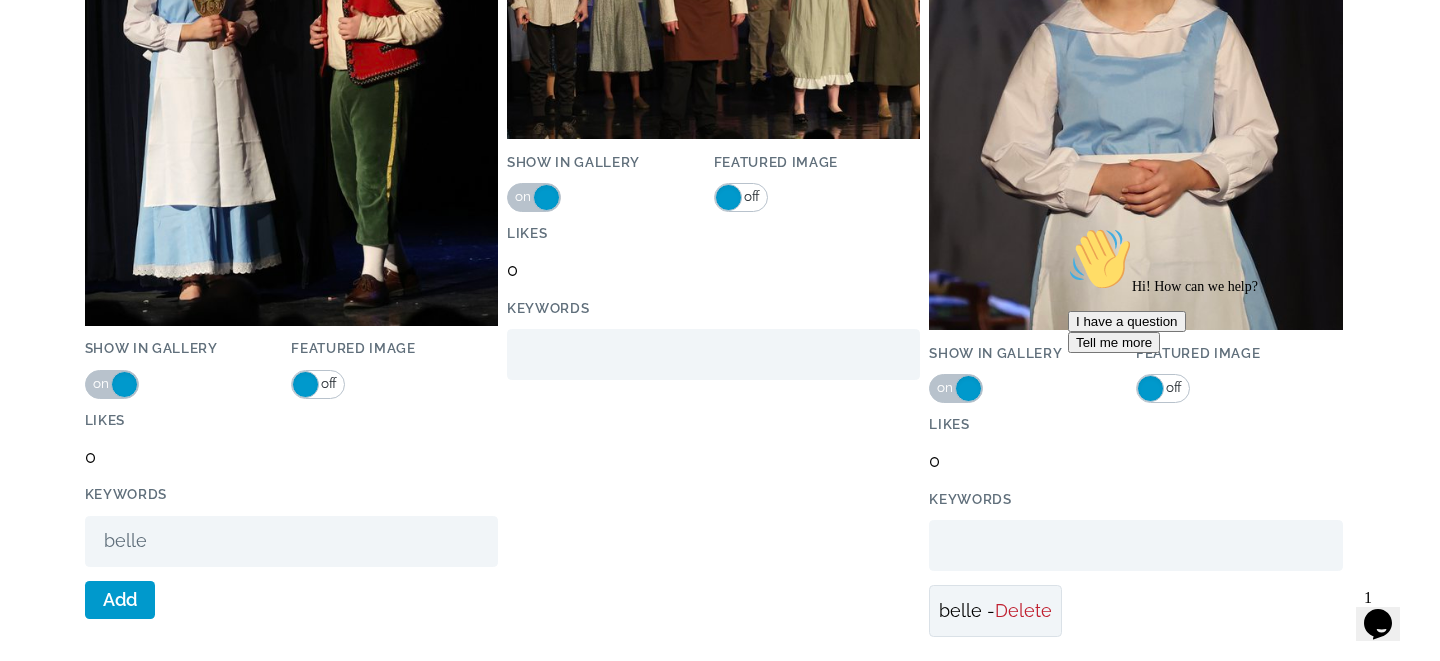 type 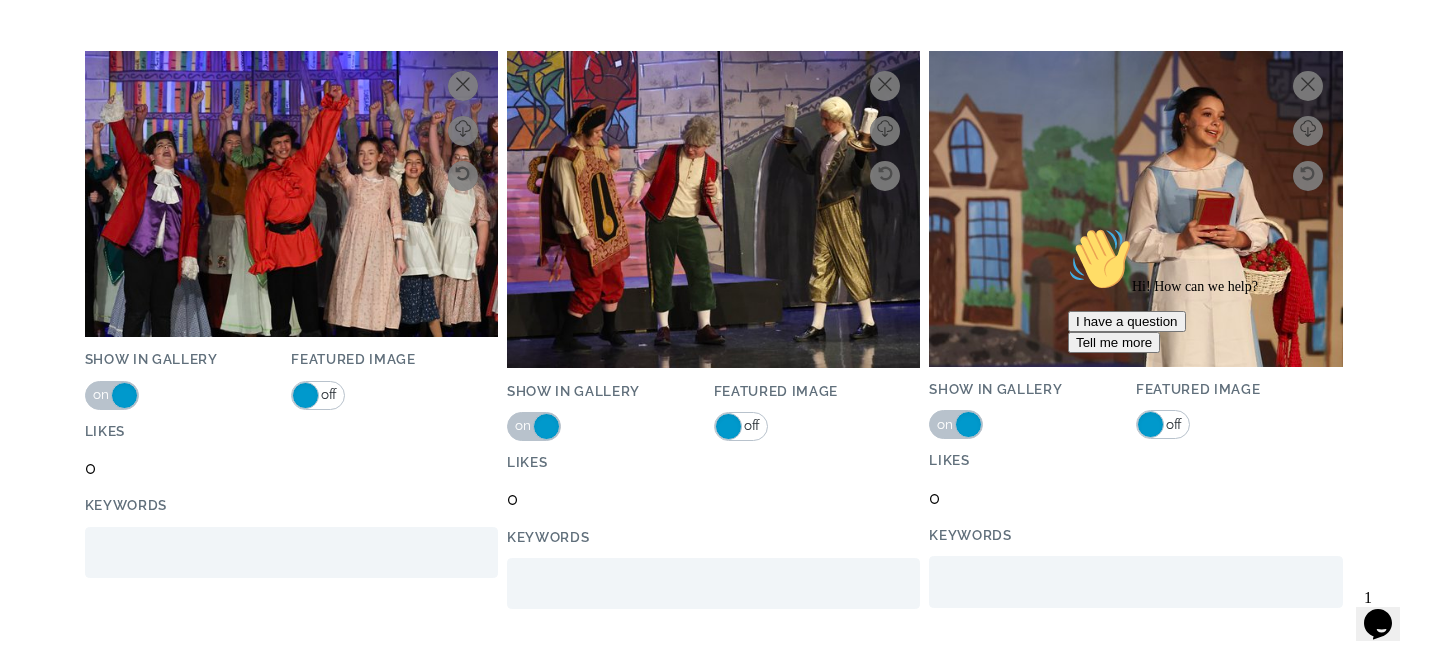 scroll, scrollTop: 5141, scrollLeft: 0, axis: vertical 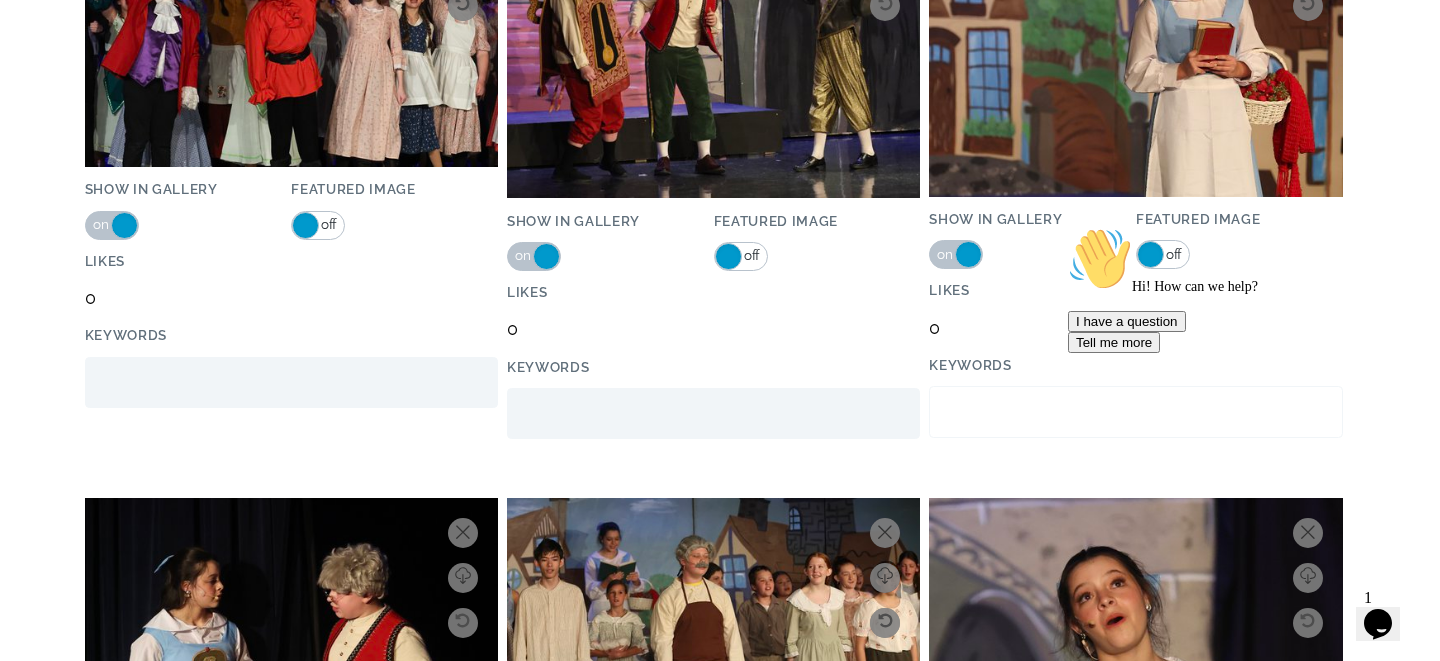 click on "Show in Gallery" at bounding box center [1135, 412] 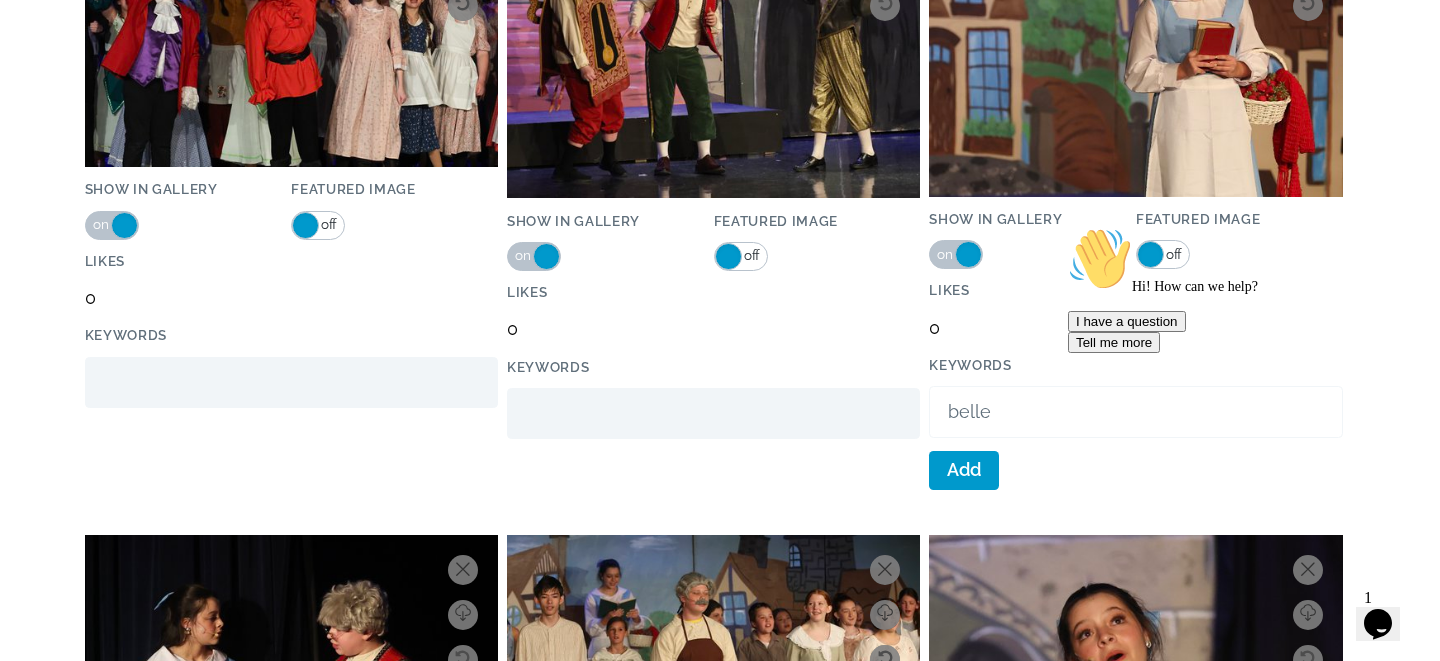 type on "belle" 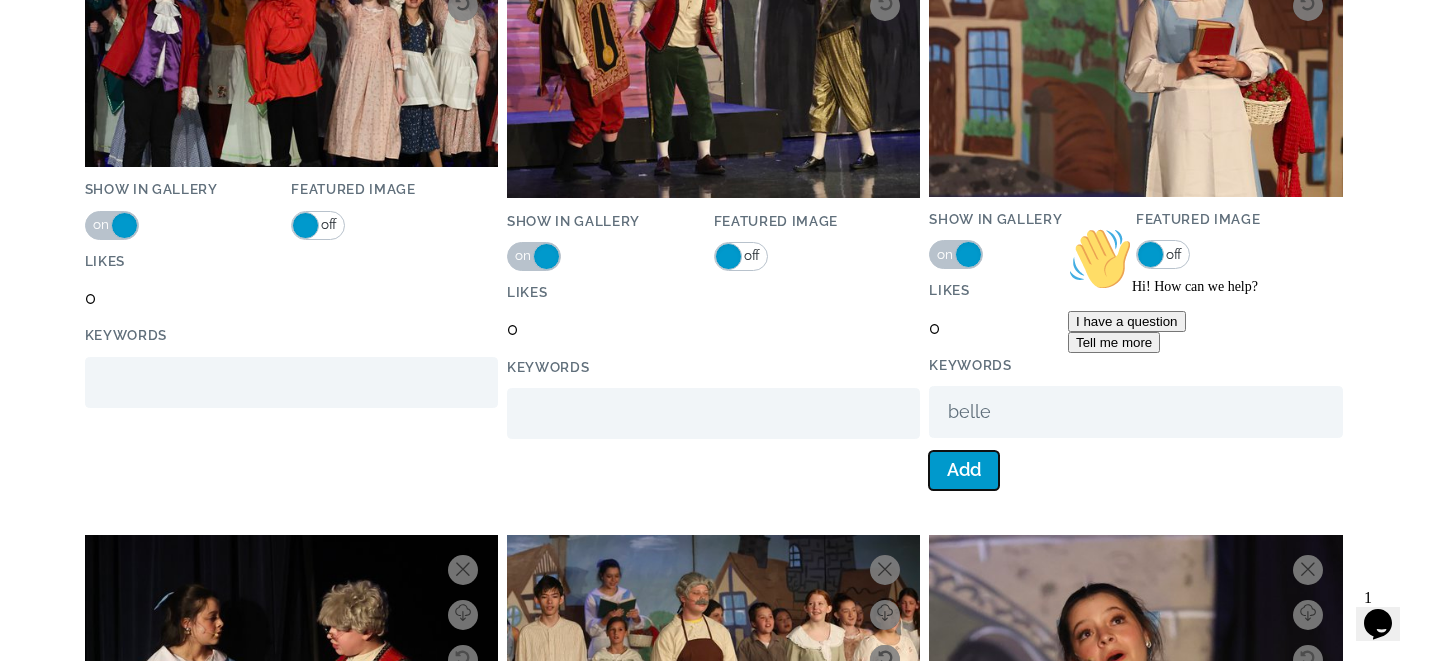 click on "Add" at bounding box center [964, 470] 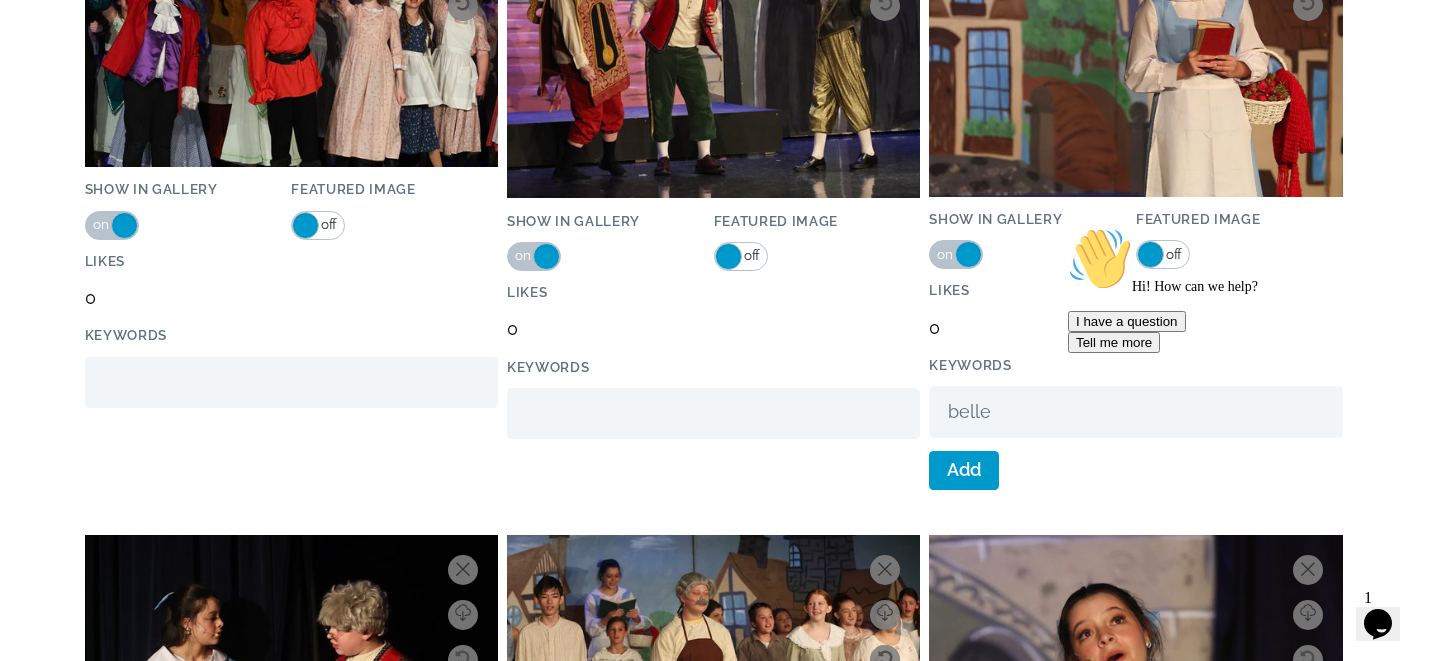 type 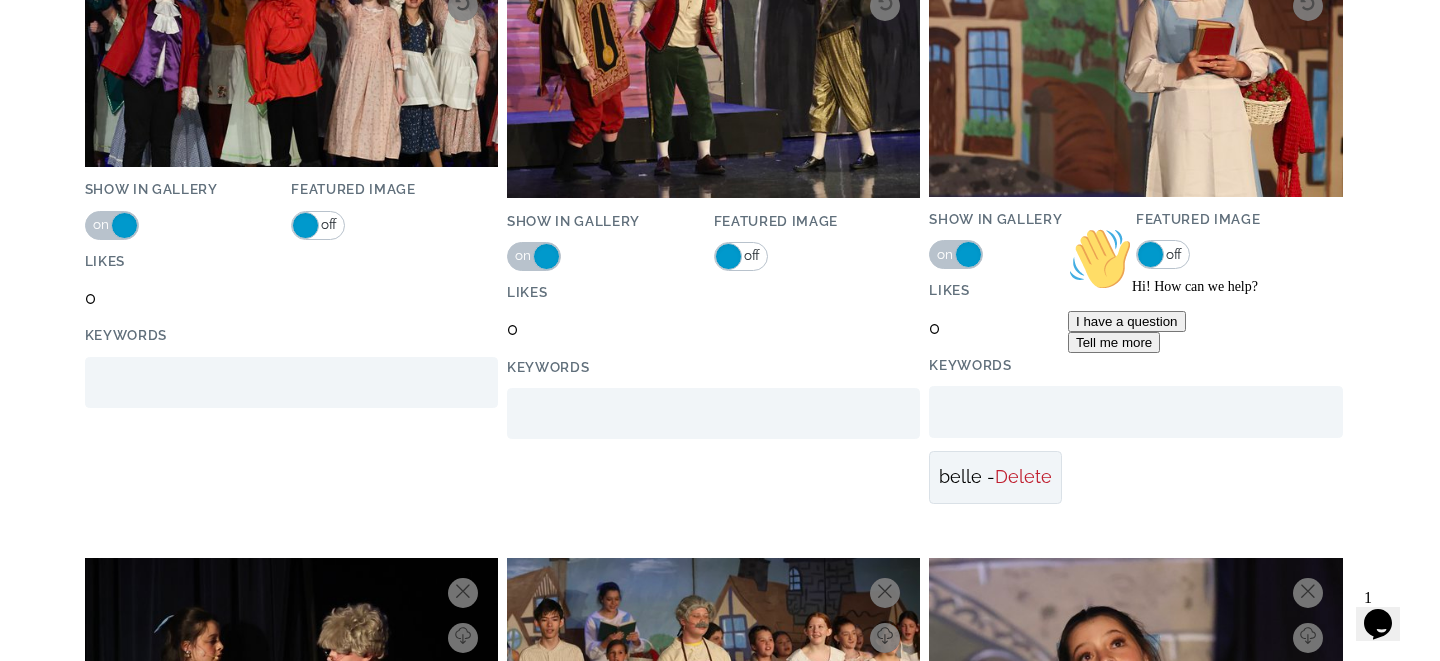 click 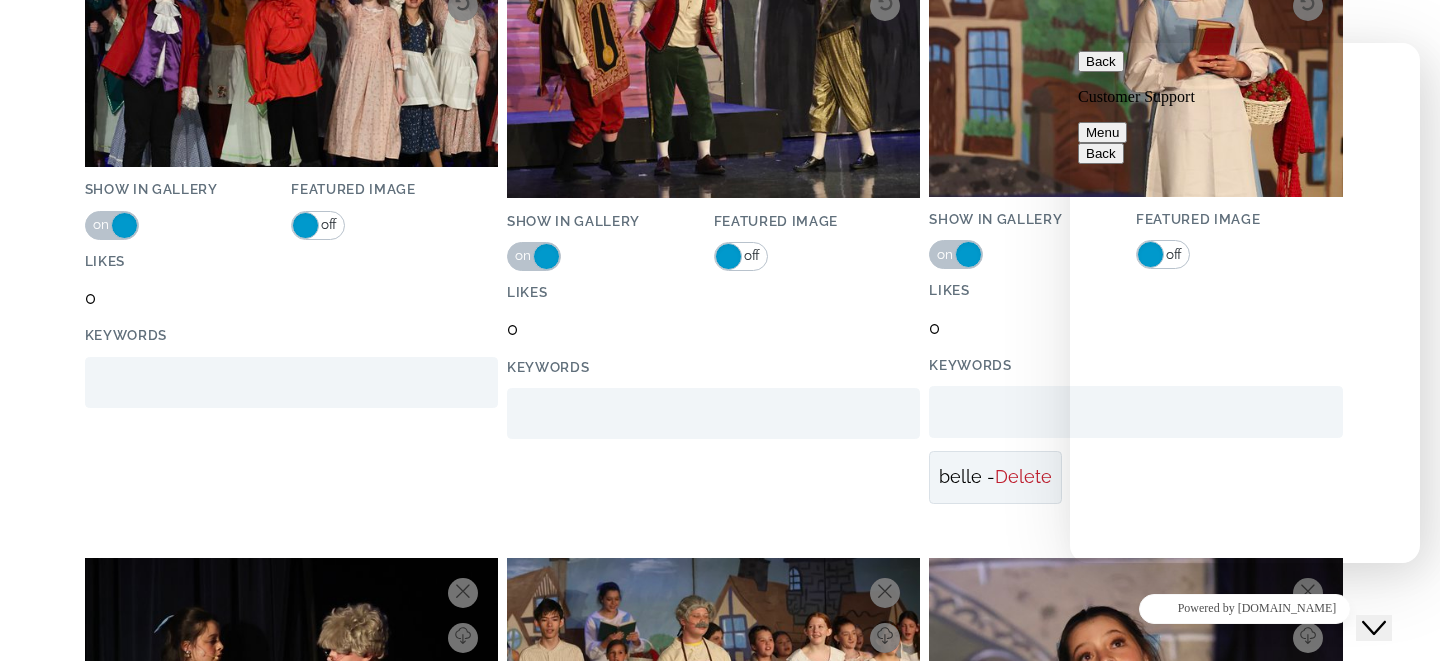 click on "Back" at bounding box center (1101, 61) 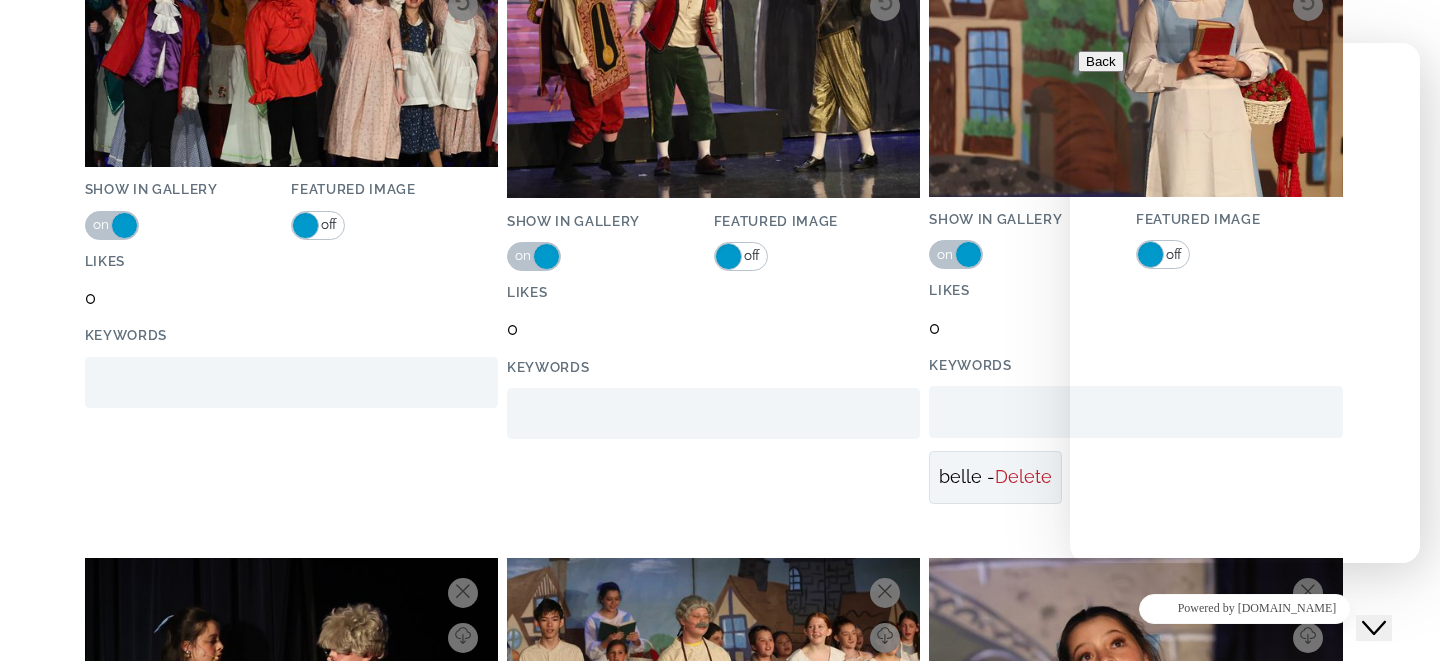 click on "1st Annual Gala Upload Photos Invite Contributors Settings  Promote  Gallery  Public  View Show All Show Public Show Non-Public Enable Custom Sort Download Delete Rotate Updating Info...  Show in Gallery  on off  Featured Image  on off  Likes  0  Keywords  Download Delete Rotate Updating Info...  Show in Gallery  on off  Featured Image  on off  Likes  0  Keywords  belle -  Delete Download Delete Rotate Updating Info...  Show in Gallery  on off  Featured Image  on off  Likes  0  Keywords  Download Delete Rotate Updating Info...  Show in Gallery  on off  Featured Image  on off  Likes  0  Keywords  Download Delete Rotate Updating Info...  Show in Gallery  on off  Featured Image  on off  Likes  0  Keywords  Download Delete Rotate Updating Info...  Show in Gallery  on off  Featured Image  on off  Likes  0  Keywords  Download Delete Rotate Updating Info...  Show in Gallery  on off  Featured Image  on off  Likes  0  Keywords  Download Delete Rotate Updating Info...  Show in Gallery  on off  Featured Image  on off" at bounding box center [720, -855] 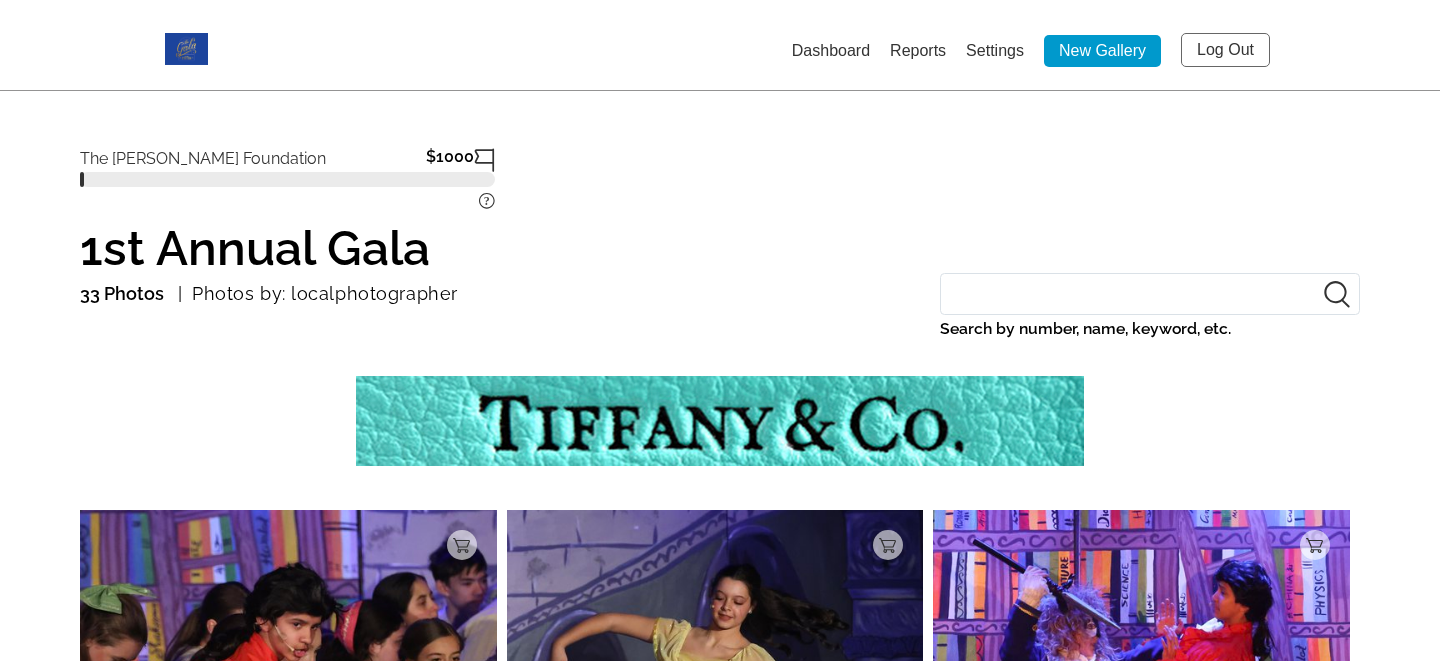 scroll, scrollTop: 0, scrollLeft: 0, axis: both 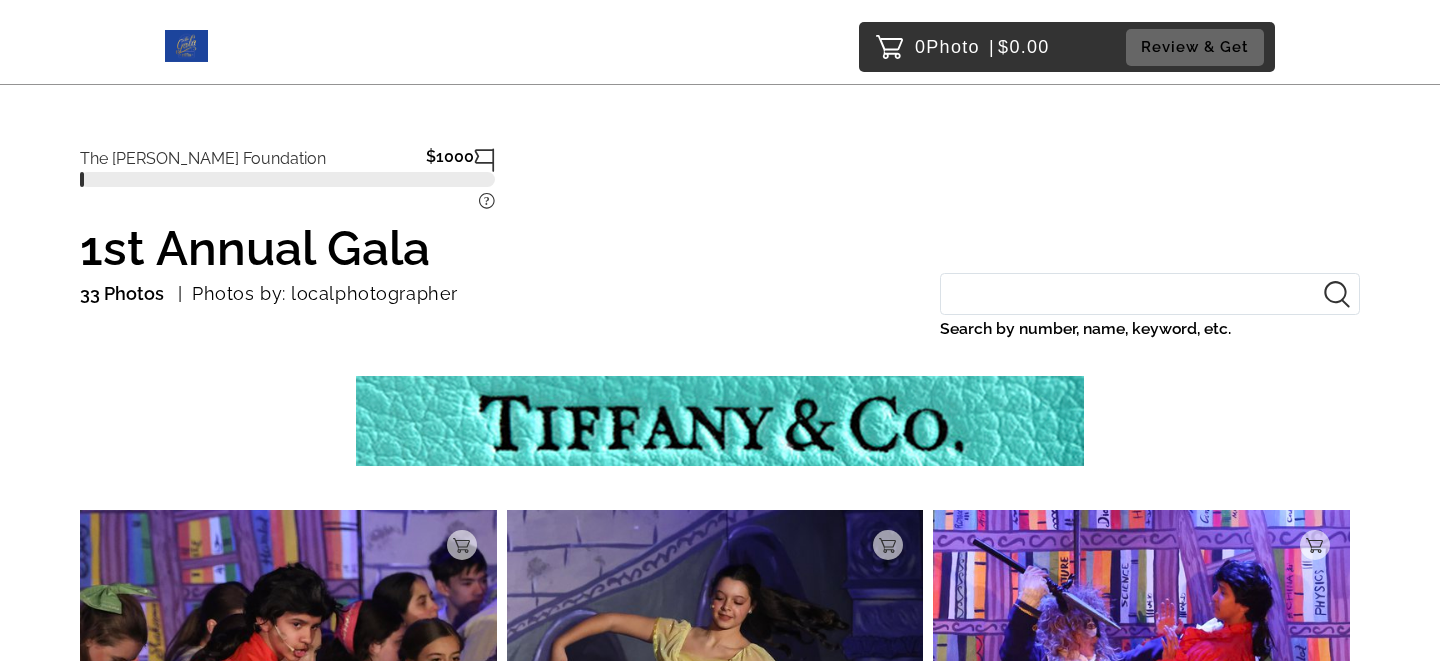 click at bounding box center (186, 42) 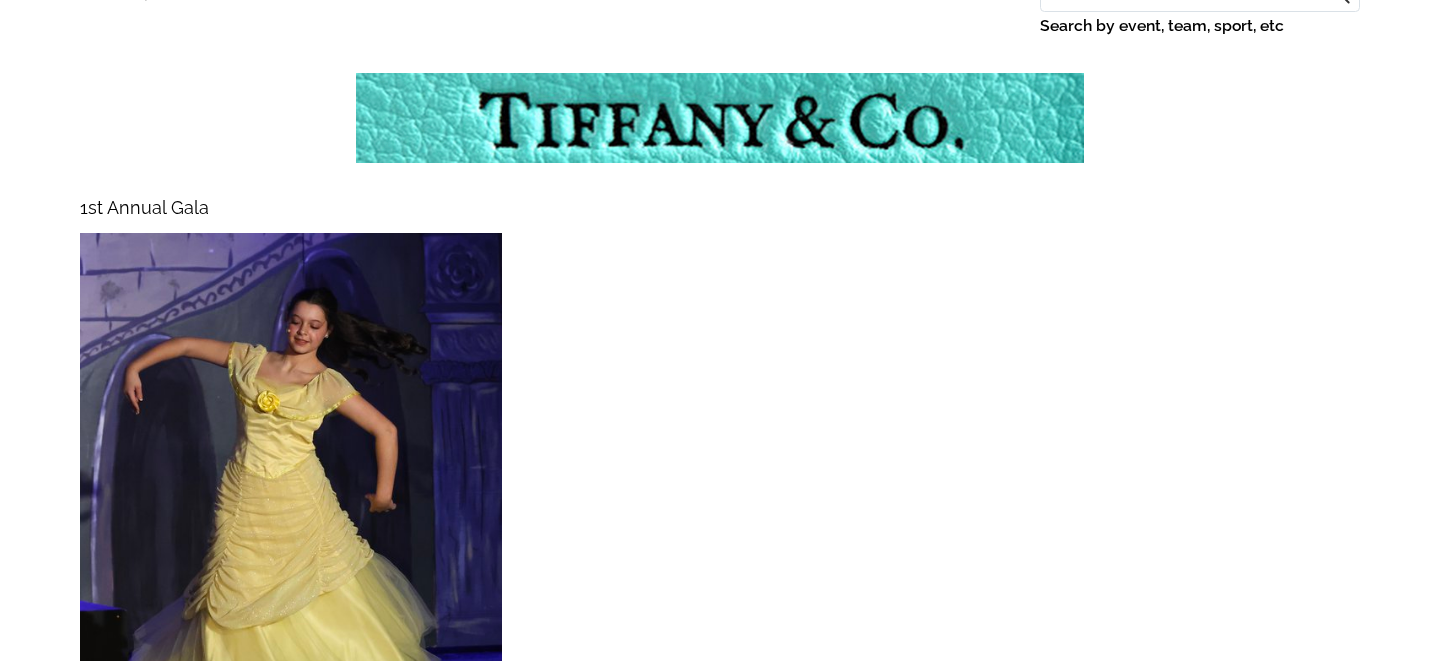 scroll, scrollTop: 261, scrollLeft: 0, axis: vertical 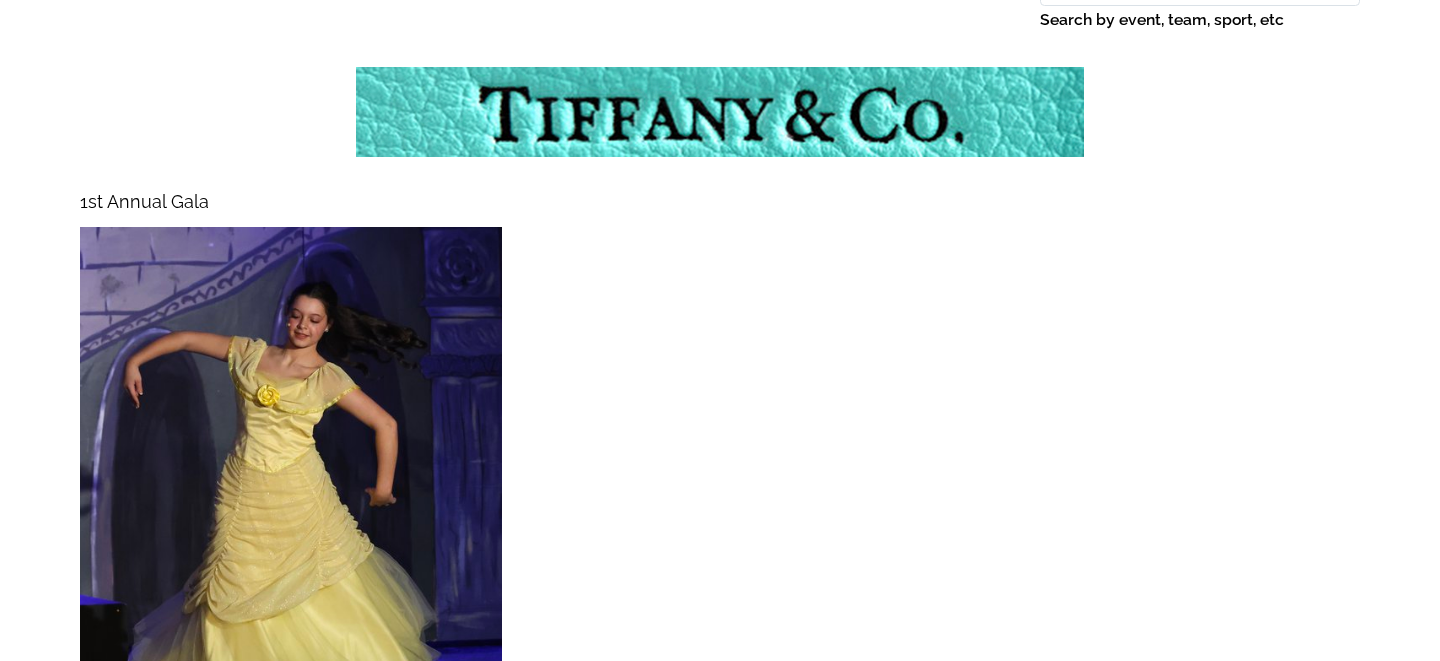 click at bounding box center (291, 492) 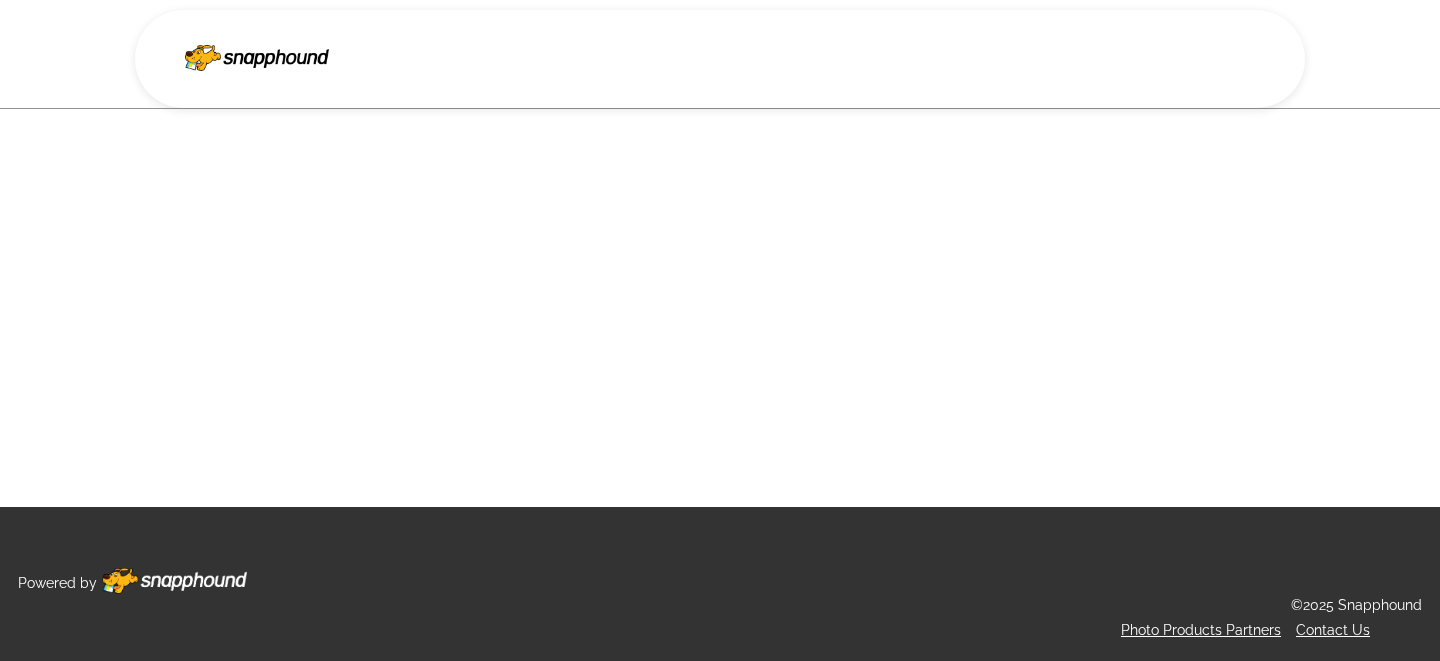 scroll, scrollTop: 0, scrollLeft: 0, axis: both 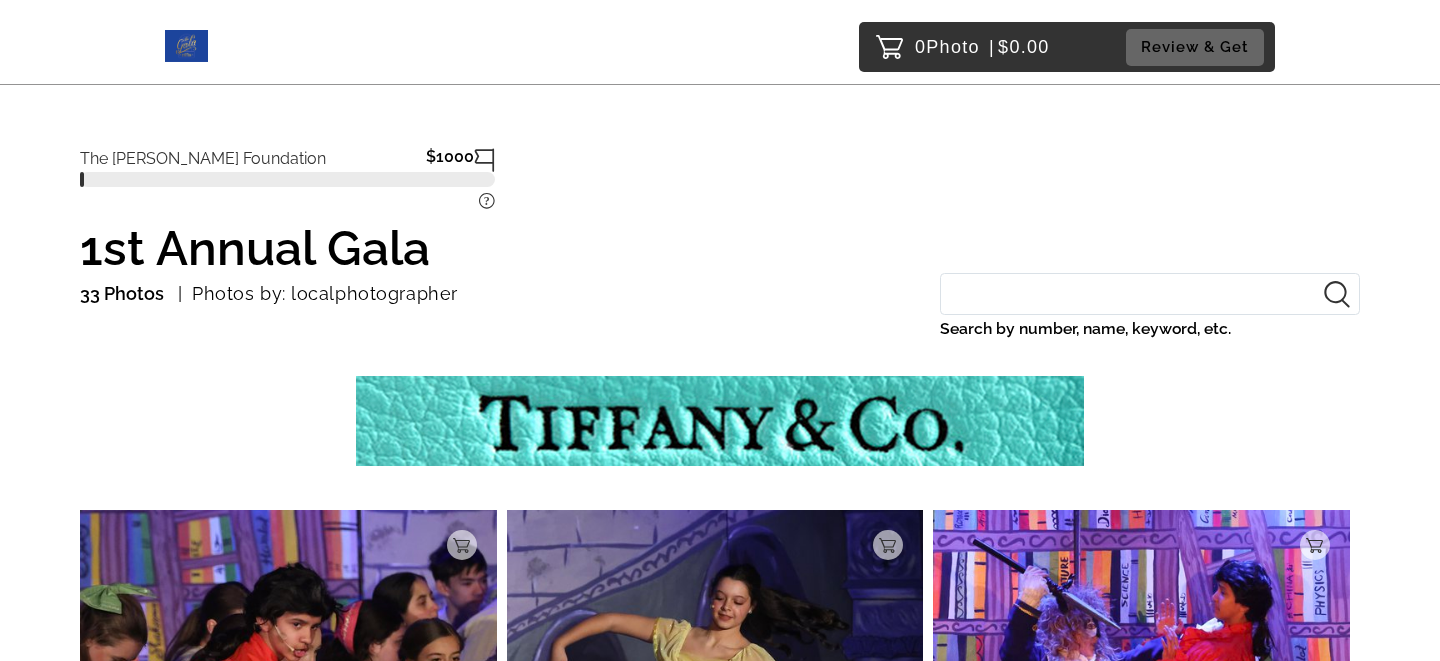 click on "Search by number, name, keyword, etc." at bounding box center [1150, 294] 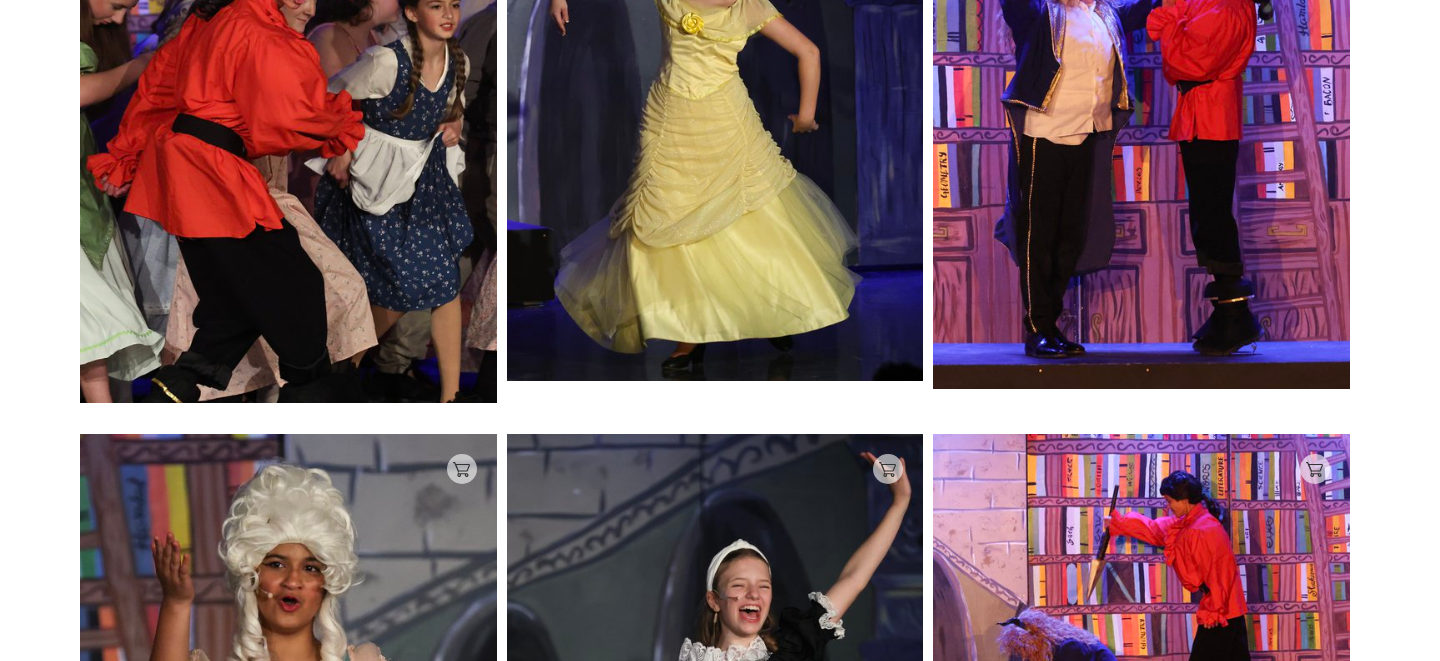 scroll, scrollTop: 0, scrollLeft: 0, axis: both 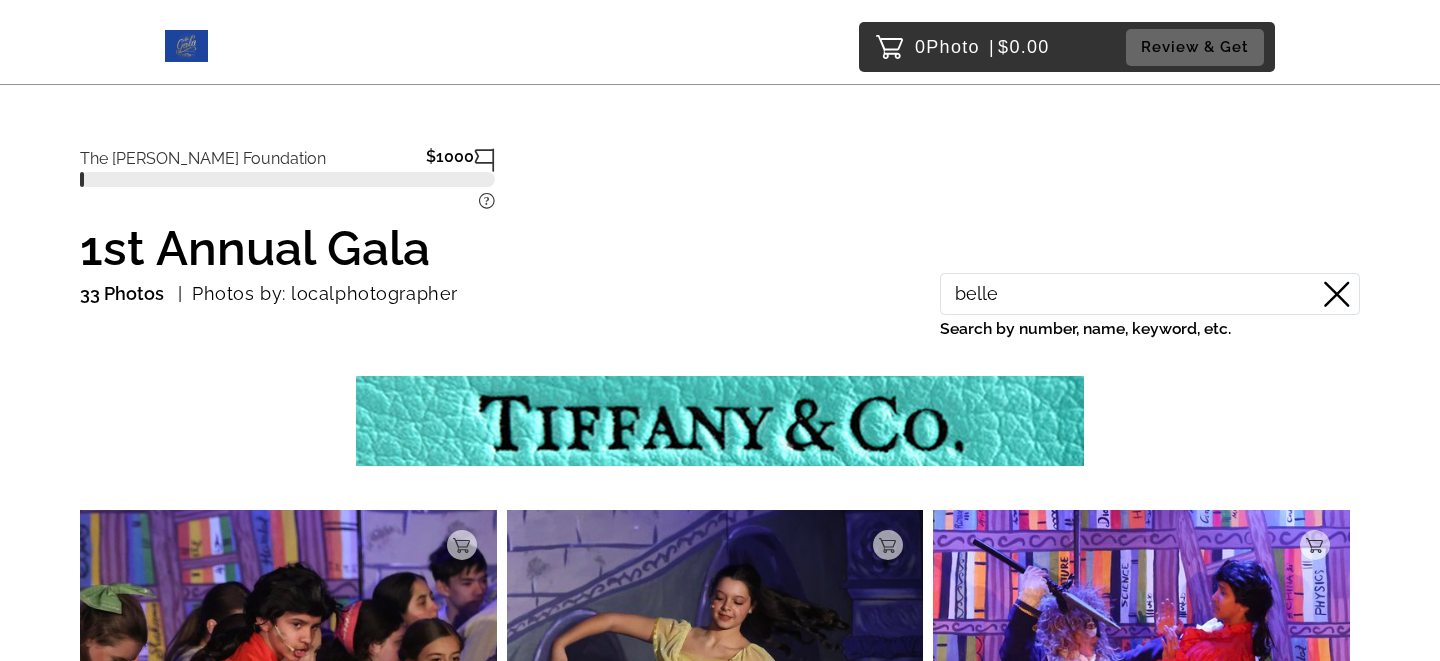 type on "belle" 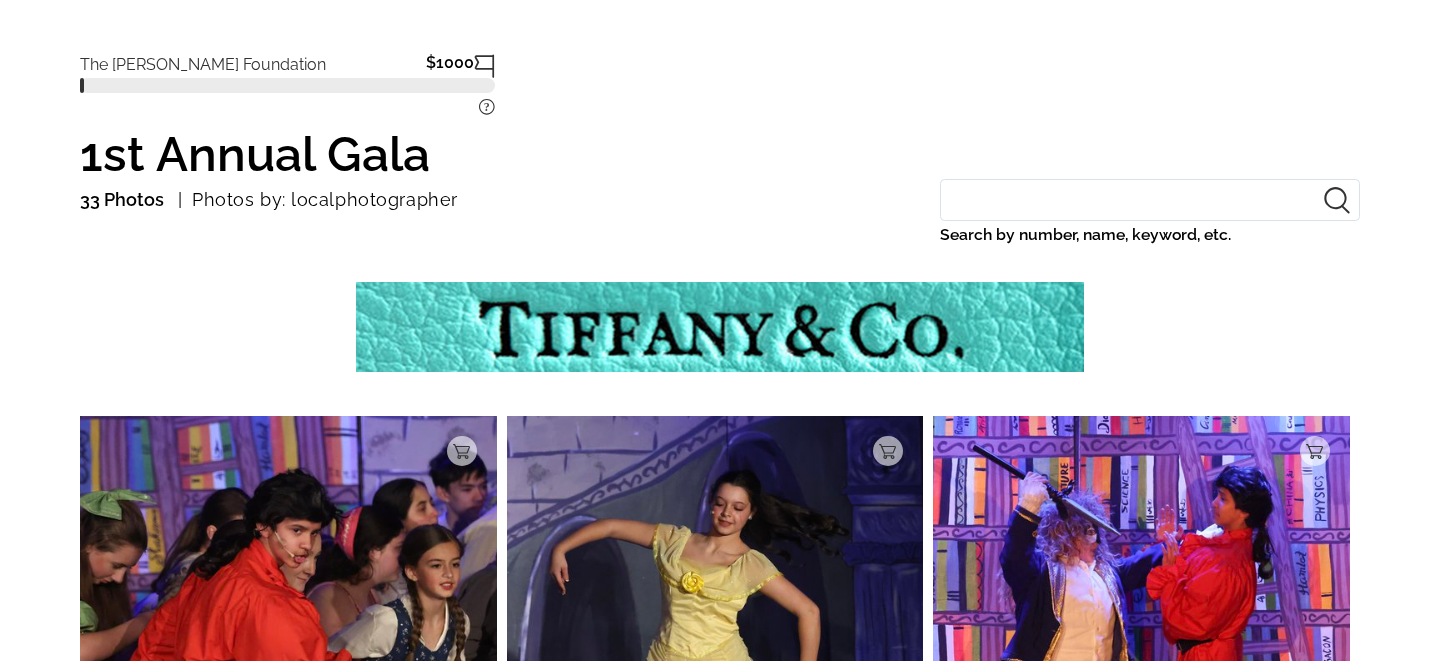 scroll, scrollTop: 89, scrollLeft: 0, axis: vertical 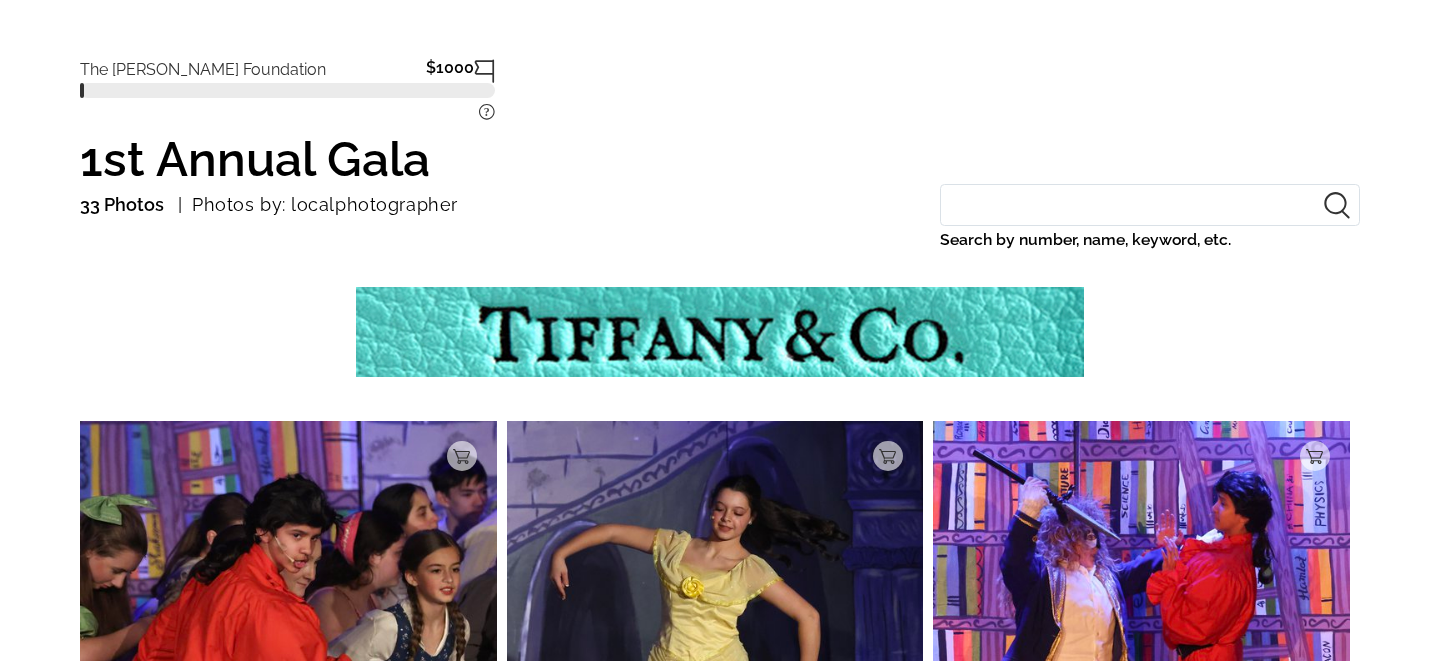 click on "Search by number, name, keyword, etc." at bounding box center [1150, 205] 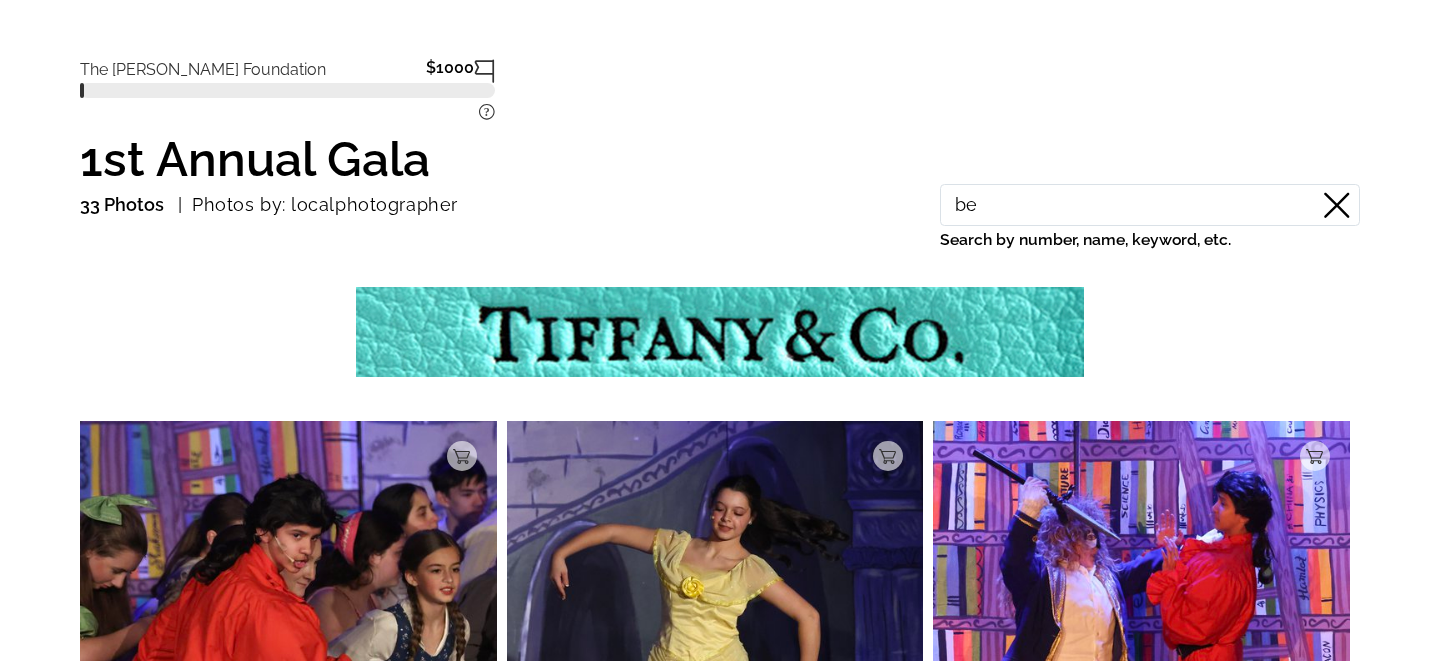 type on "b" 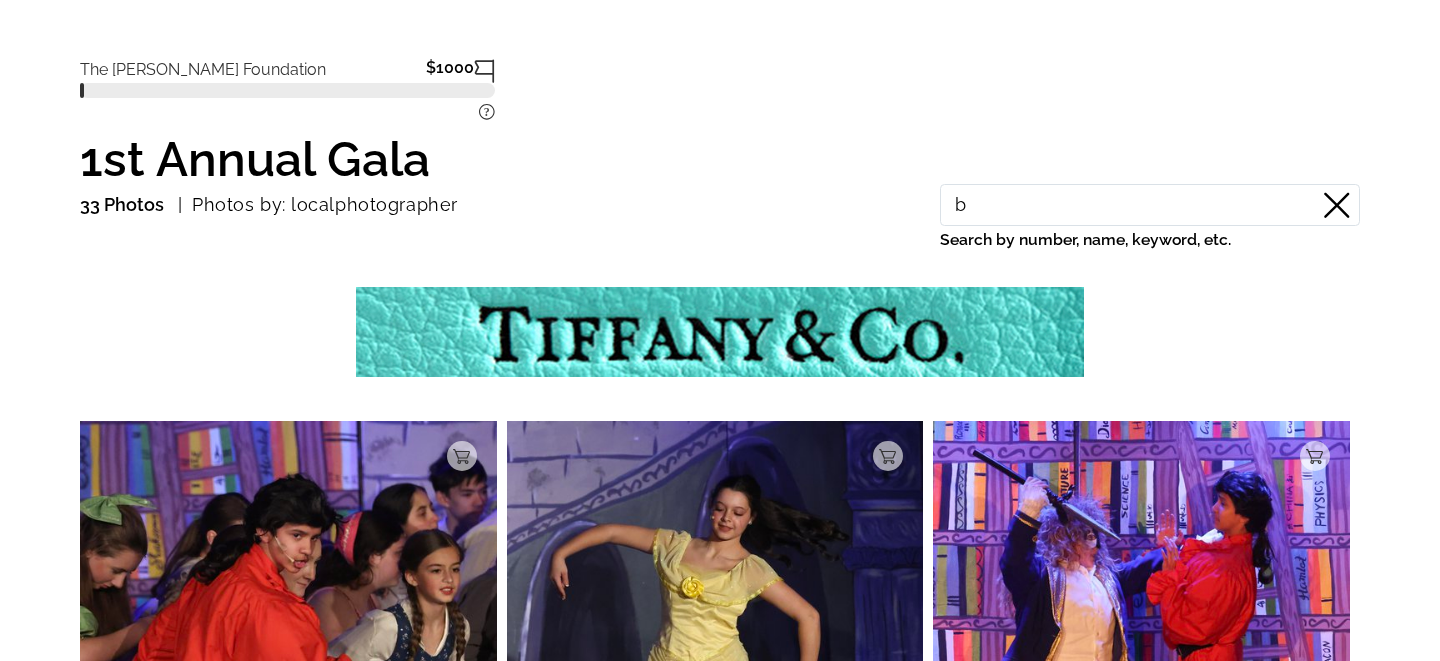 type 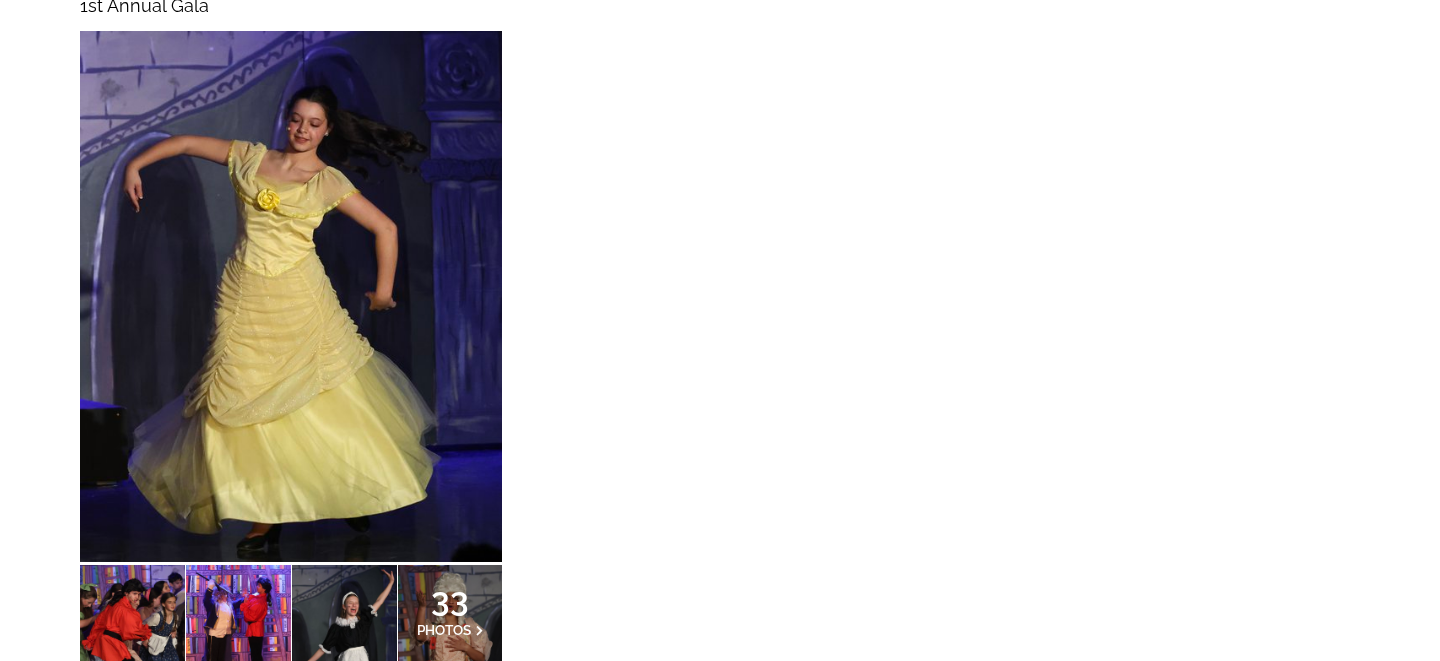 scroll, scrollTop: 477, scrollLeft: 0, axis: vertical 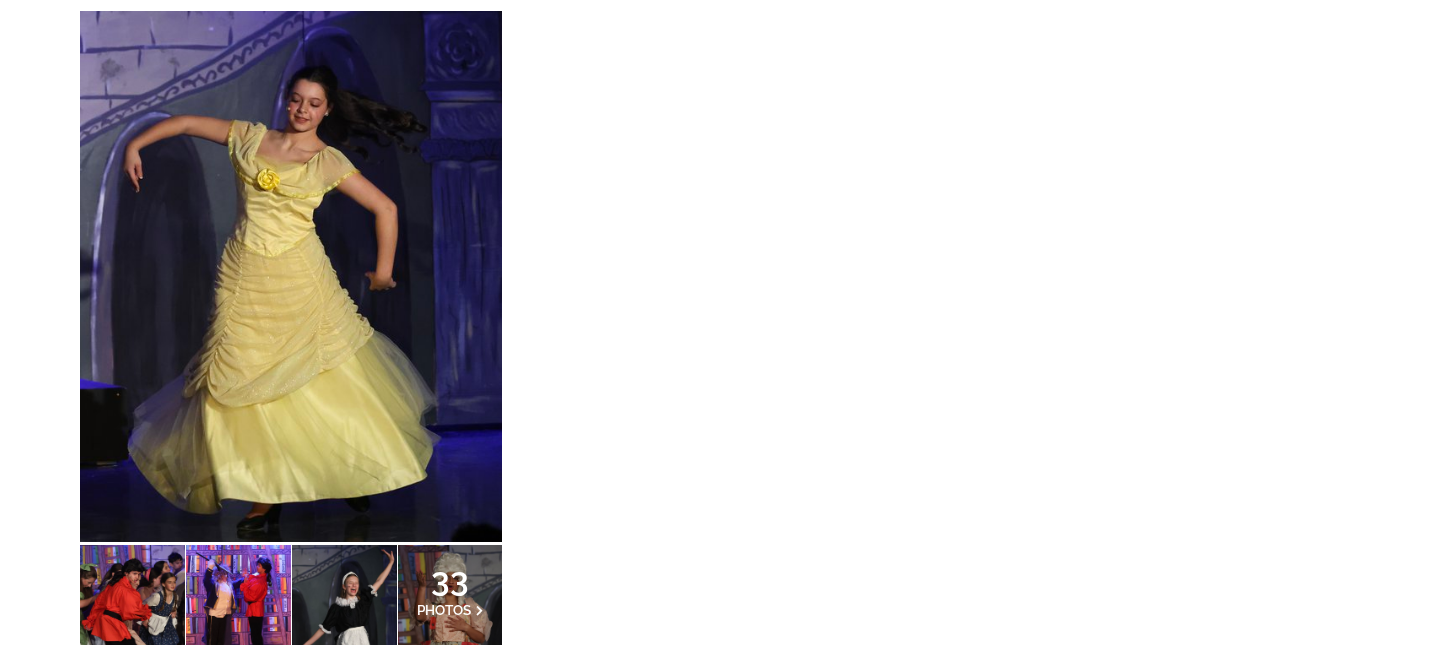 click at bounding box center [291, 276] 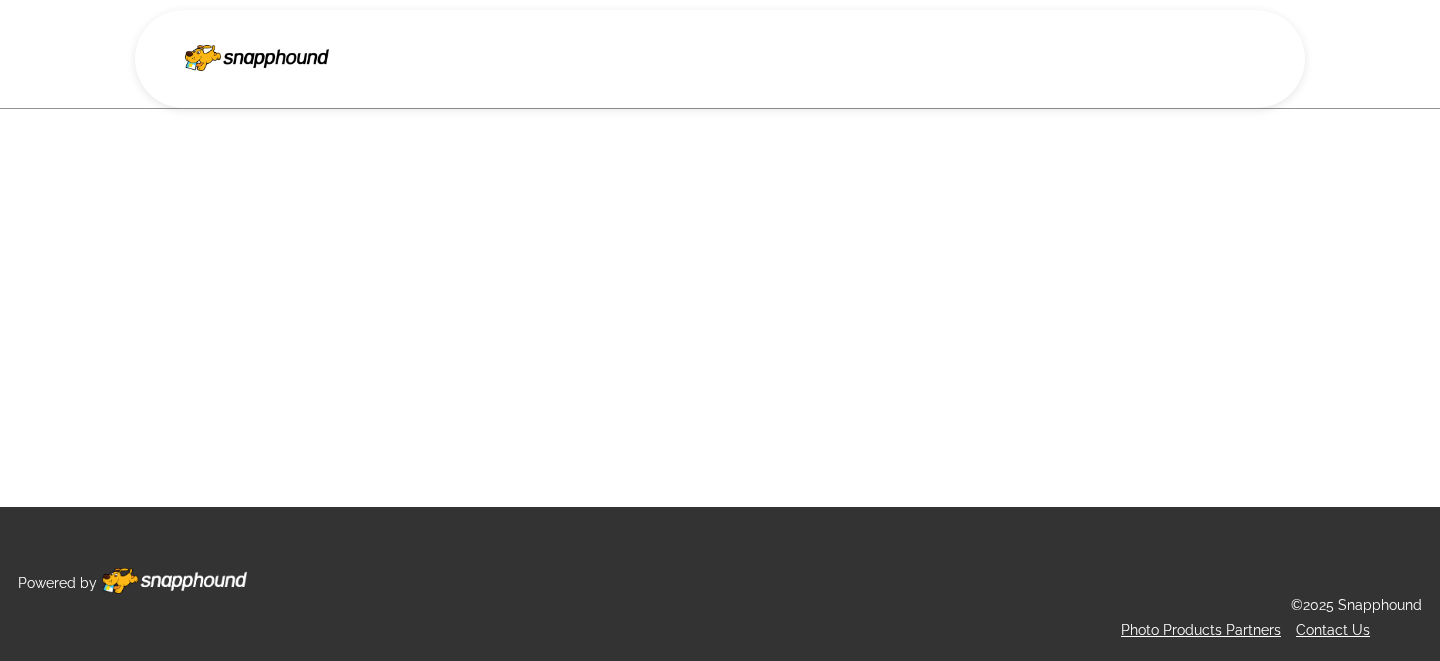 scroll, scrollTop: 0, scrollLeft: 0, axis: both 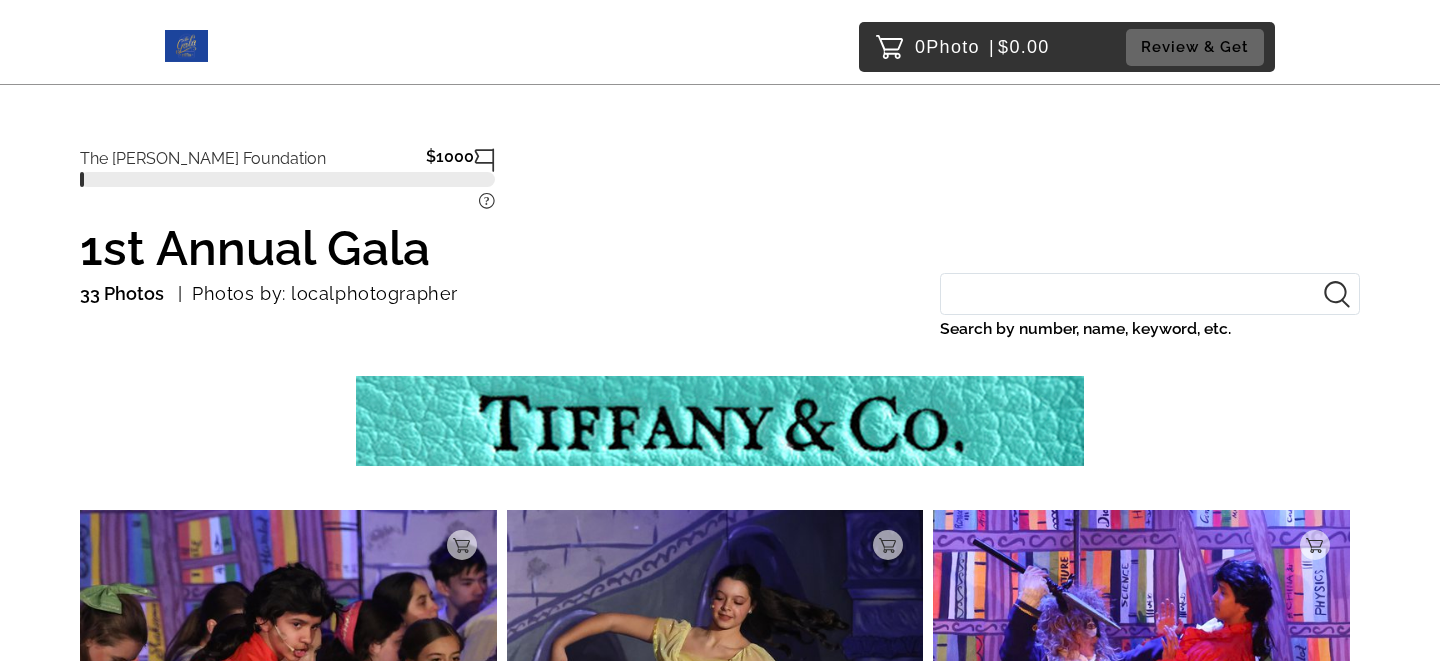 click on "Search by number, name, keyword, etc." at bounding box center [1150, 294] 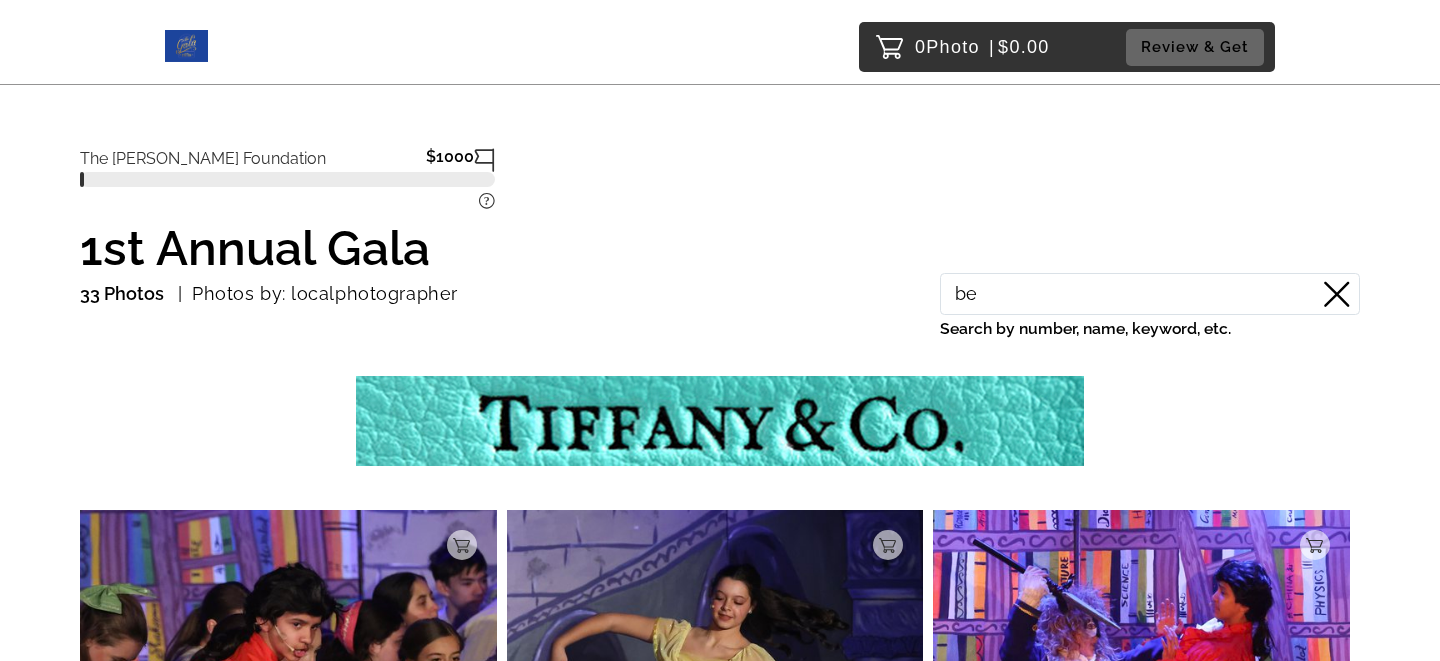type on "b" 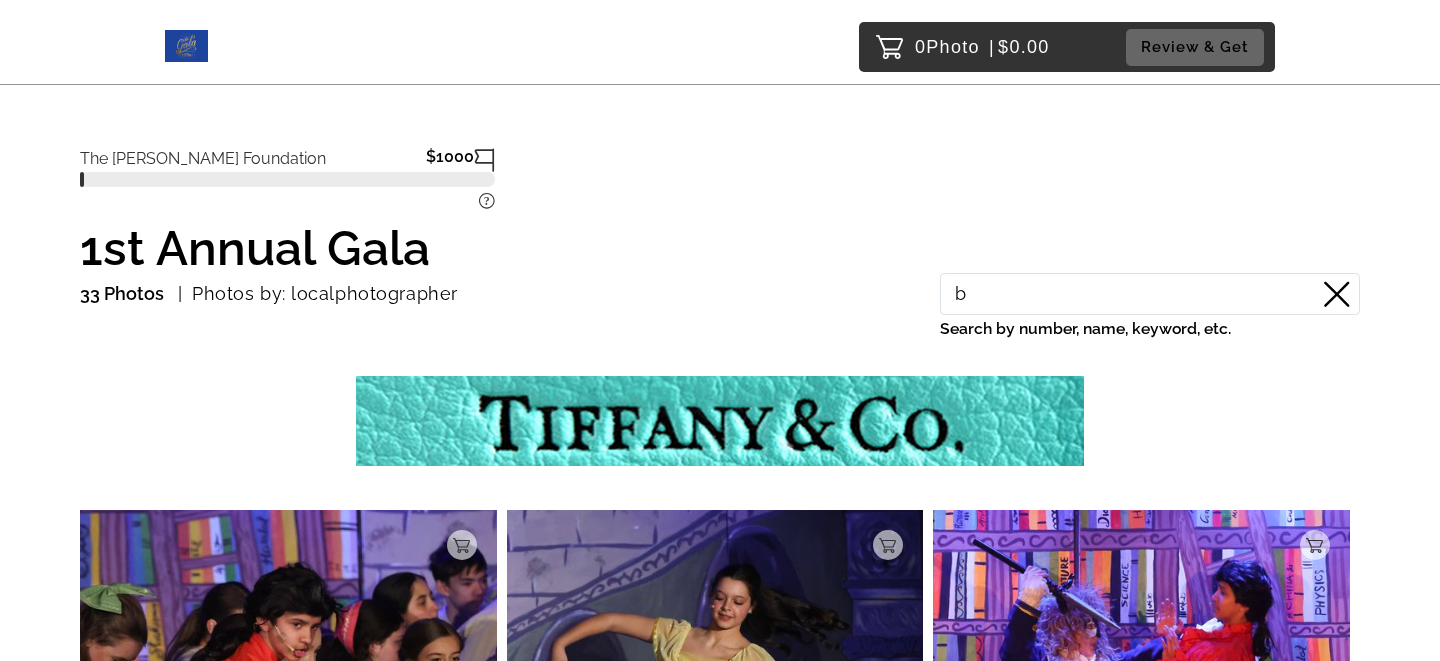 type 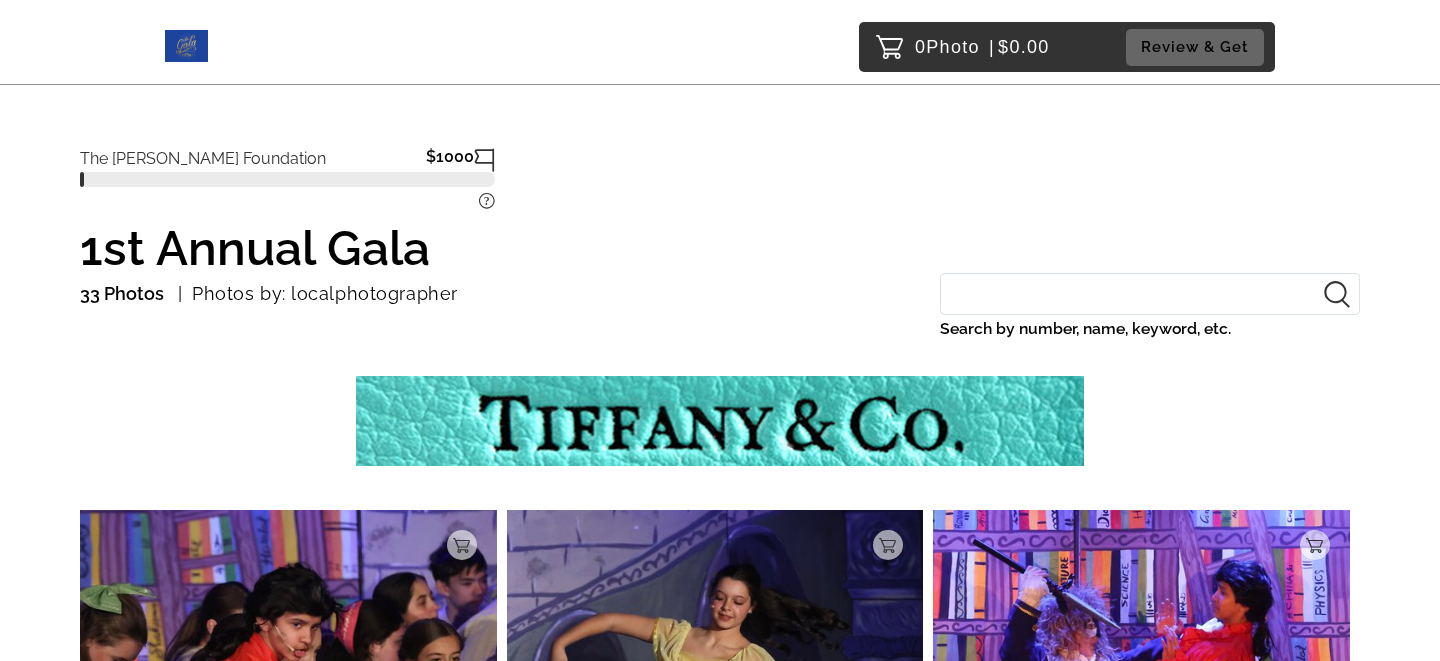 click at bounding box center [720, 426] 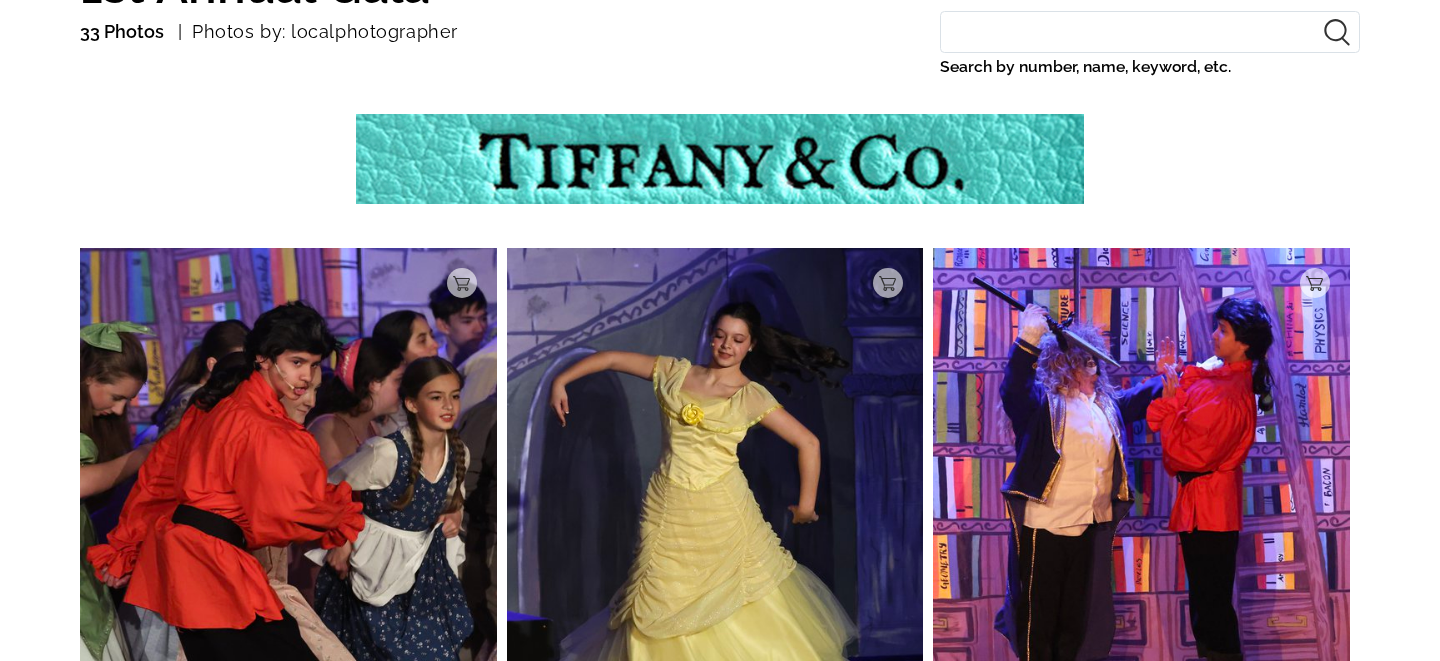 scroll, scrollTop: 241, scrollLeft: 0, axis: vertical 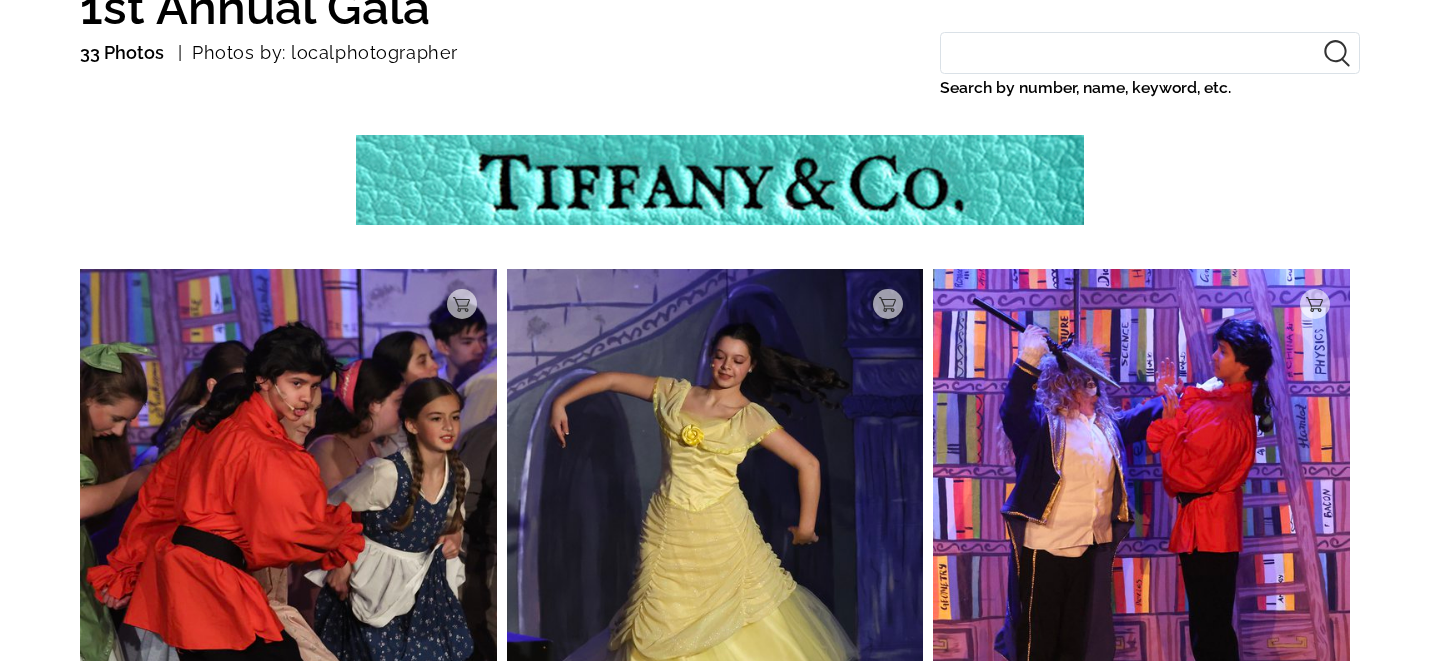 click at bounding box center (720, 185) 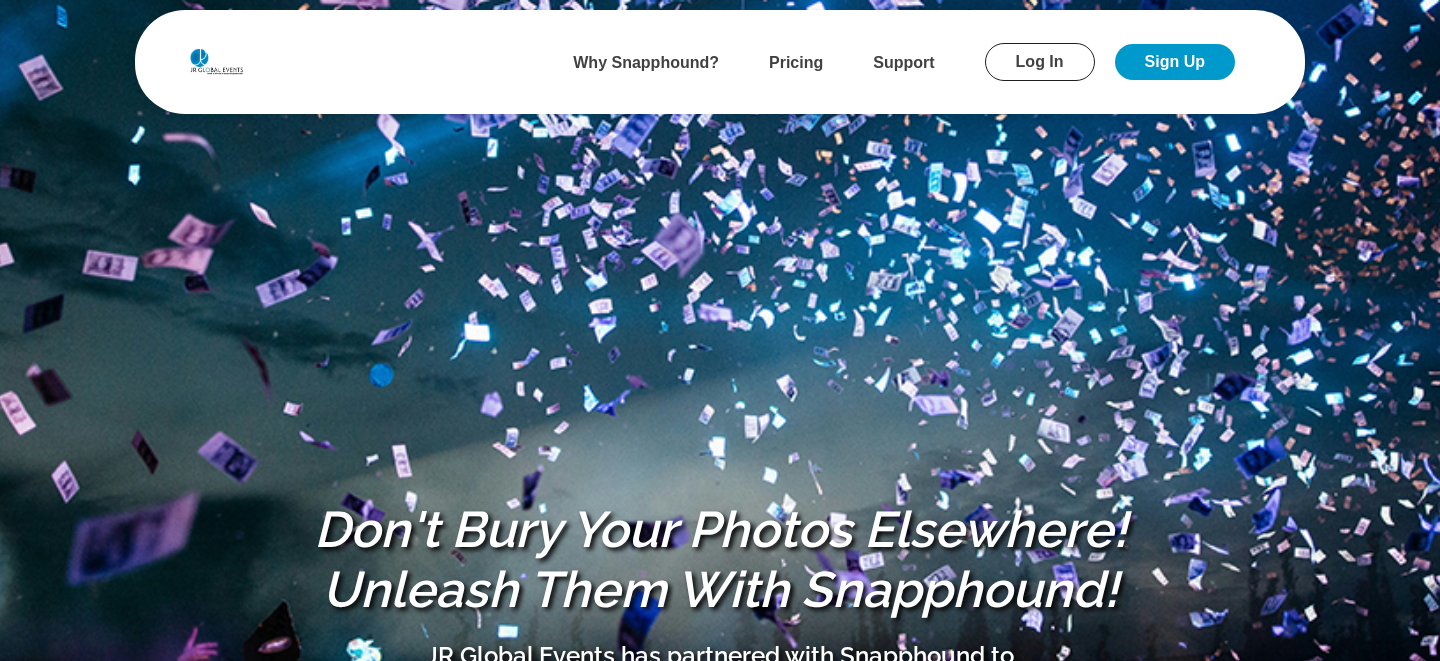 scroll, scrollTop: 0, scrollLeft: 0, axis: both 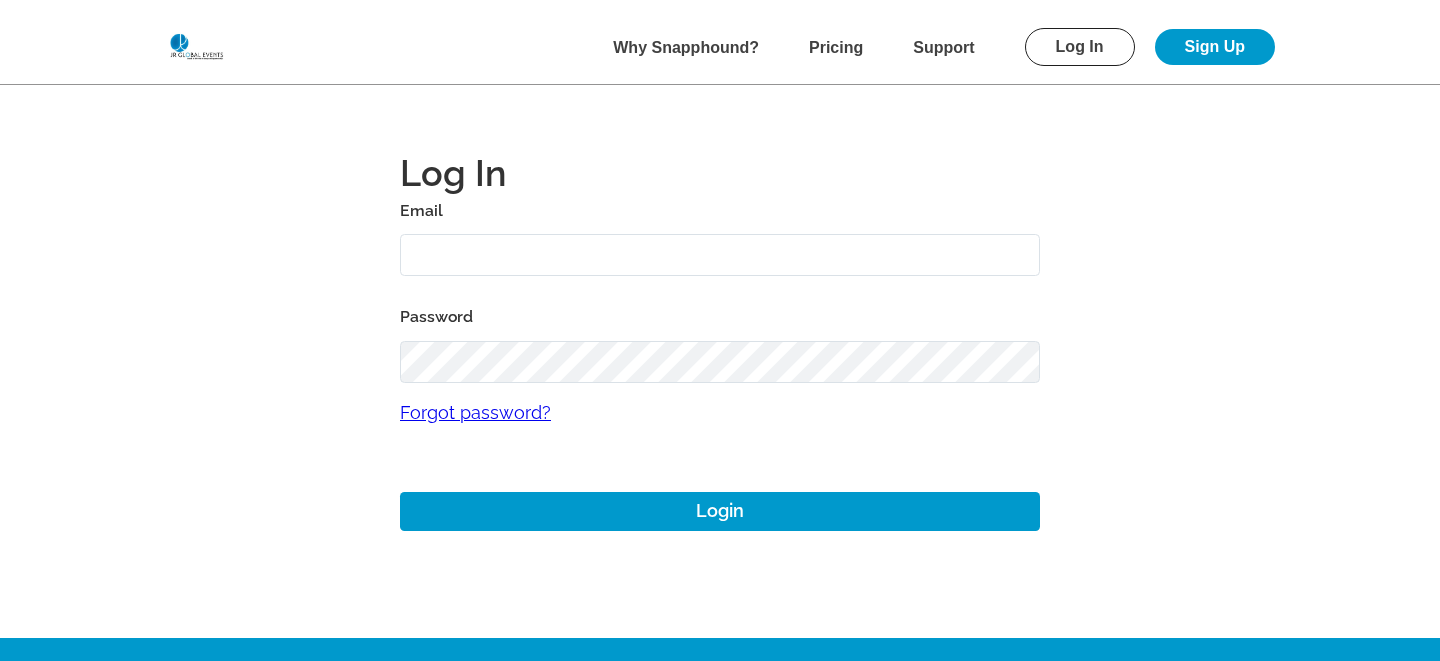 click at bounding box center [720, 255] 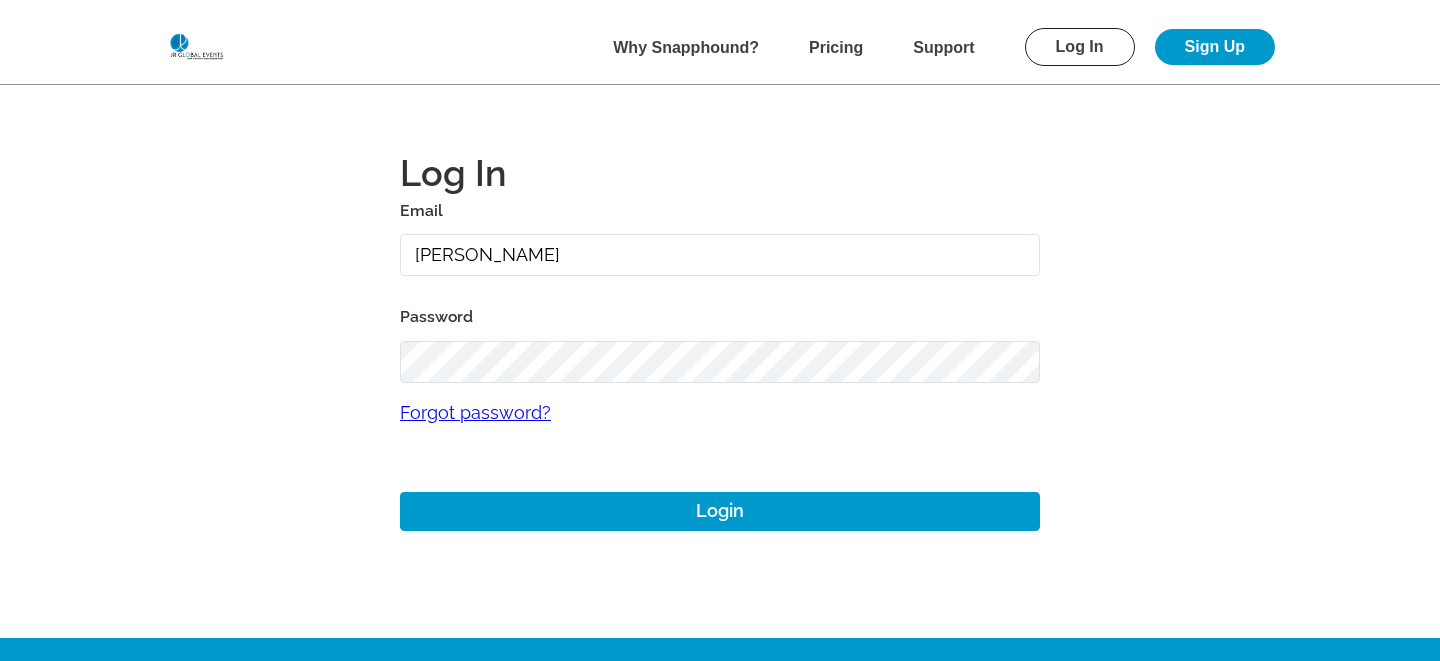 type on "mike+jrevent@snapphound.com" 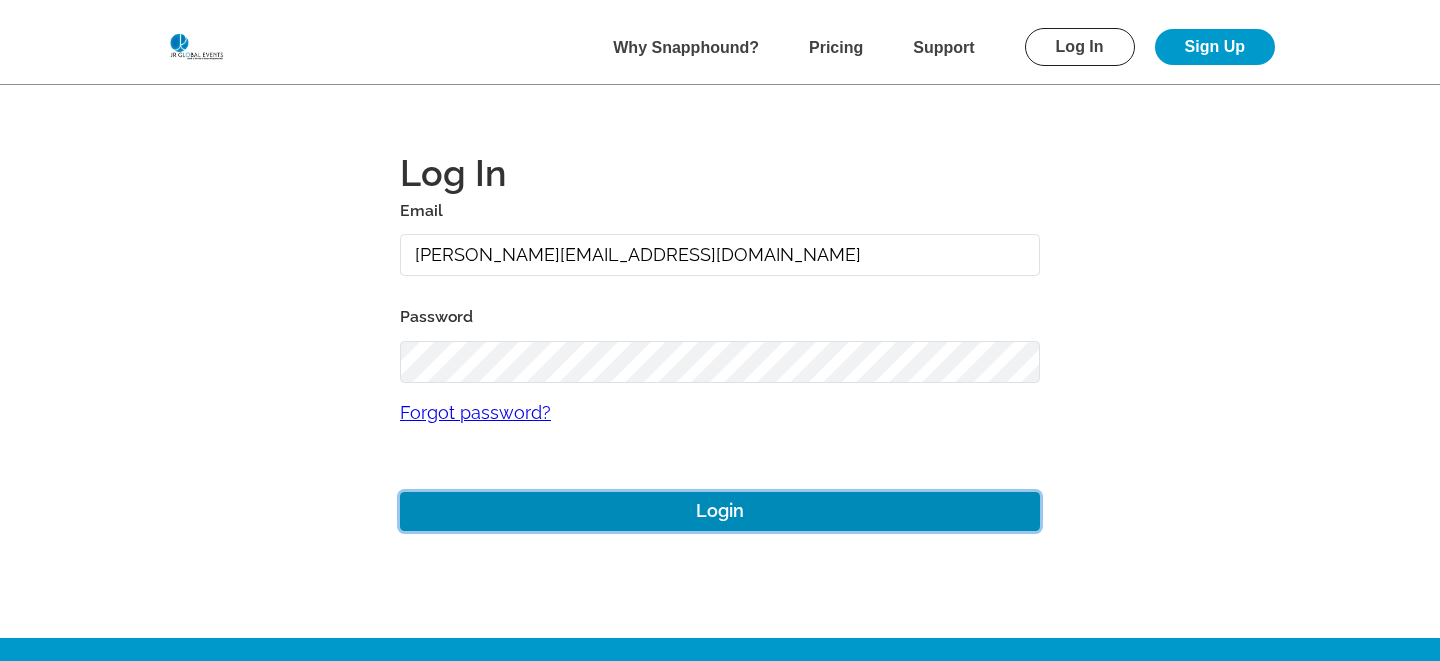 click on "Login" at bounding box center (720, 511) 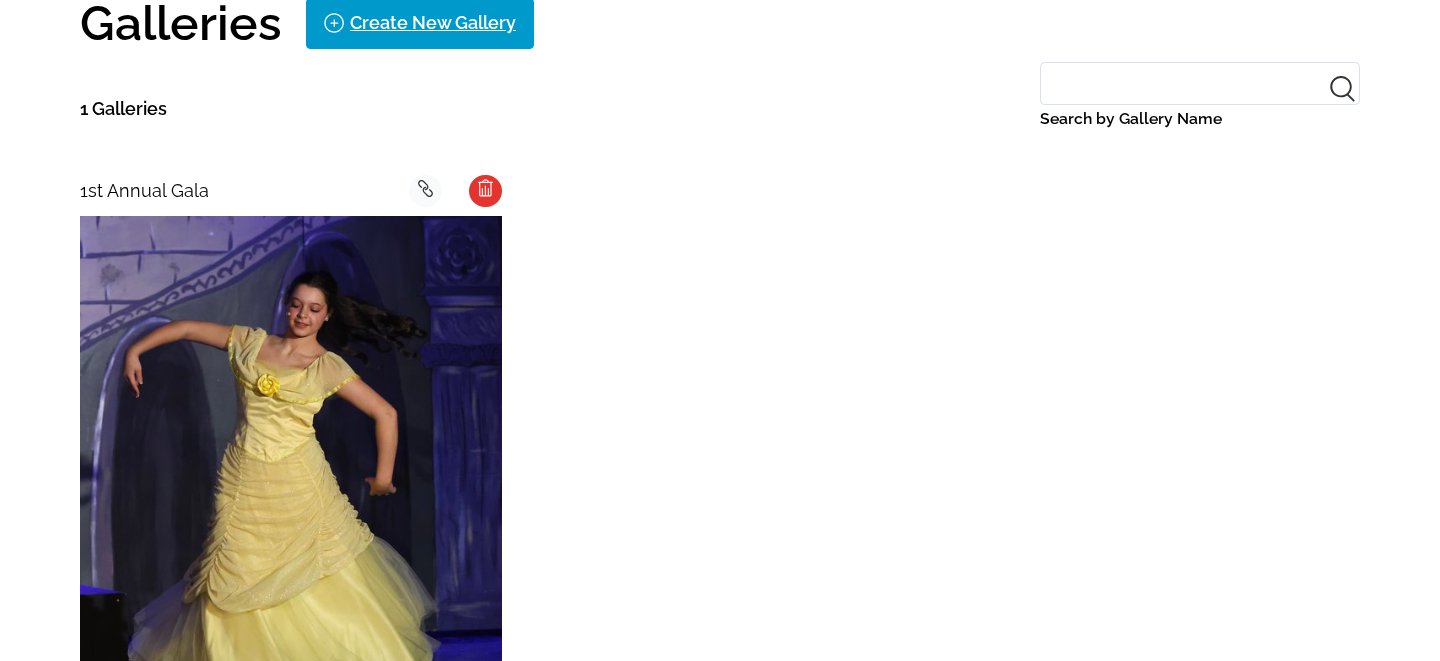 scroll, scrollTop: 490, scrollLeft: 0, axis: vertical 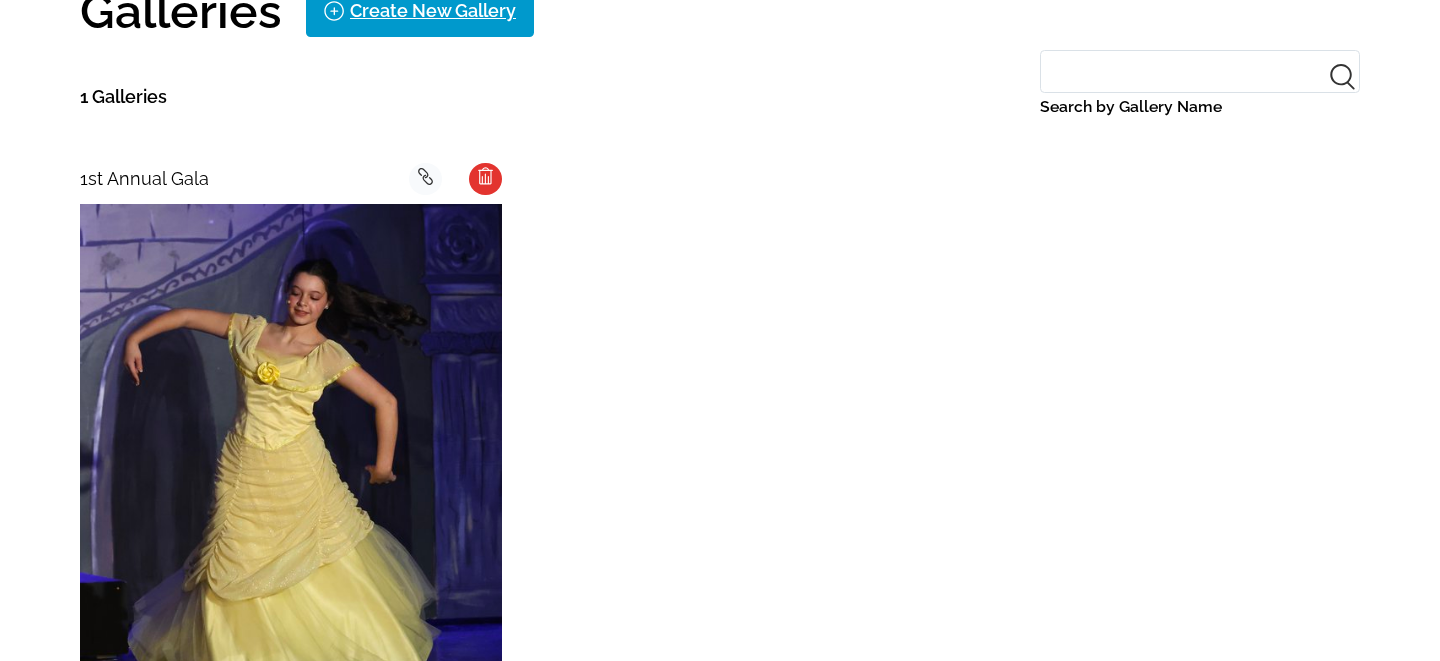 click at bounding box center [291, 469] 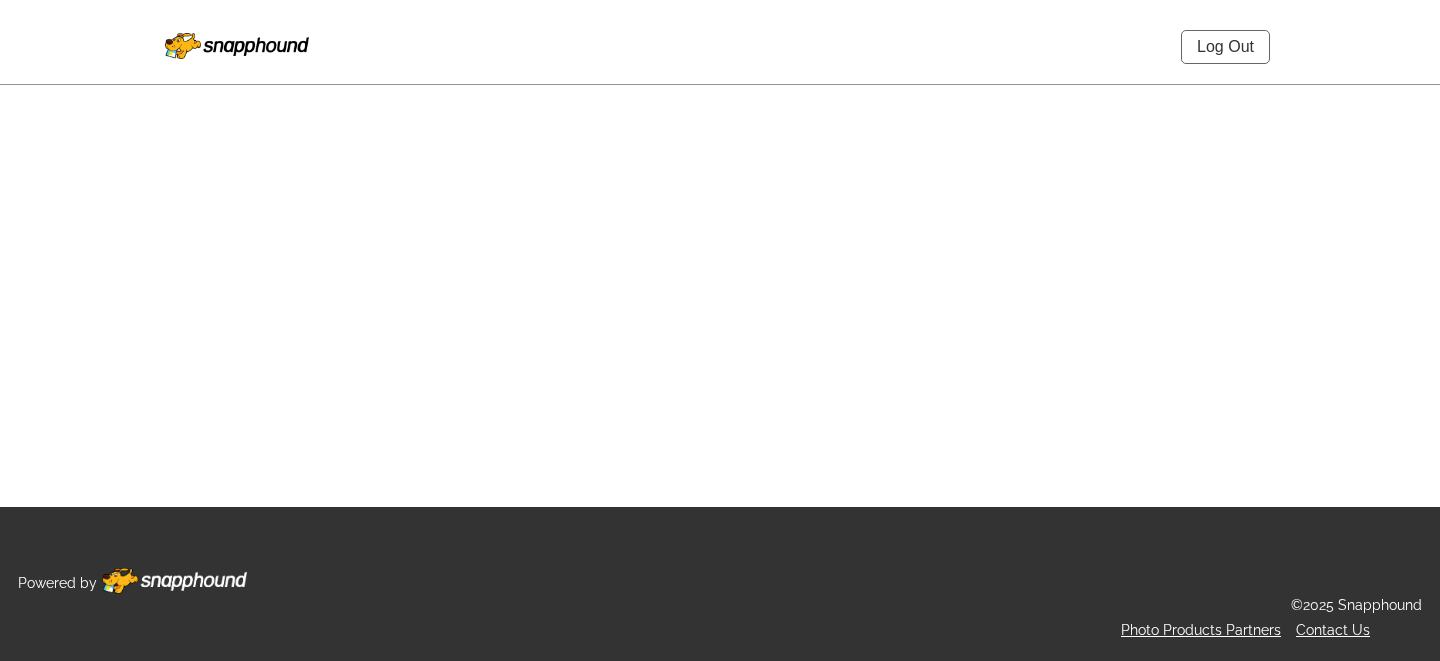 scroll, scrollTop: 0, scrollLeft: 0, axis: both 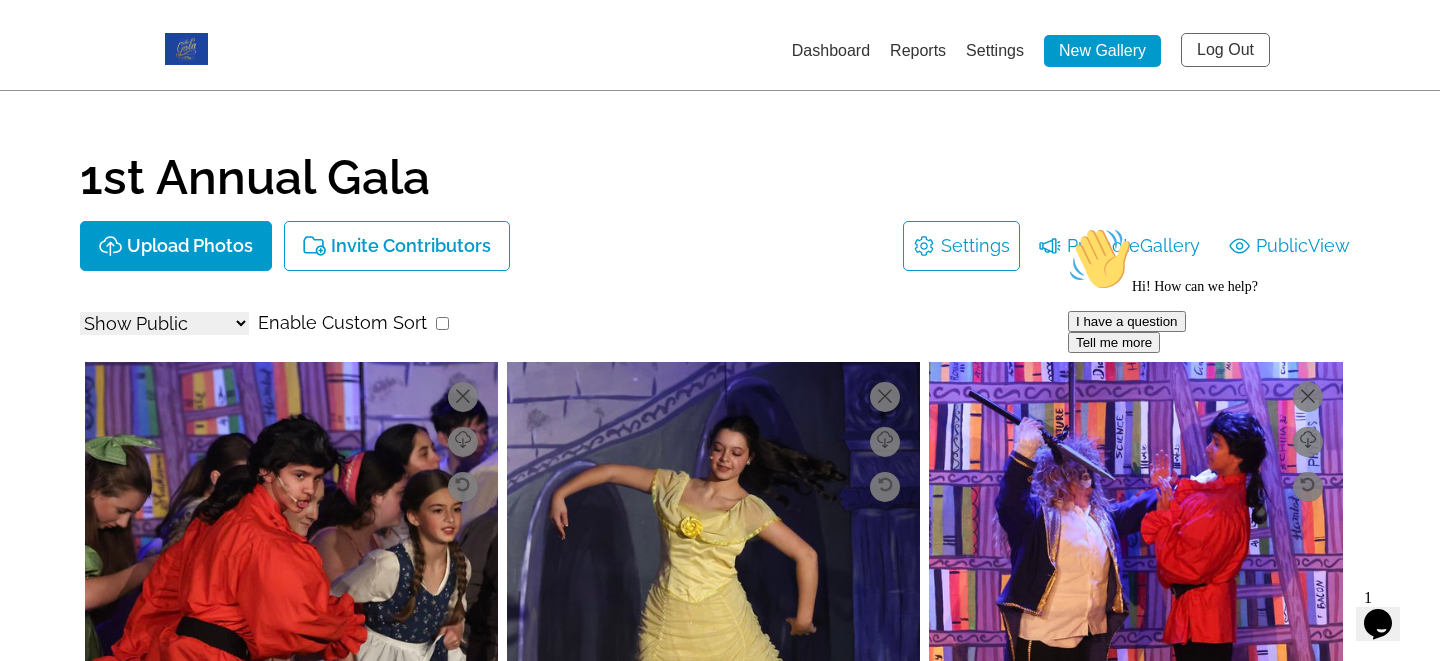 click on "Log Out" at bounding box center [1225, 50] 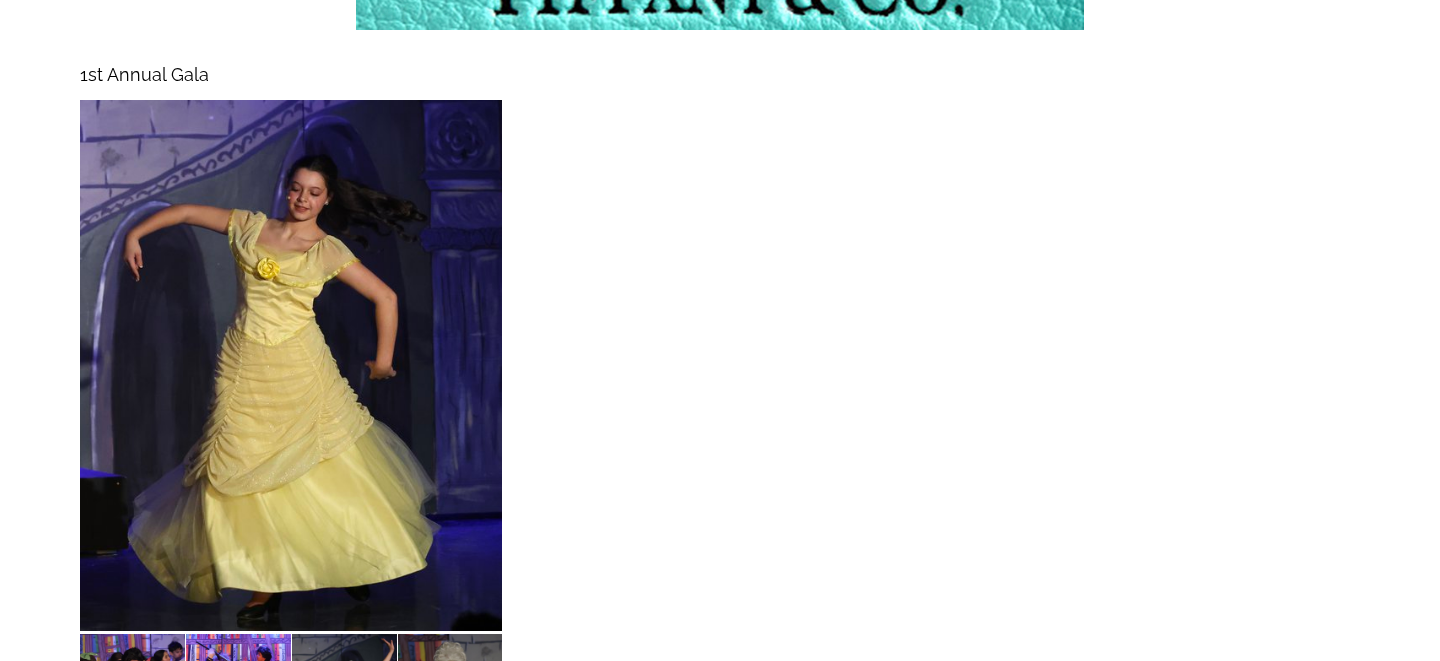 scroll, scrollTop: 435, scrollLeft: 0, axis: vertical 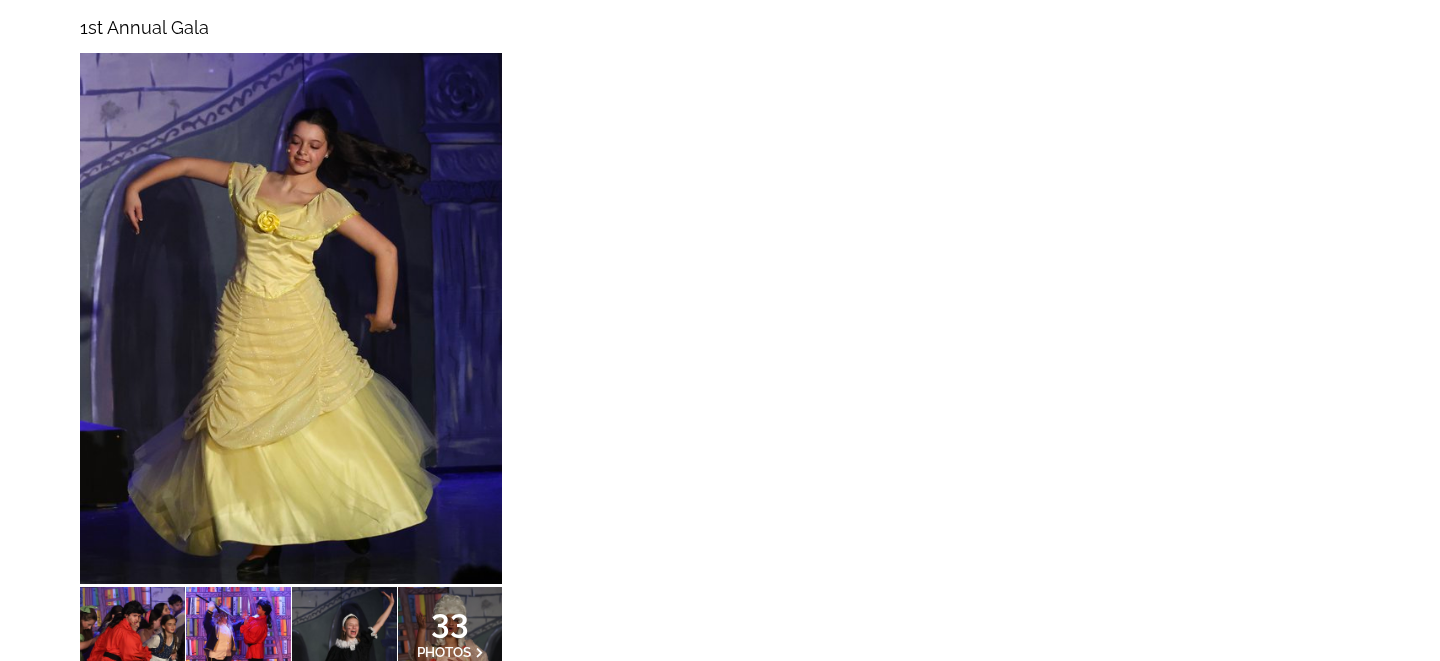 click at bounding box center (291, 318) 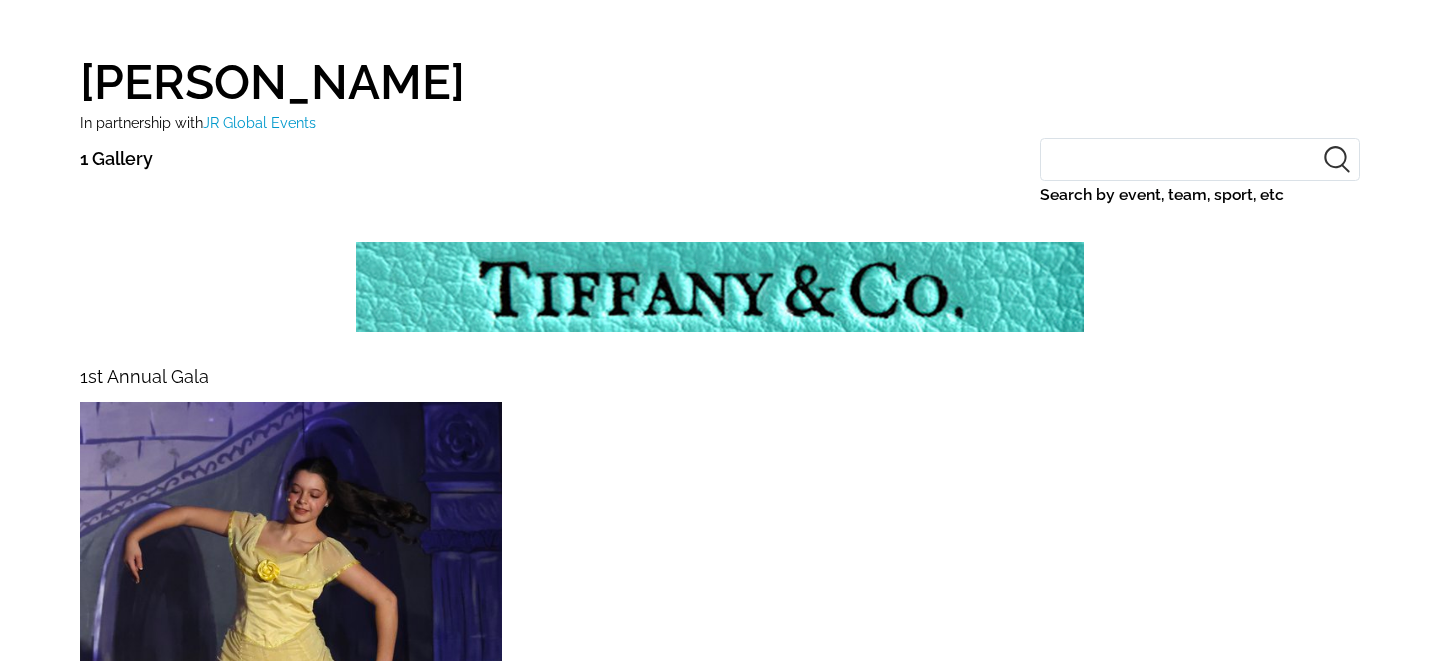 scroll, scrollTop: 0, scrollLeft: 0, axis: both 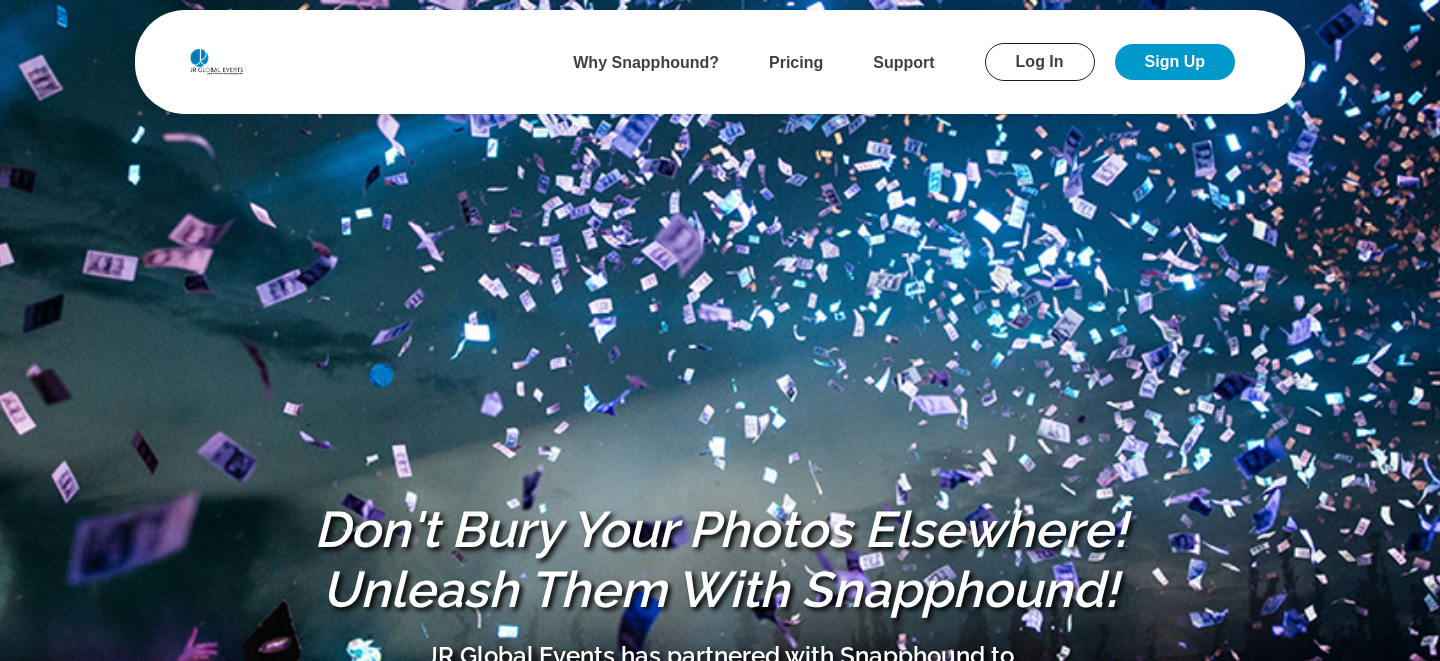 click on "Log In" at bounding box center (1040, 62) 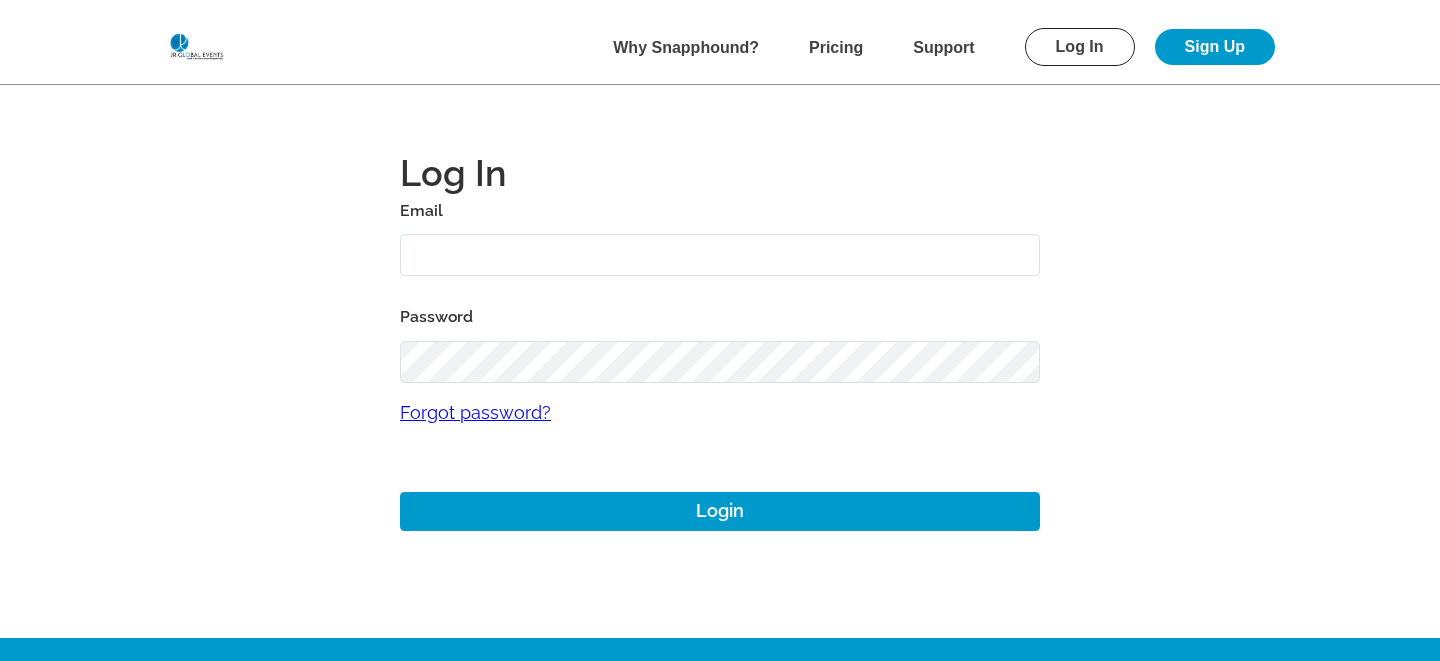 click at bounding box center (720, 255) 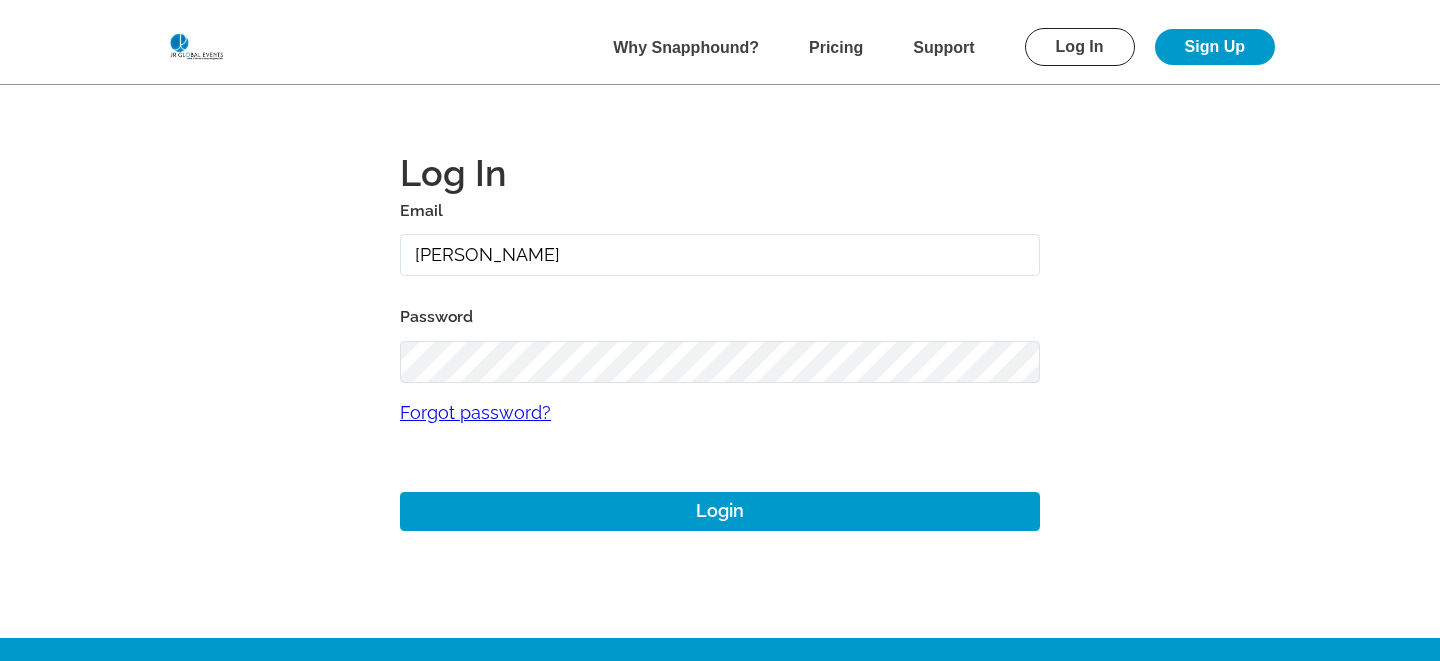 type on "mike+jrevent@snapphound.com" 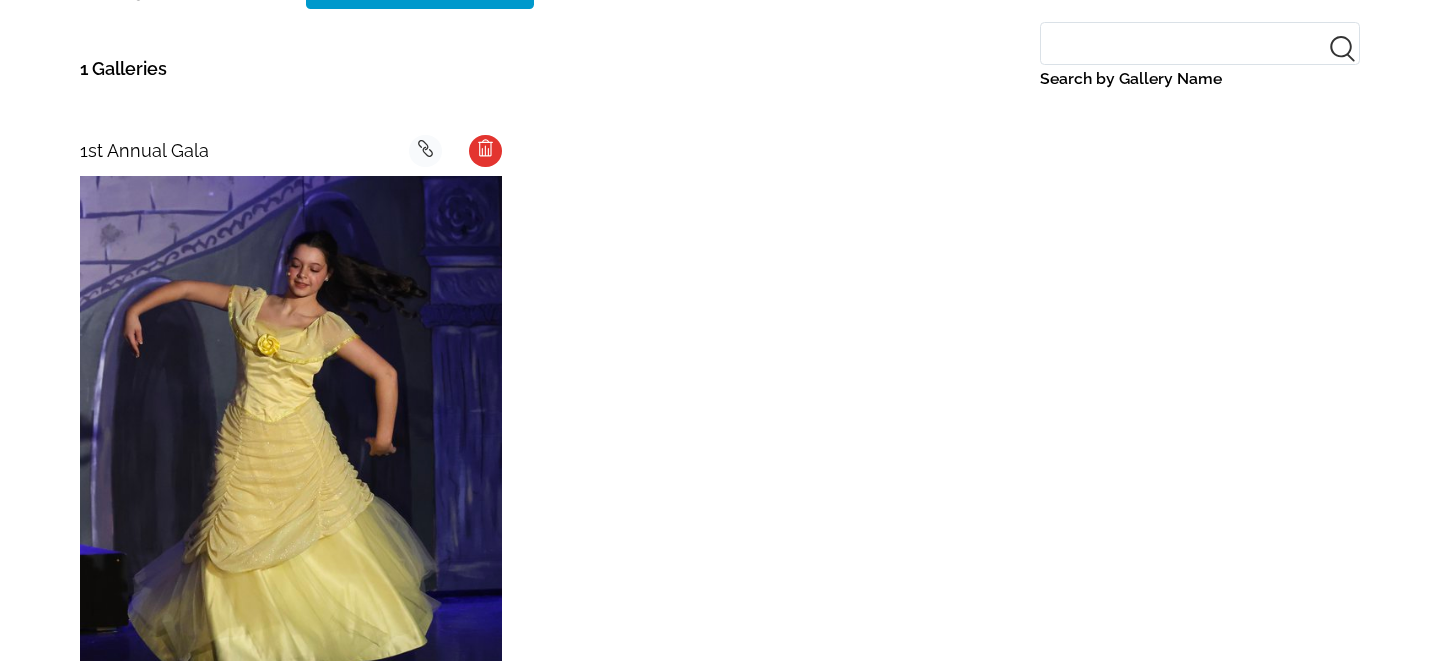 scroll, scrollTop: 528, scrollLeft: 0, axis: vertical 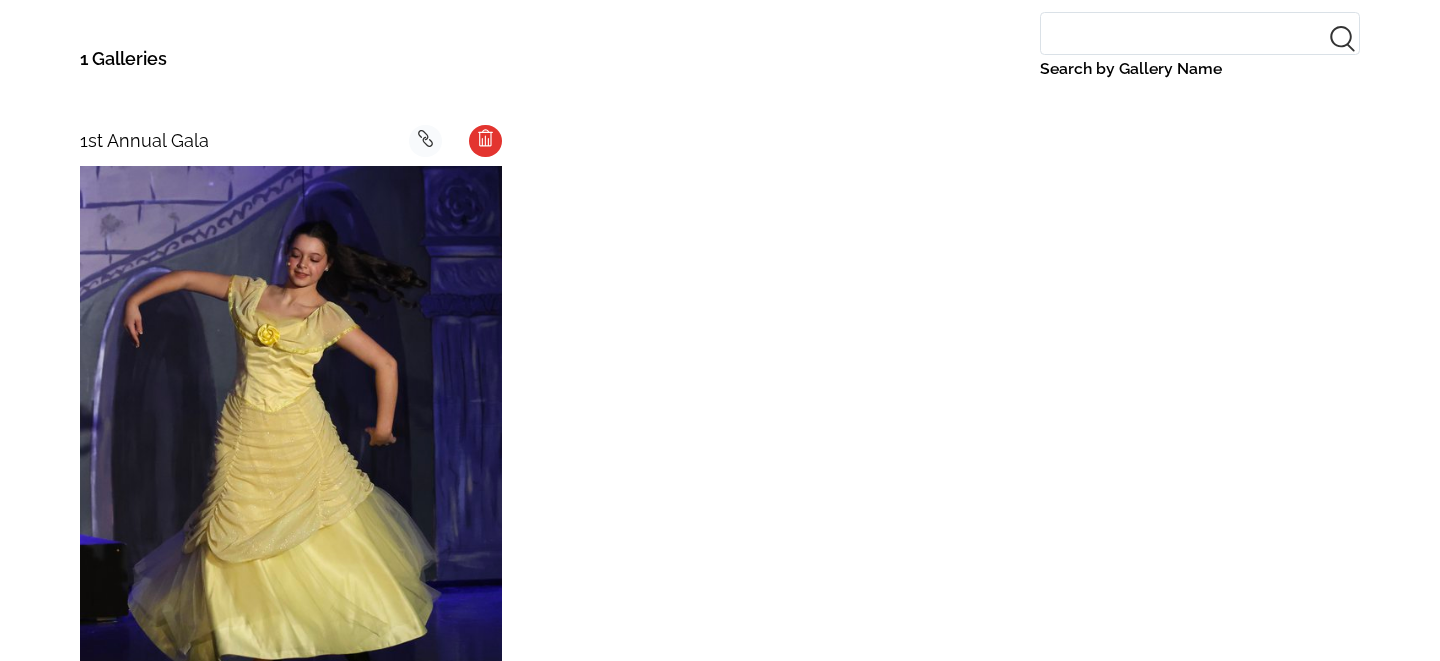 click at bounding box center [291, 431] 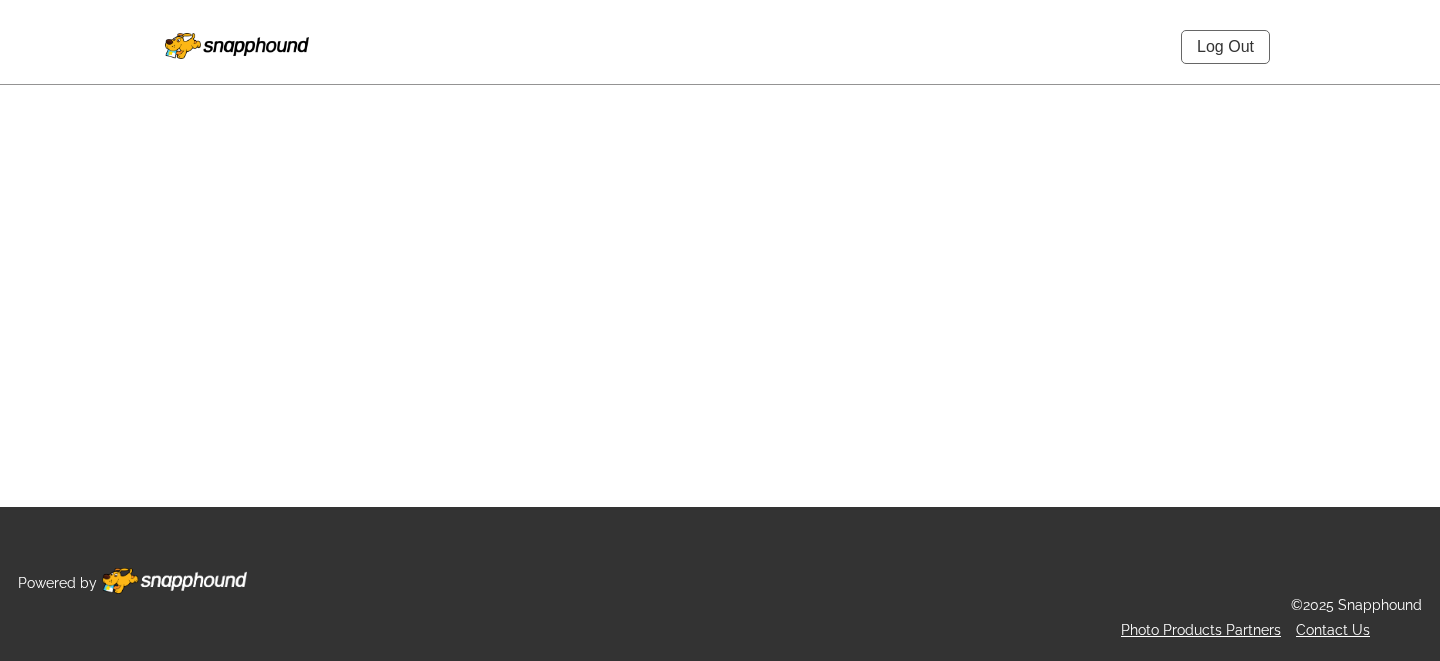 scroll, scrollTop: 0, scrollLeft: 0, axis: both 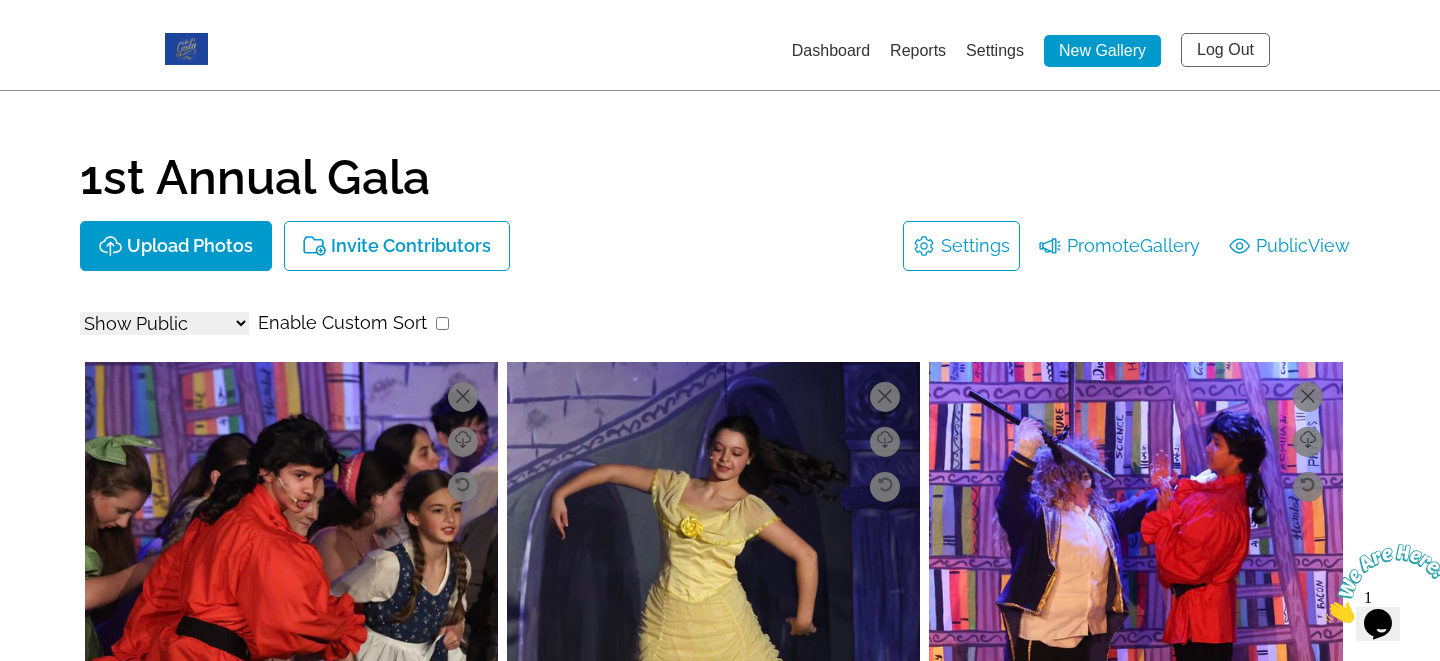 click on "Dashboard" at bounding box center [831, 50] 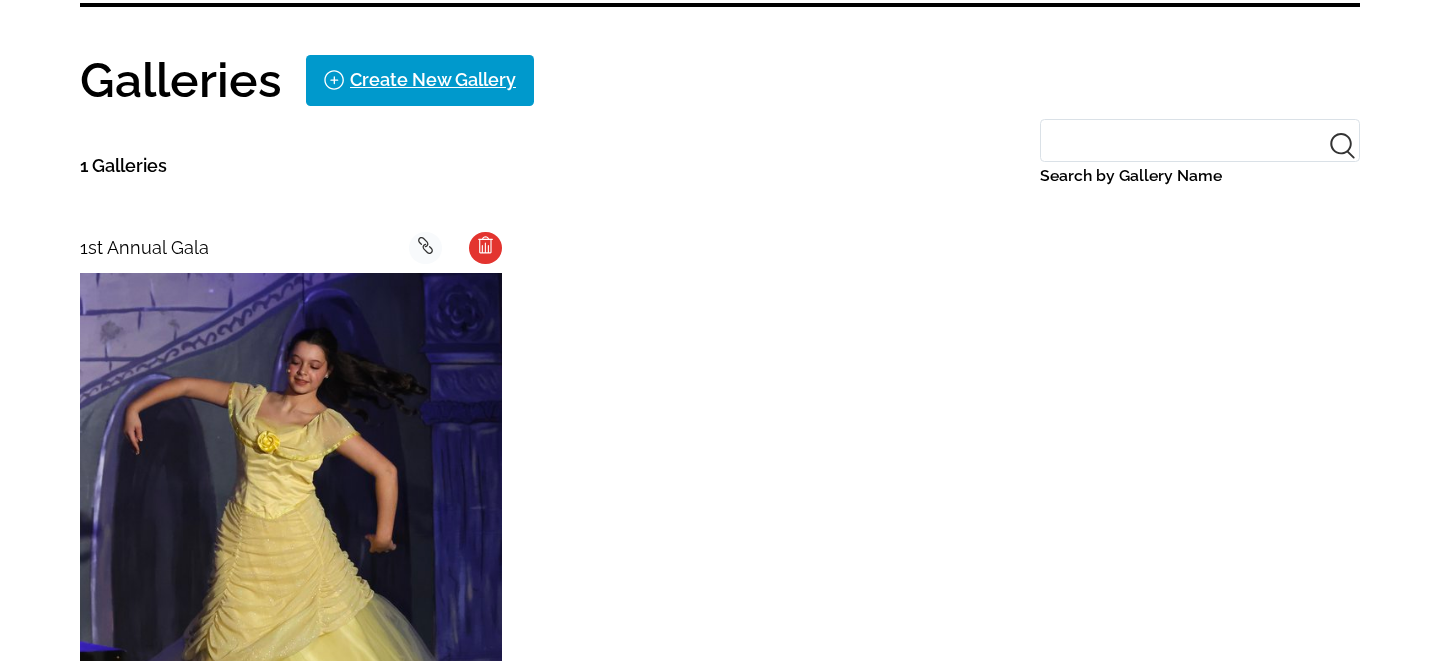 scroll, scrollTop: 456, scrollLeft: 0, axis: vertical 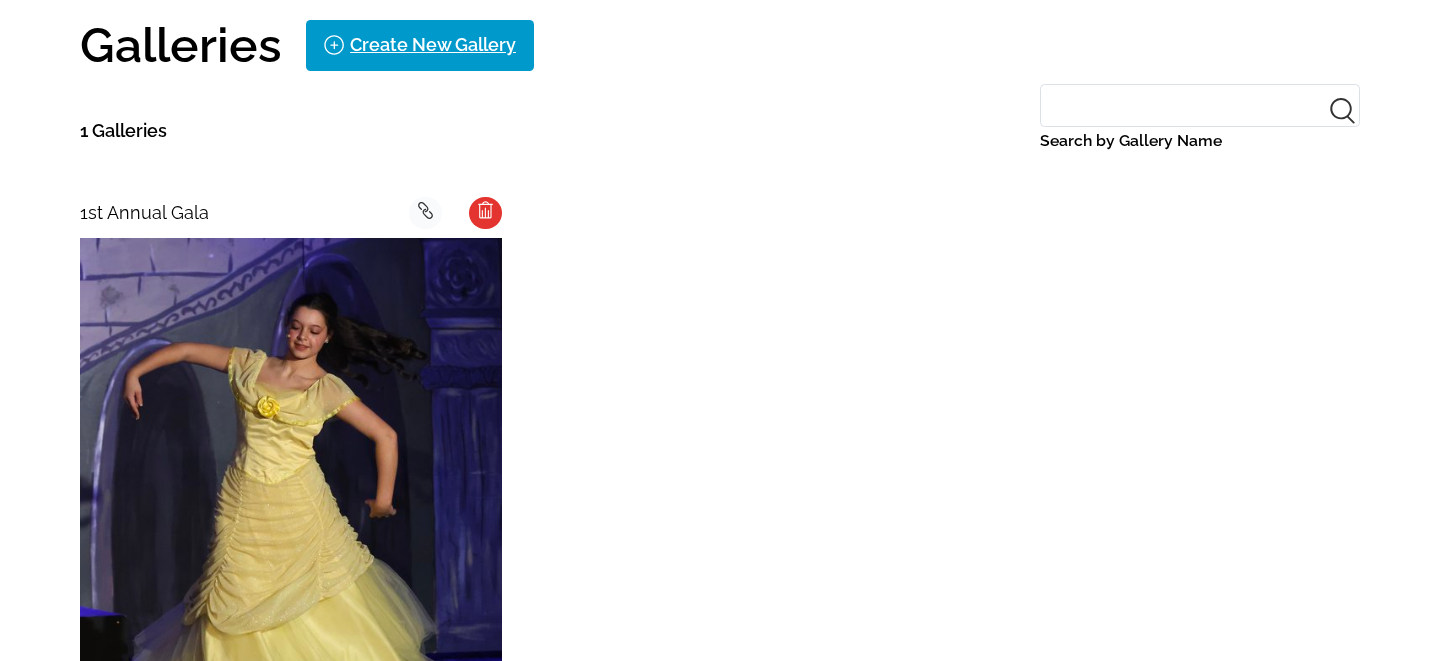 click at bounding box center (291, 503) 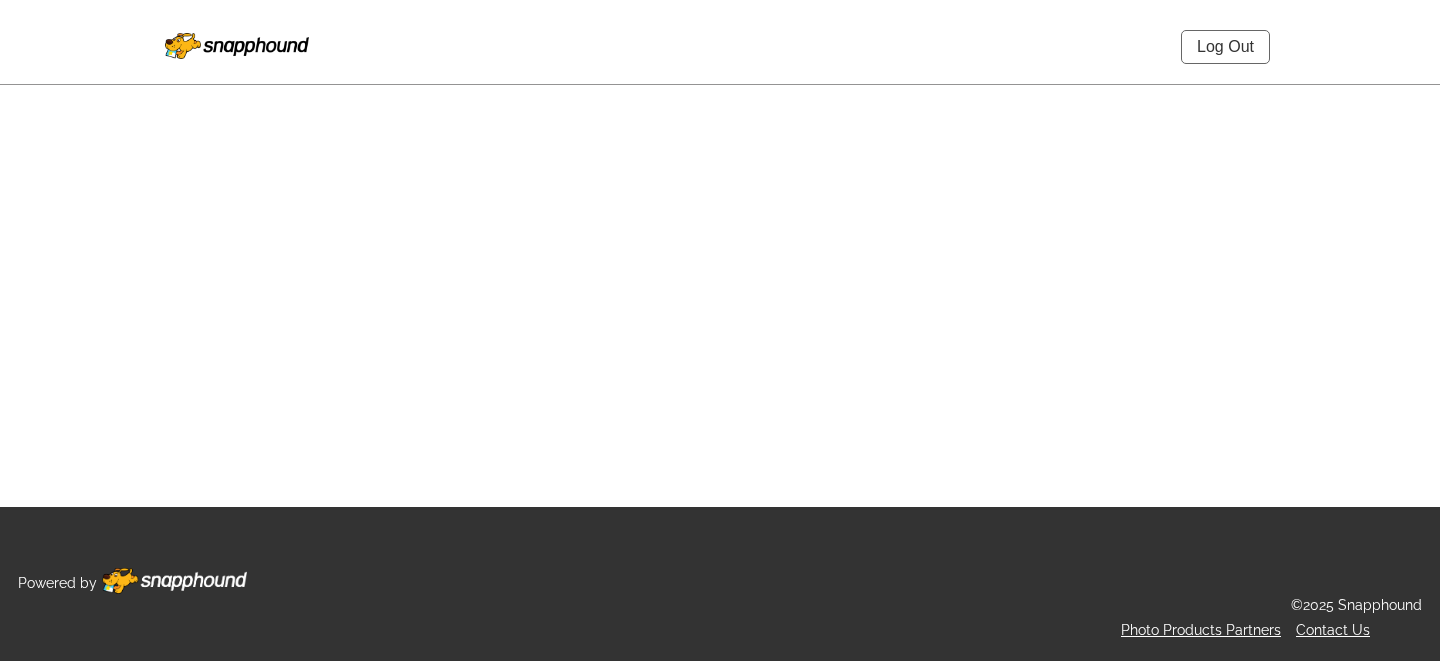 scroll, scrollTop: 0, scrollLeft: 0, axis: both 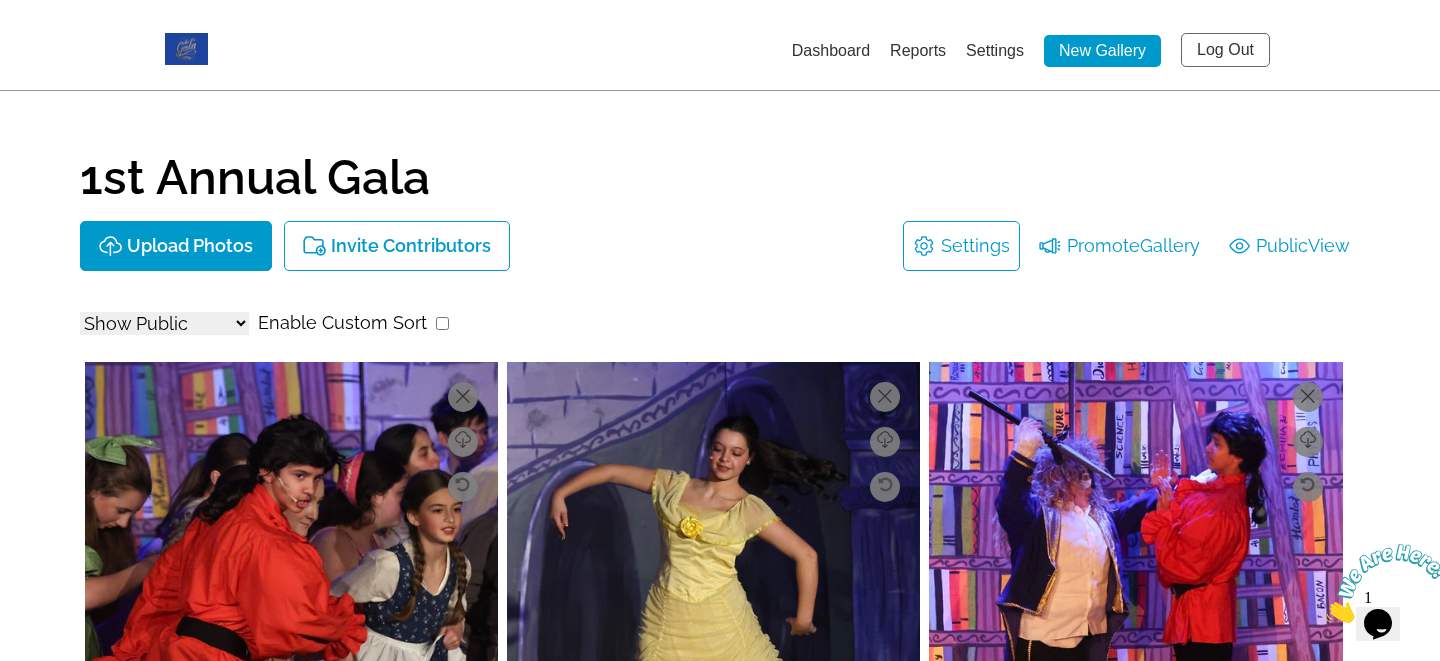 click on "Log Out" at bounding box center (1225, 50) 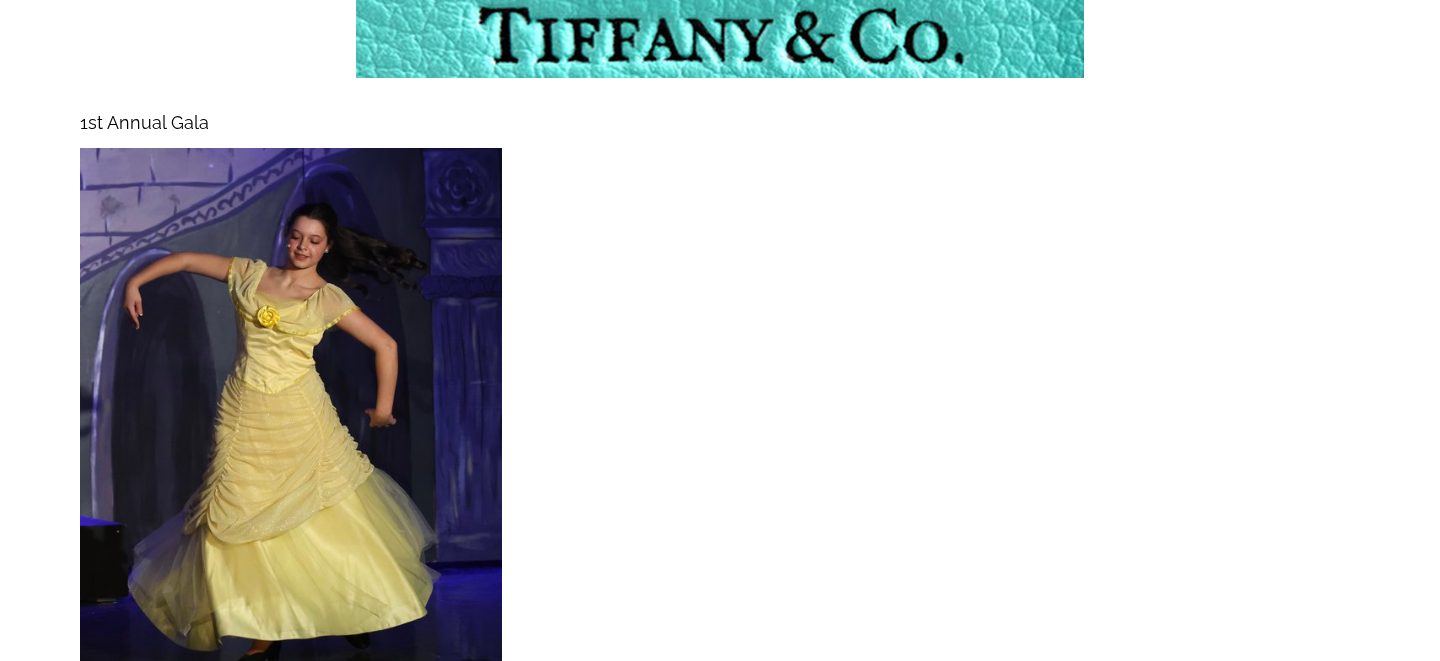 scroll, scrollTop: 347, scrollLeft: 0, axis: vertical 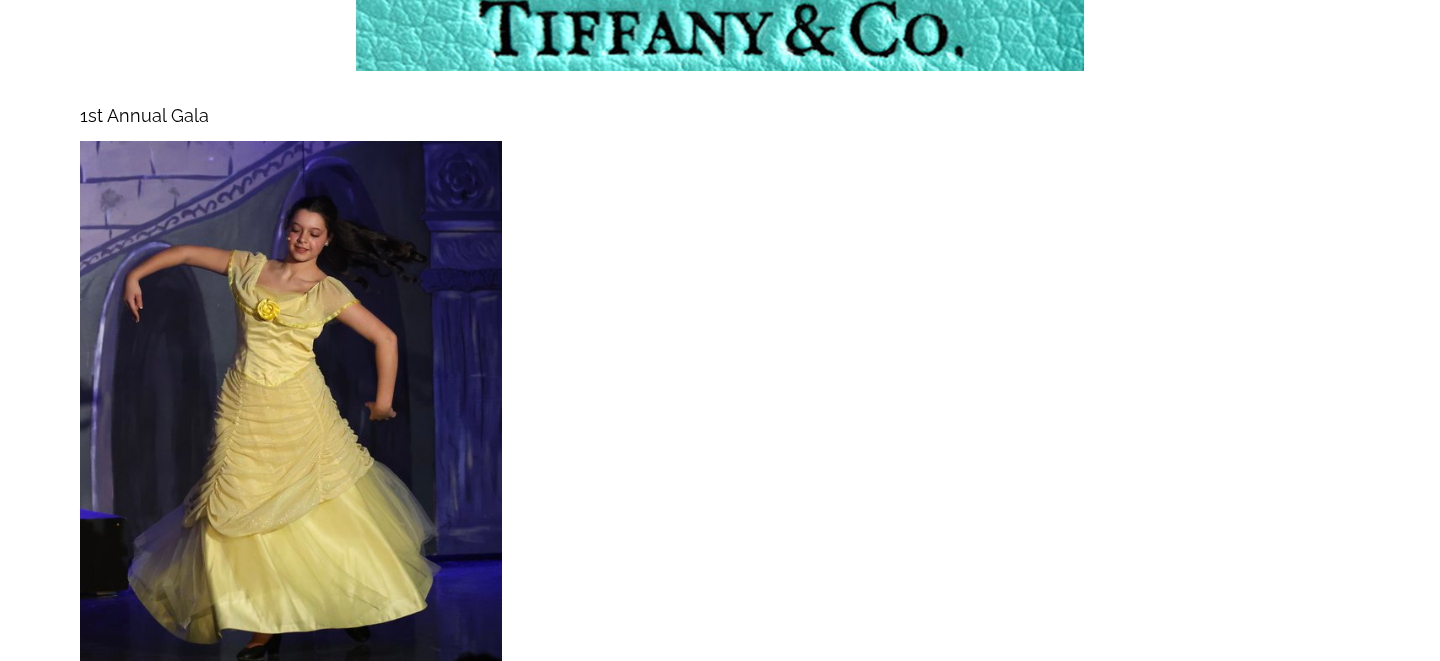 click at bounding box center (291, 406) 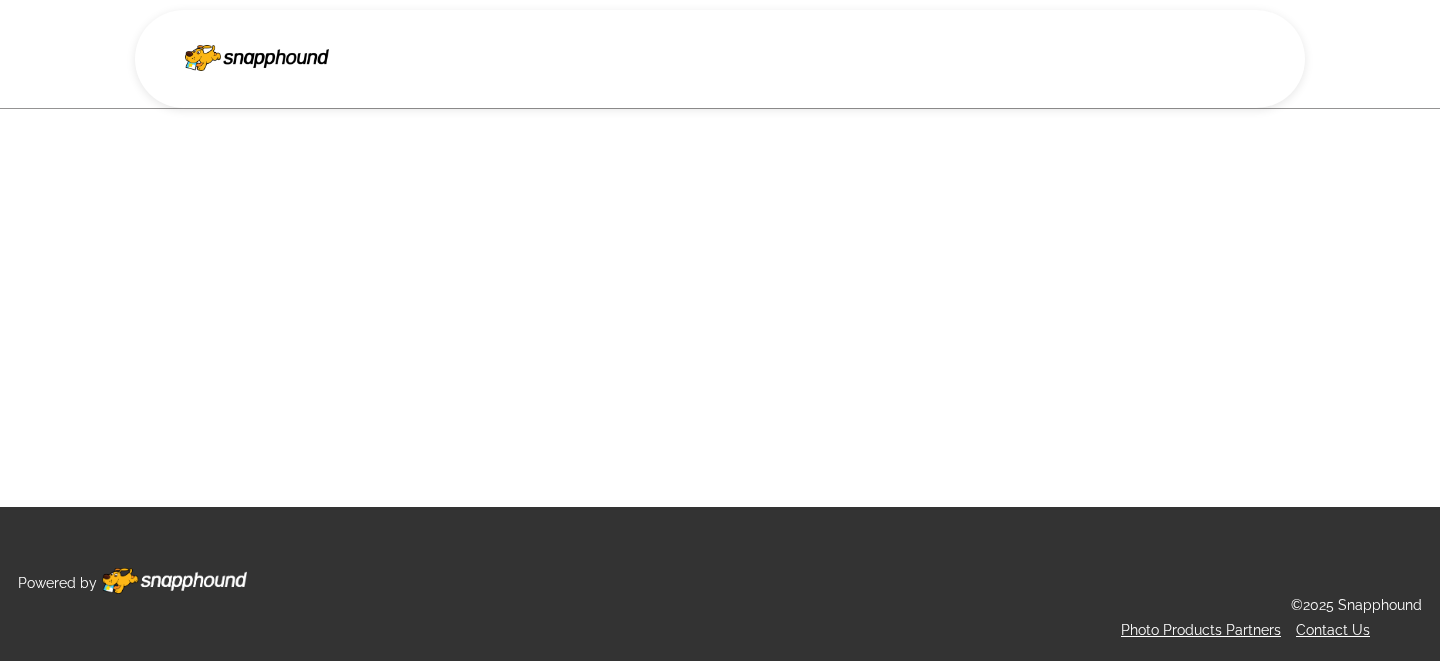 scroll, scrollTop: 0, scrollLeft: 0, axis: both 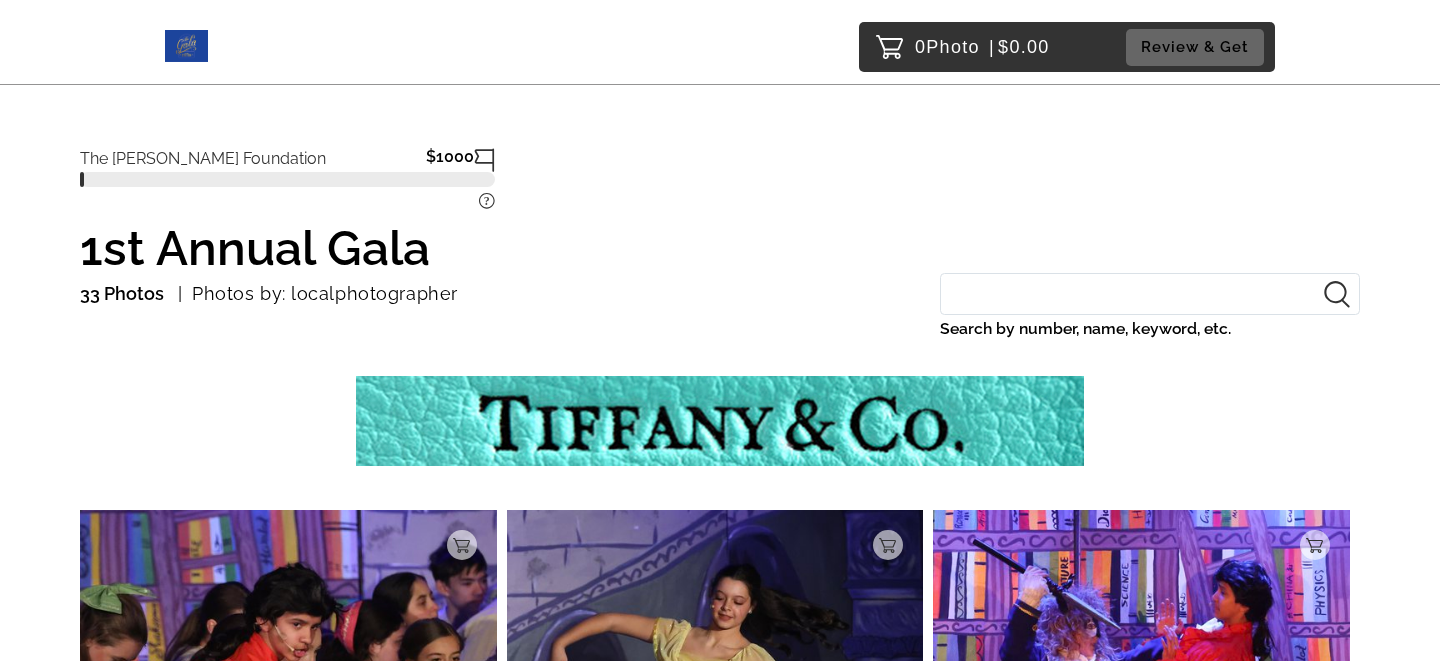 click on "Search by number, name, keyword, etc." at bounding box center (1150, 294) 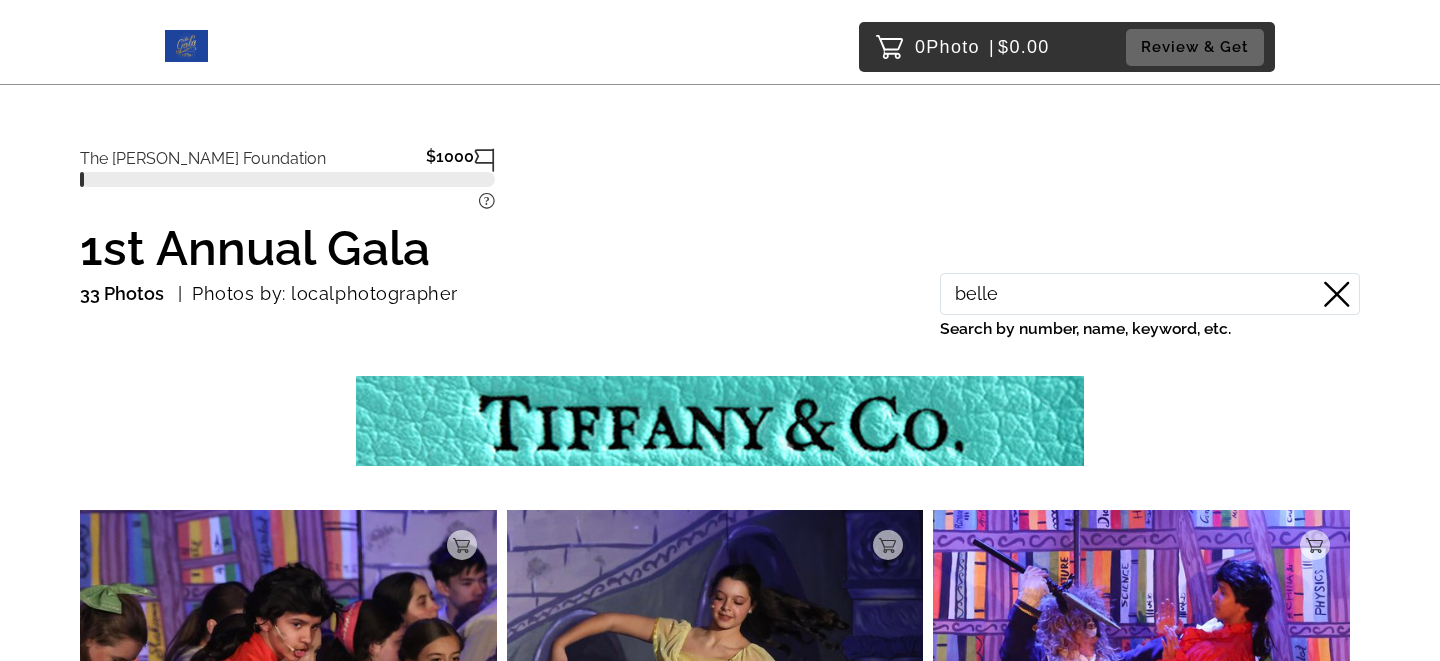 type on "belle" 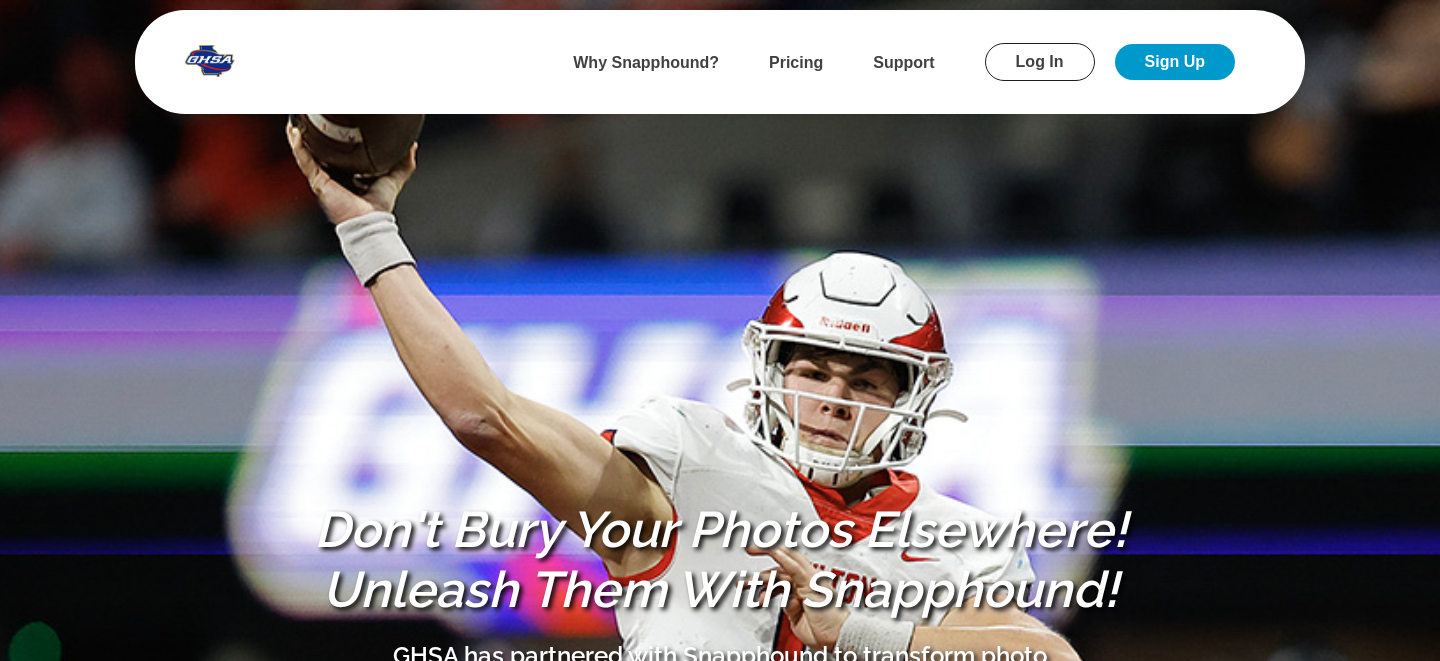 scroll, scrollTop: 0, scrollLeft: 0, axis: both 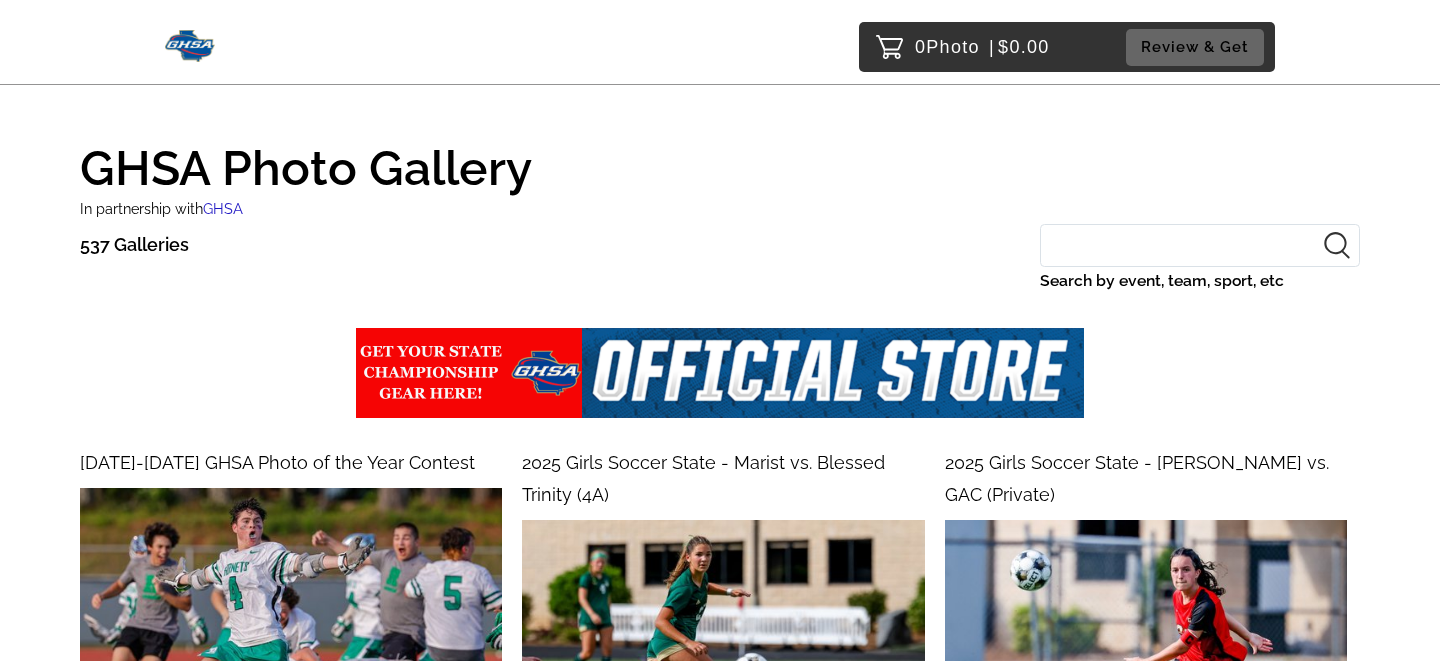 click on "Search by event, team, sport, etc" at bounding box center [1200, 245] 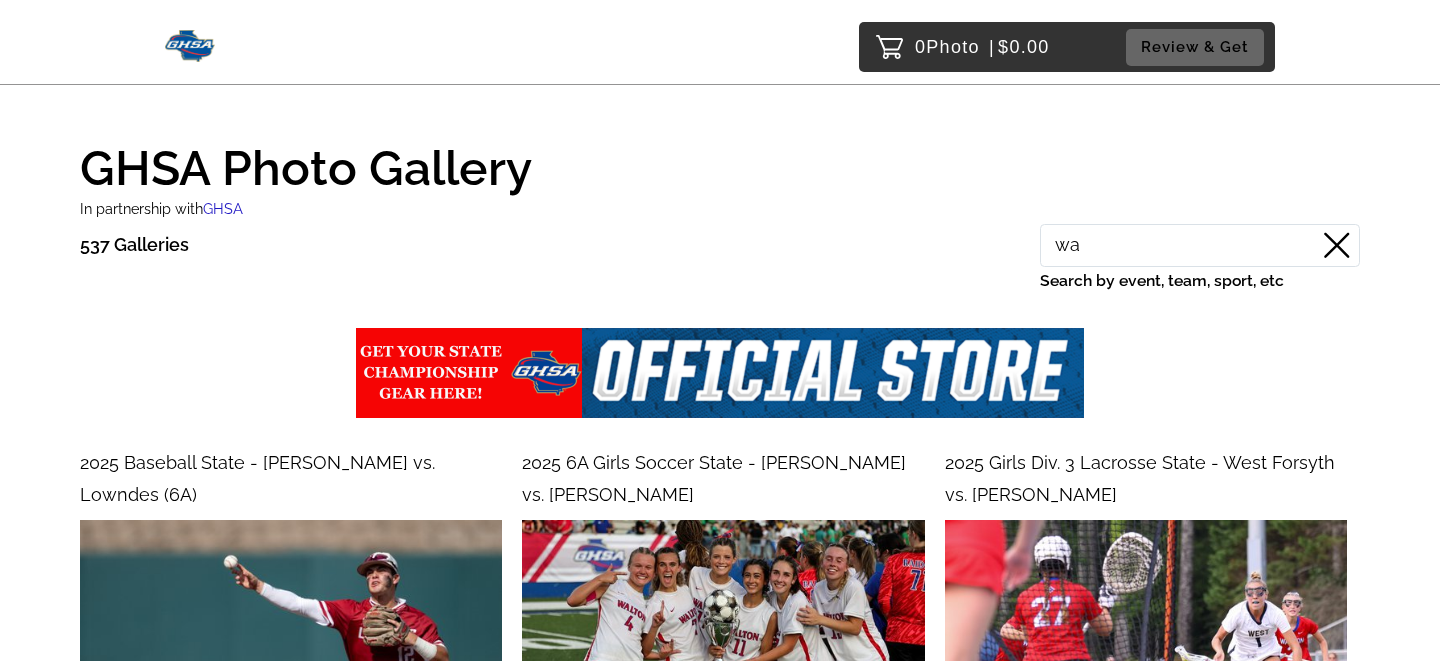 type on "w" 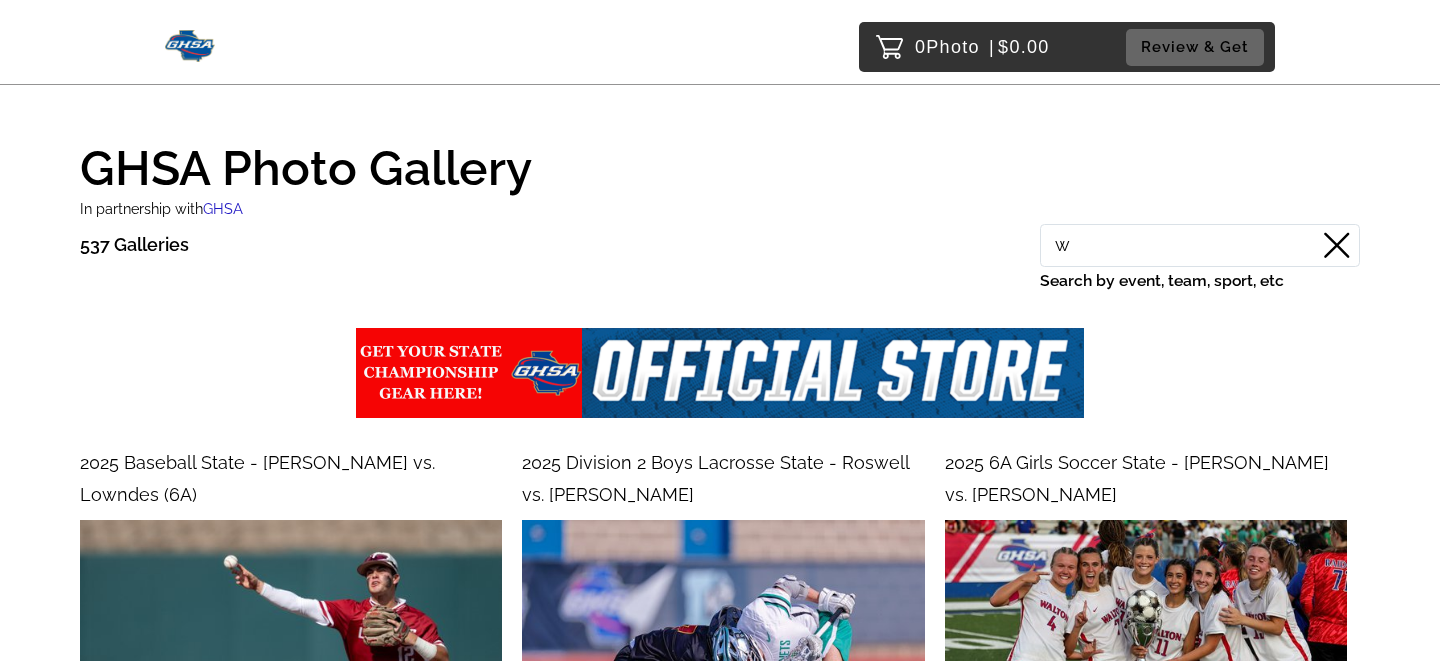 type 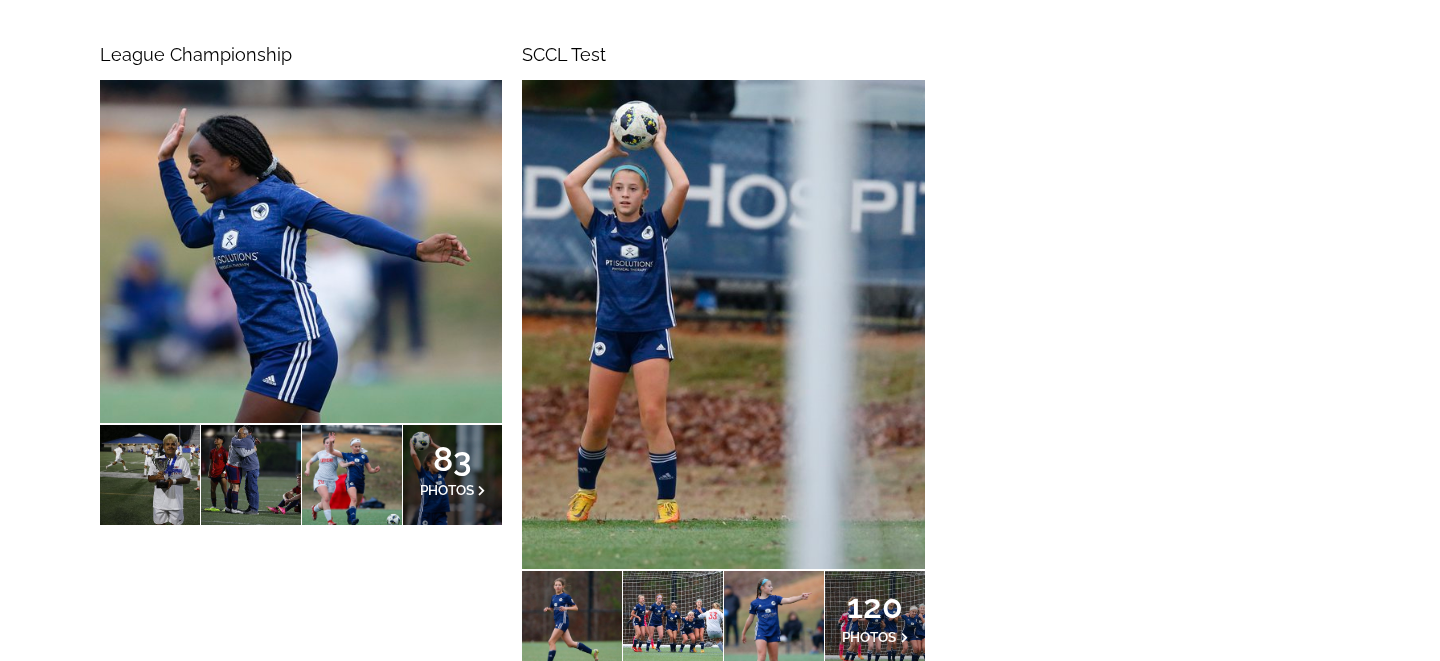 scroll, scrollTop: 1125, scrollLeft: 0, axis: vertical 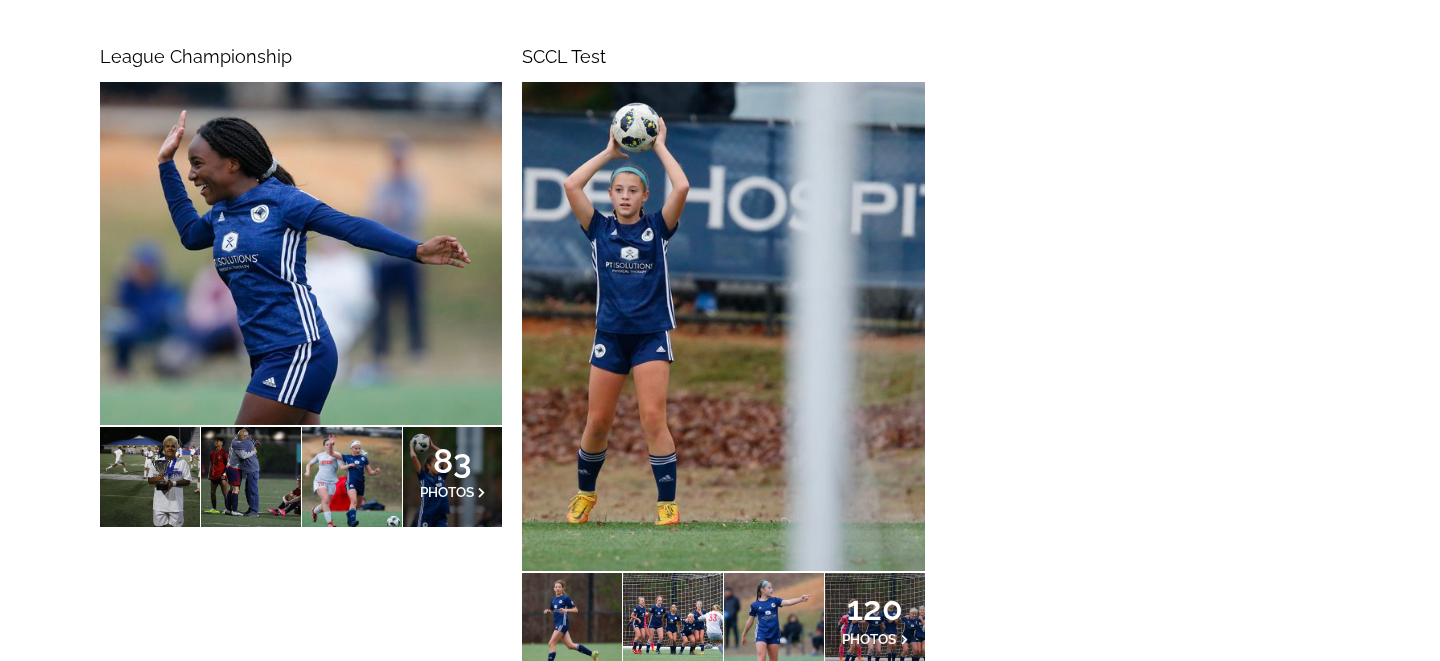 click at bounding box center [723, 326] 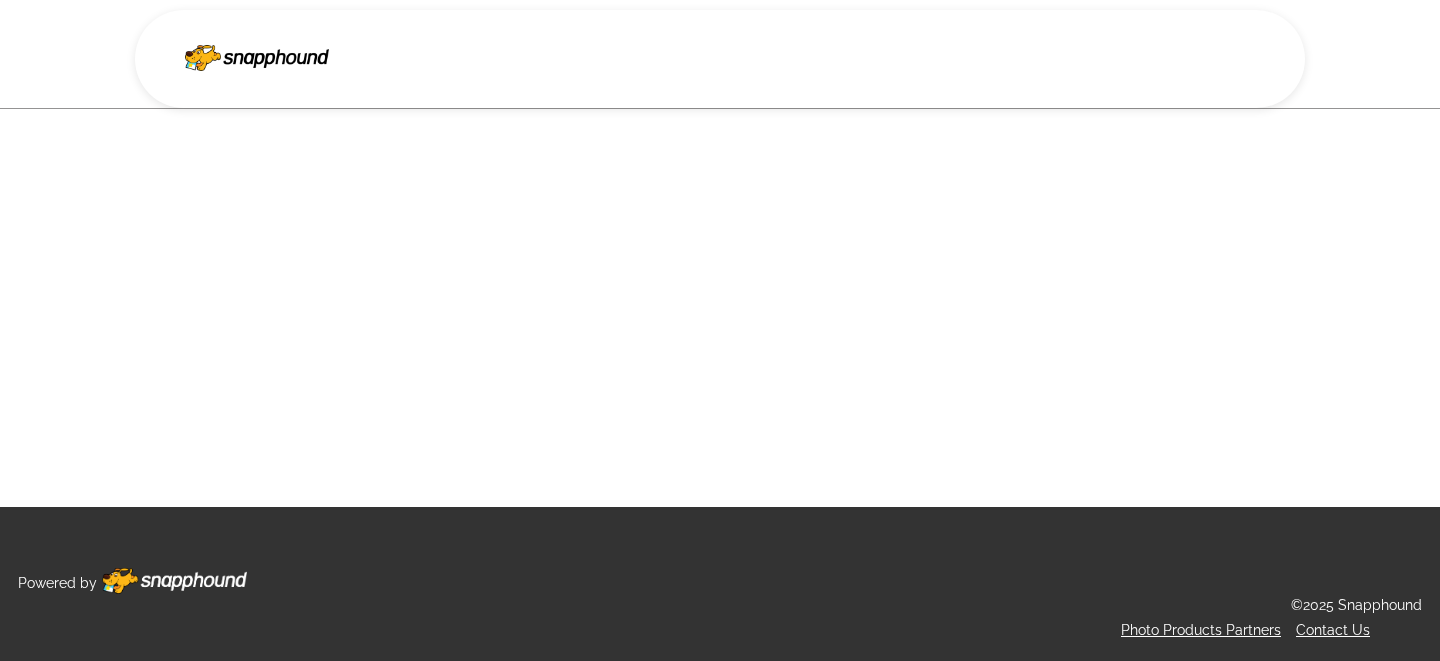 scroll, scrollTop: 0, scrollLeft: 0, axis: both 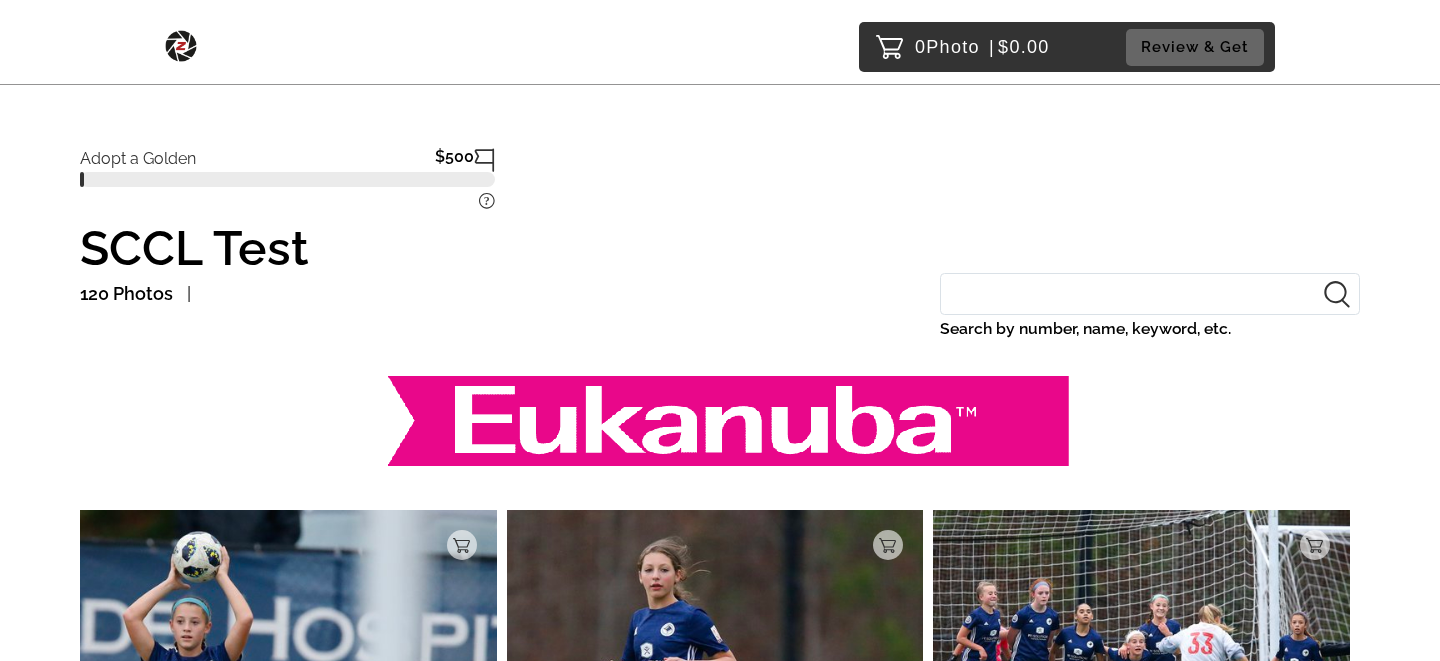 click on "Search by number, name, keyword, etc." at bounding box center [1150, 294] 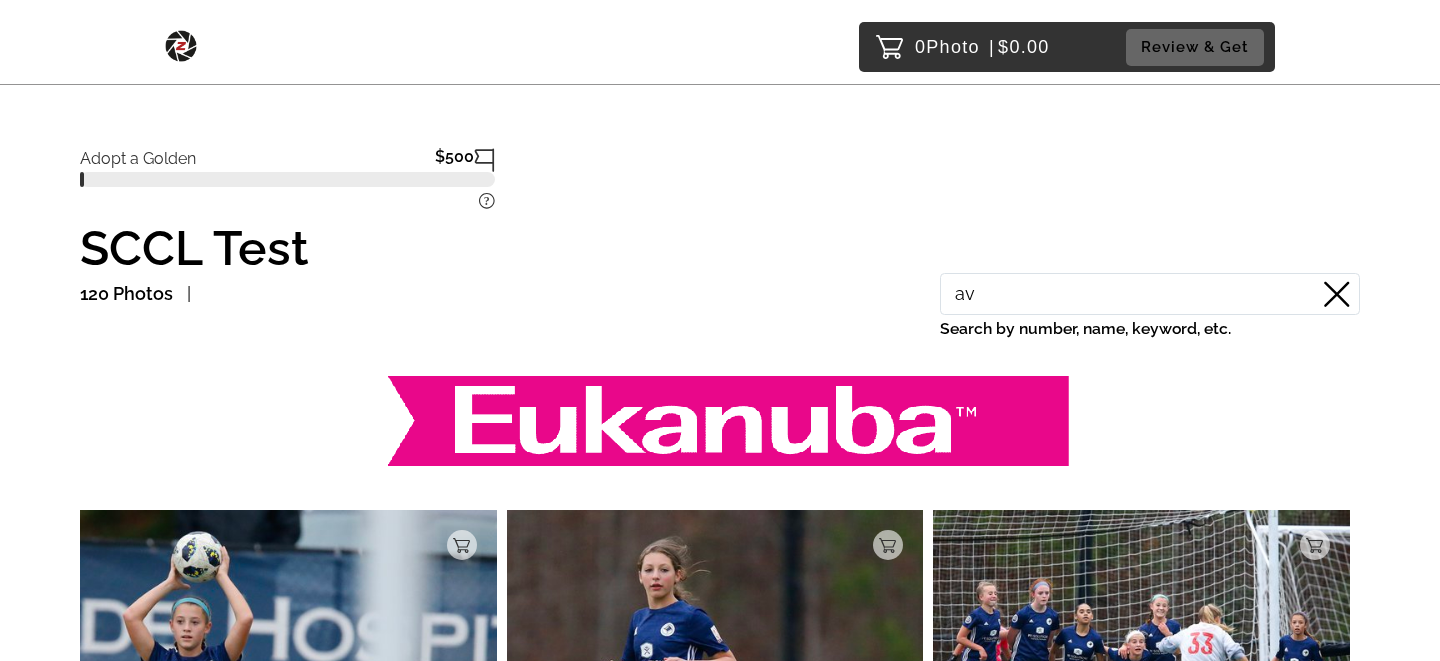 type on "a" 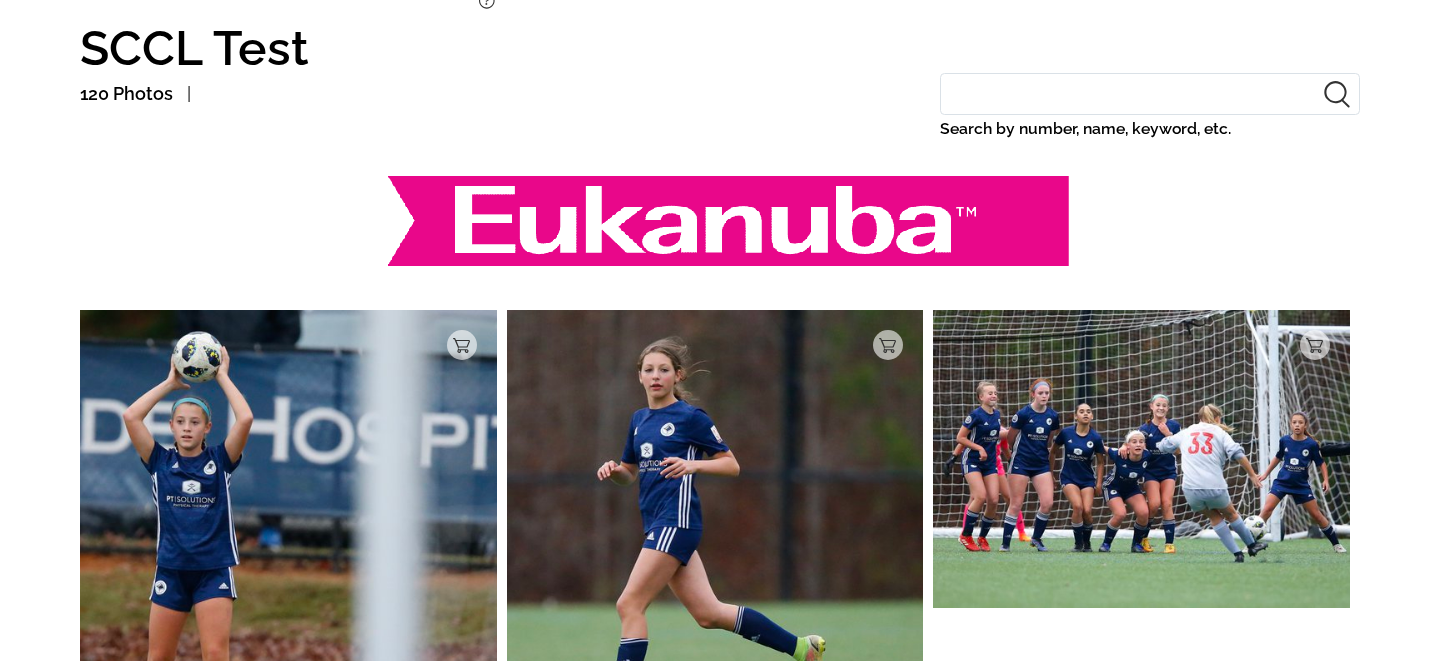scroll, scrollTop: 204, scrollLeft: 0, axis: vertical 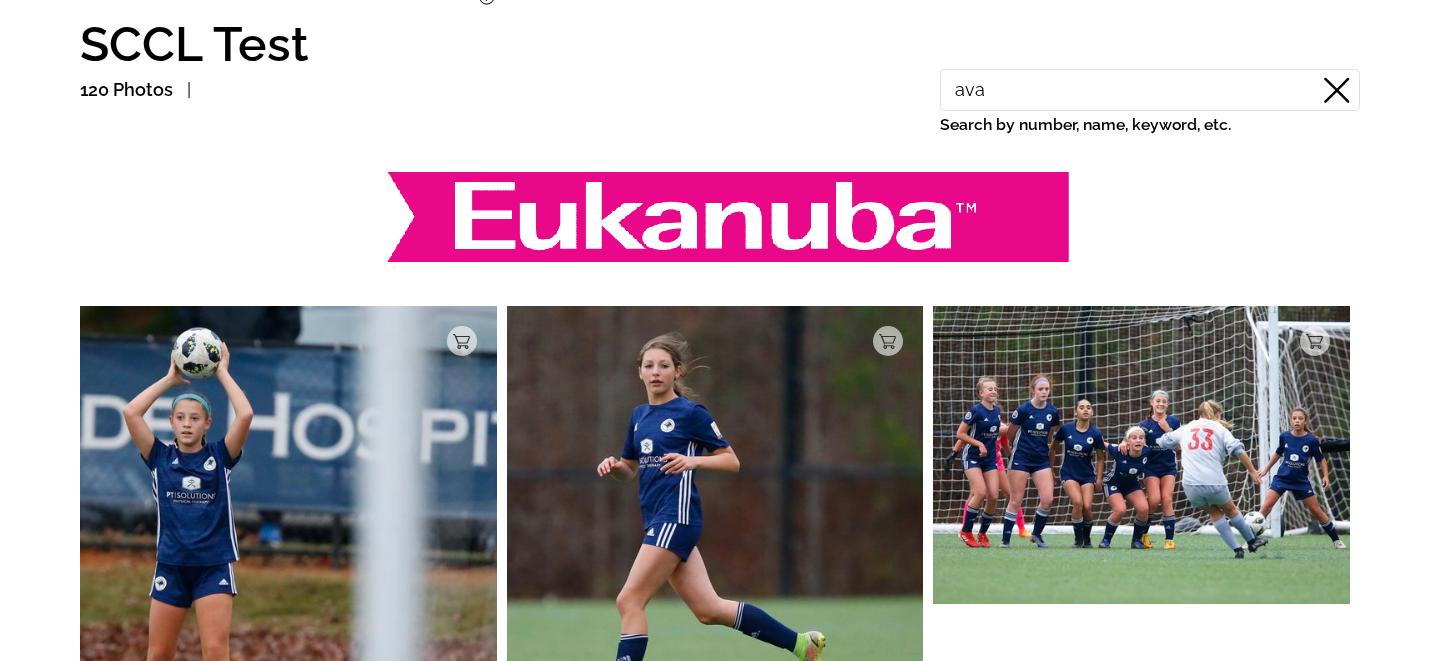 type on "ava" 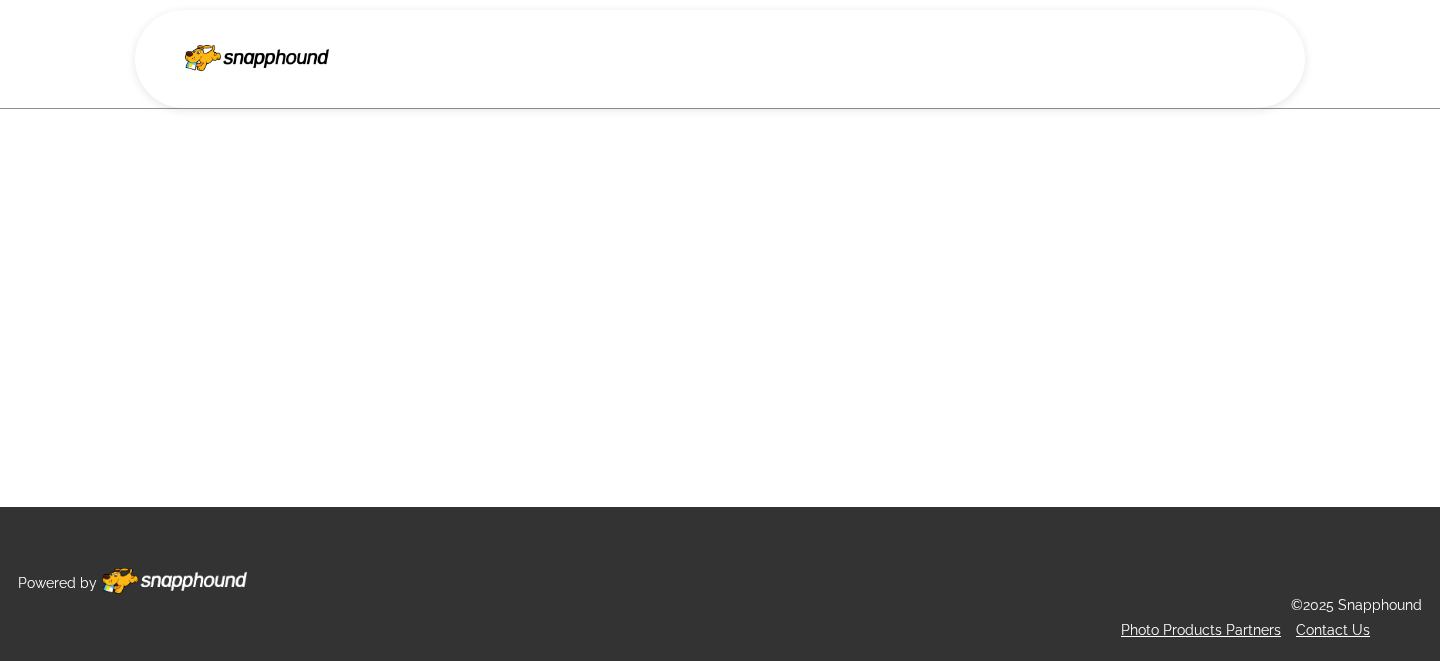 scroll, scrollTop: 0, scrollLeft: 0, axis: both 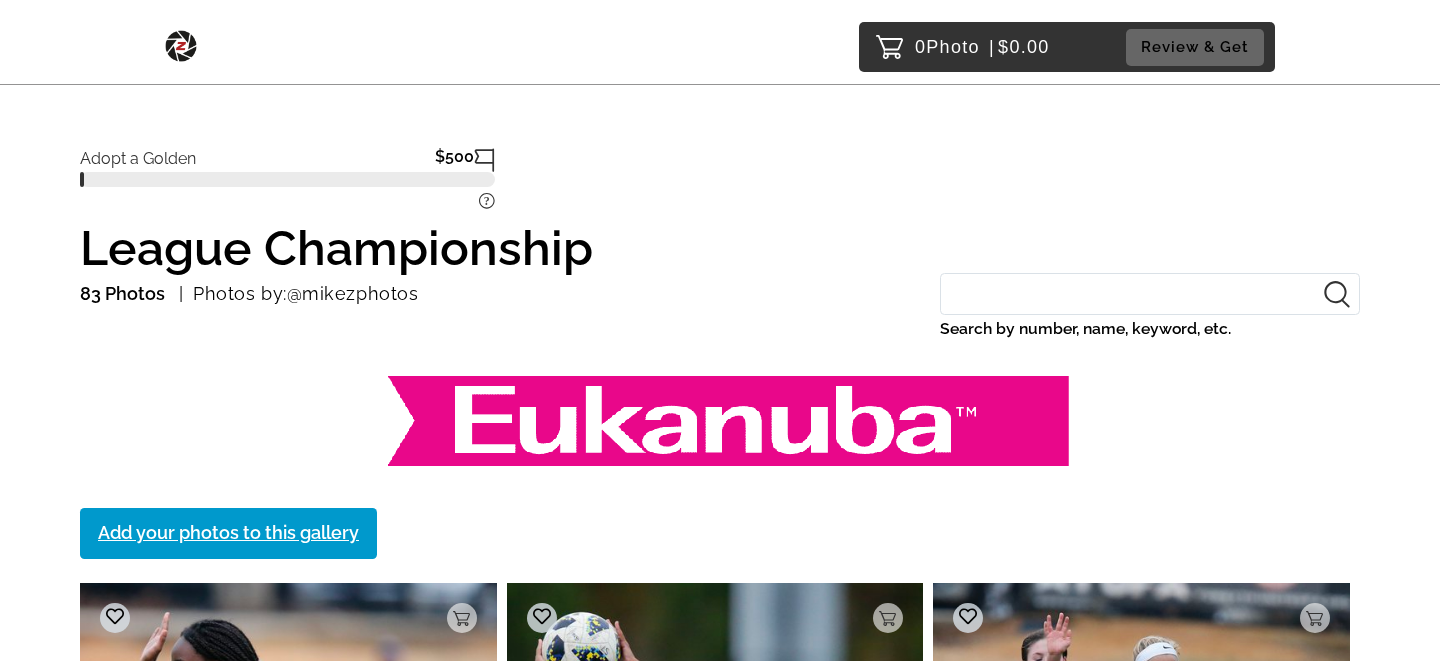 click on "Search by number, name, keyword, etc." at bounding box center (1150, 294) 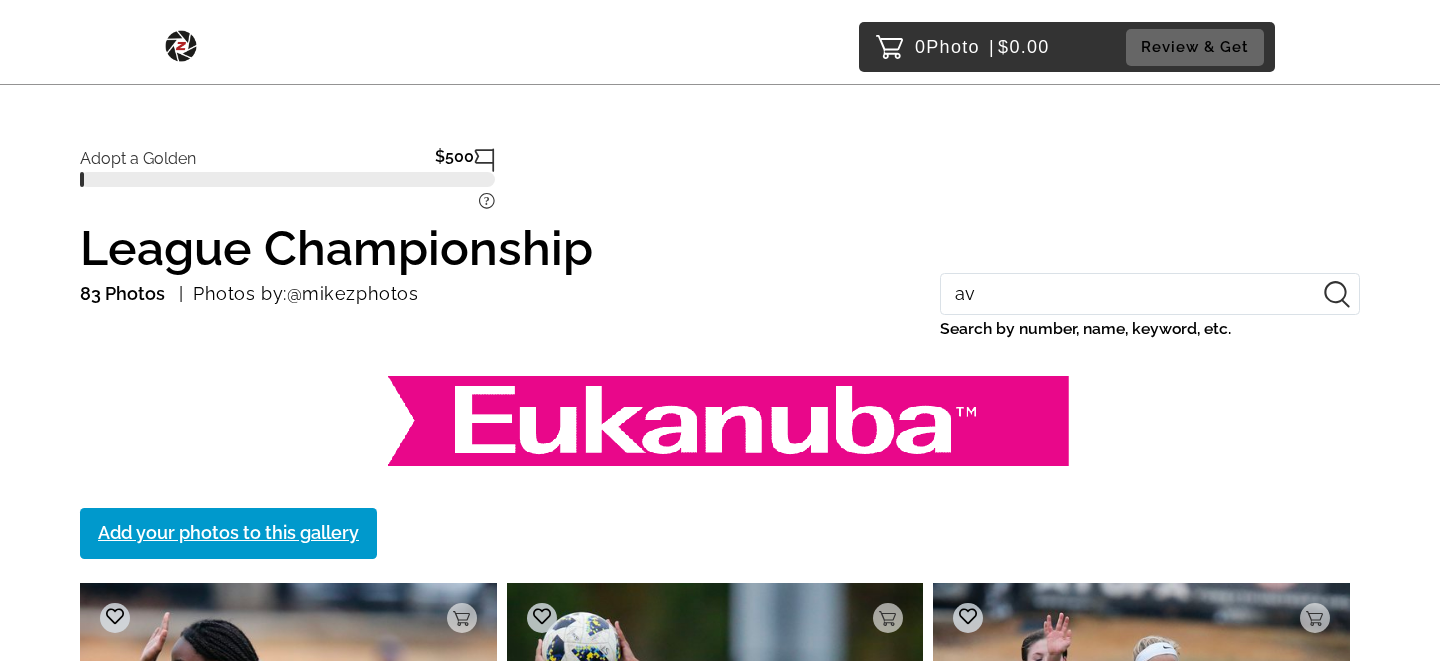 type on "ava" 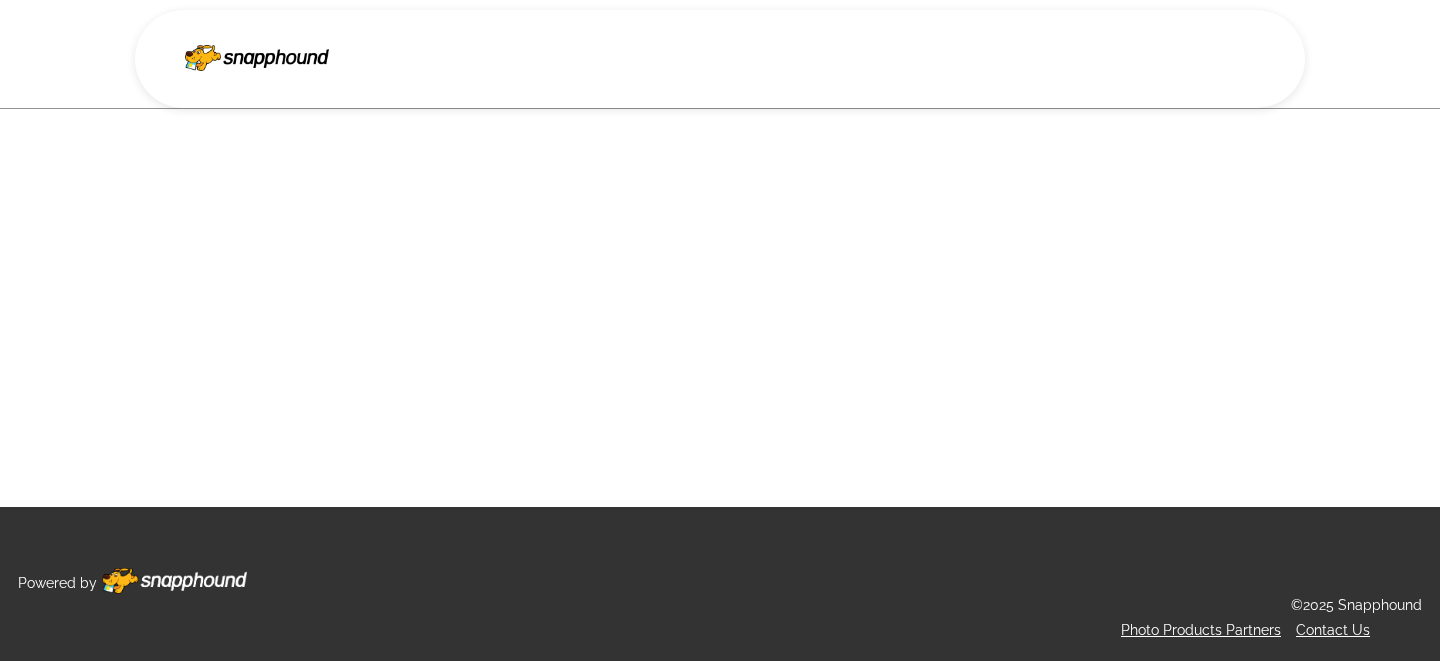 scroll, scrollTop: 0, scrollLeft: 0, axis: both 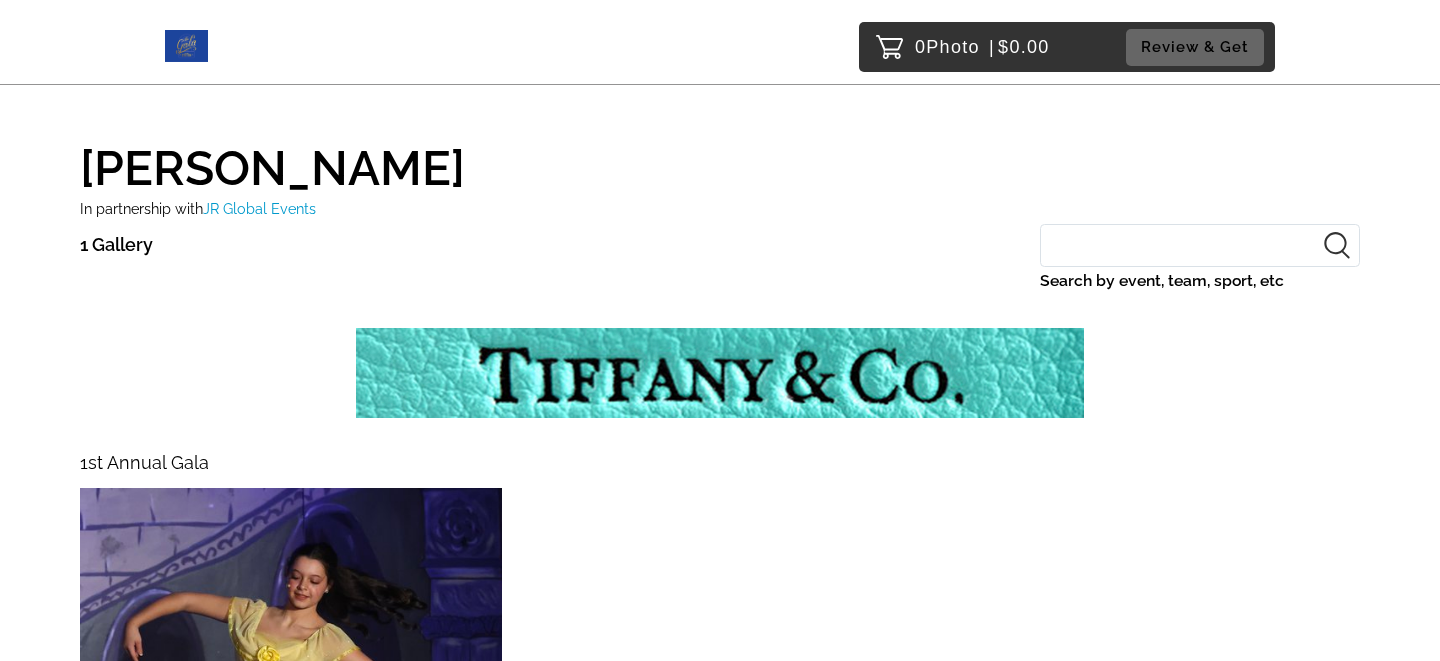 click at bounding box center (291, 753) 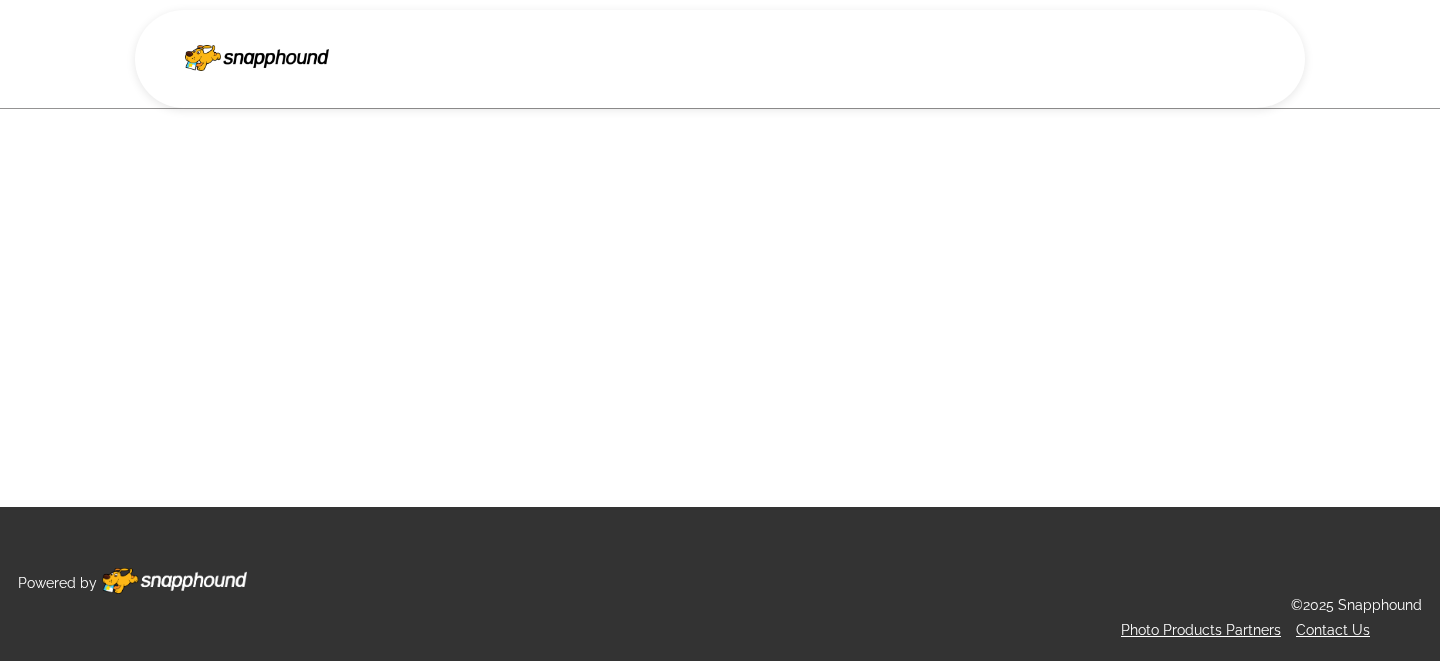 scroll, scrollTop: 0, scrollLeft: 0, axis: both 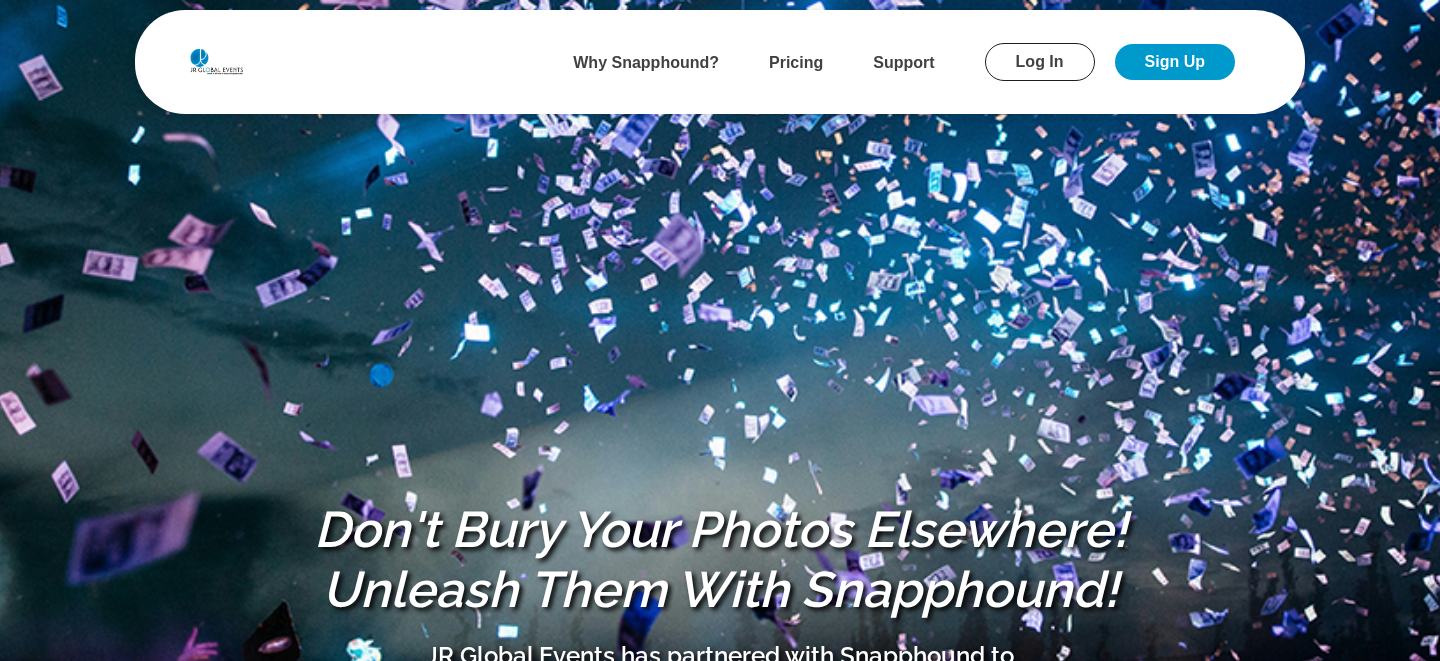 click on "Log In" at bounding box center (1040, 62) 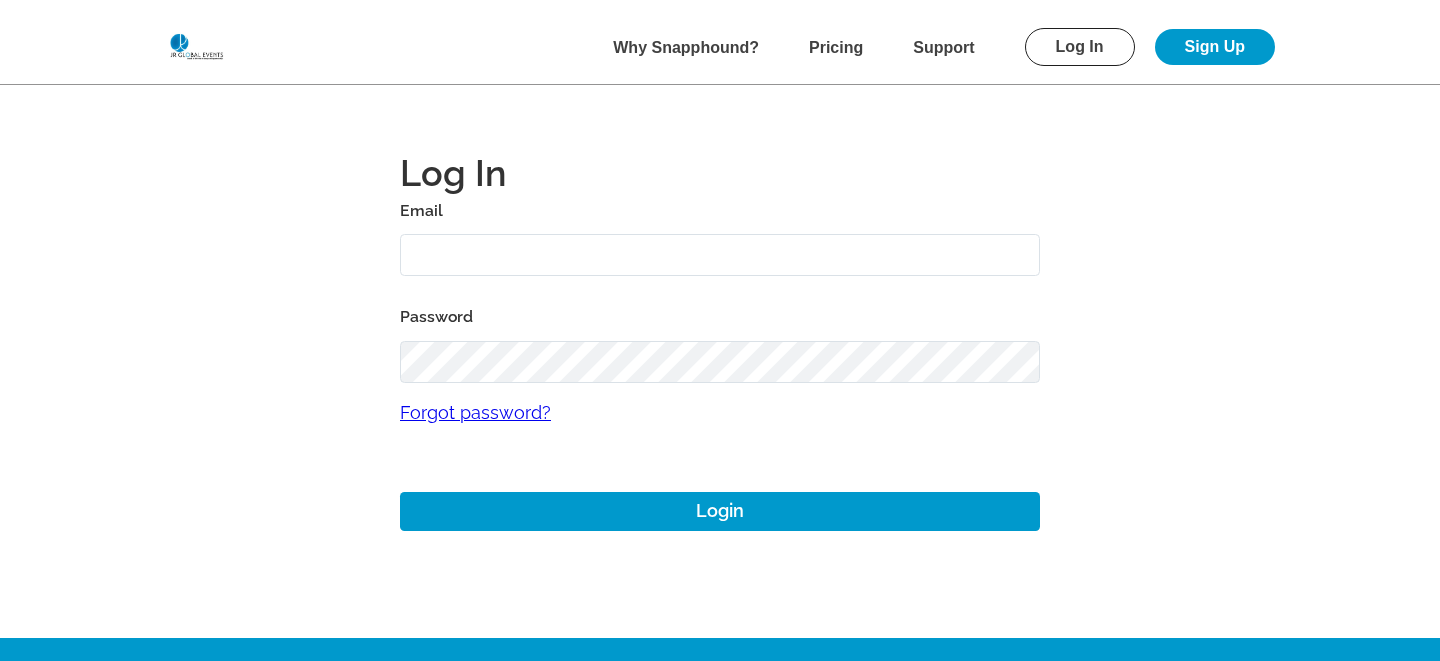 click at bounding box center (720, 255) 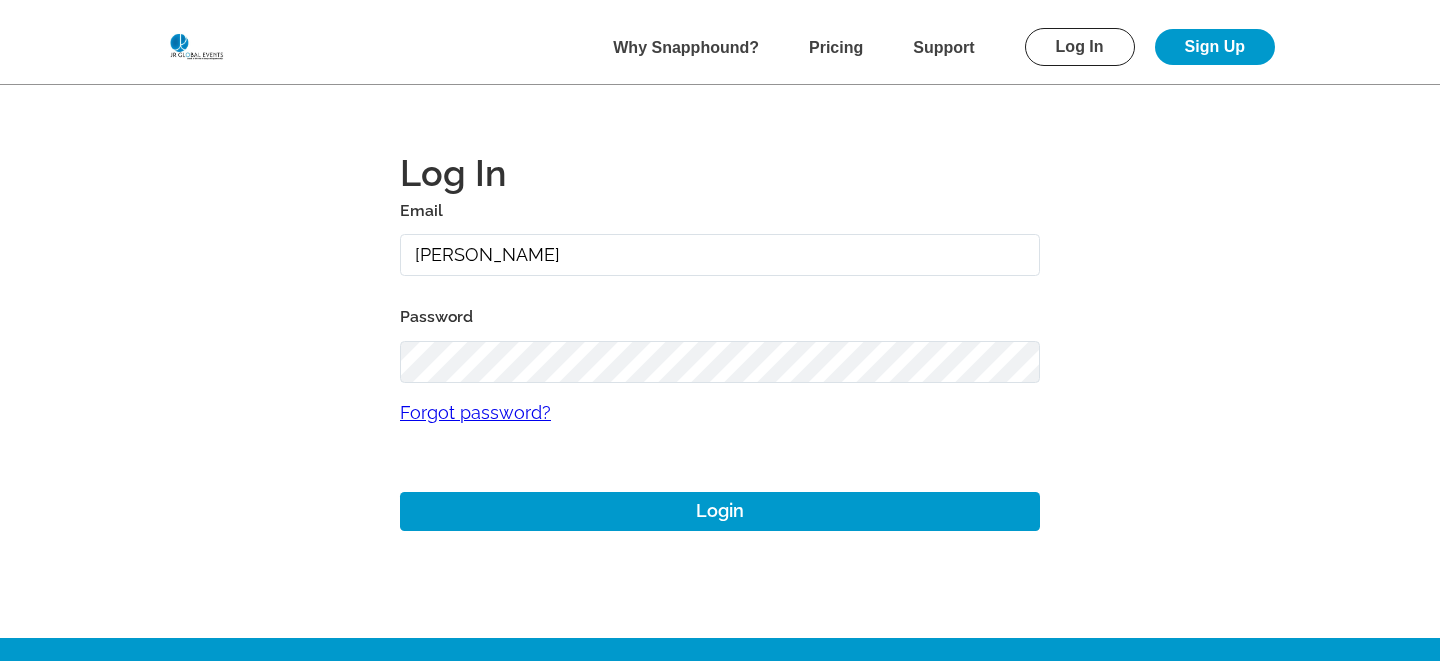type on "[PERSON_NAME][EMAIL_ADDRESS][DOMAIN_NAME]" 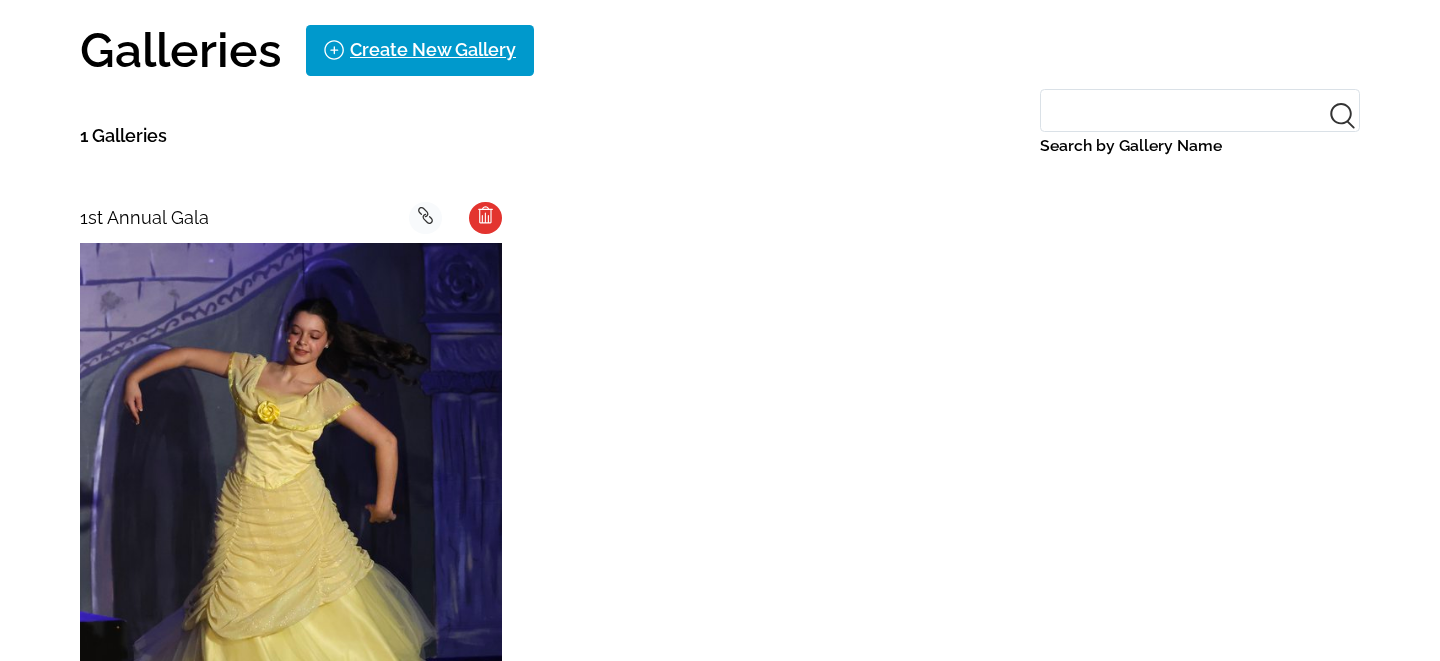scroll, scrollTop: 484, scrollLeft: 0, axis: vertical 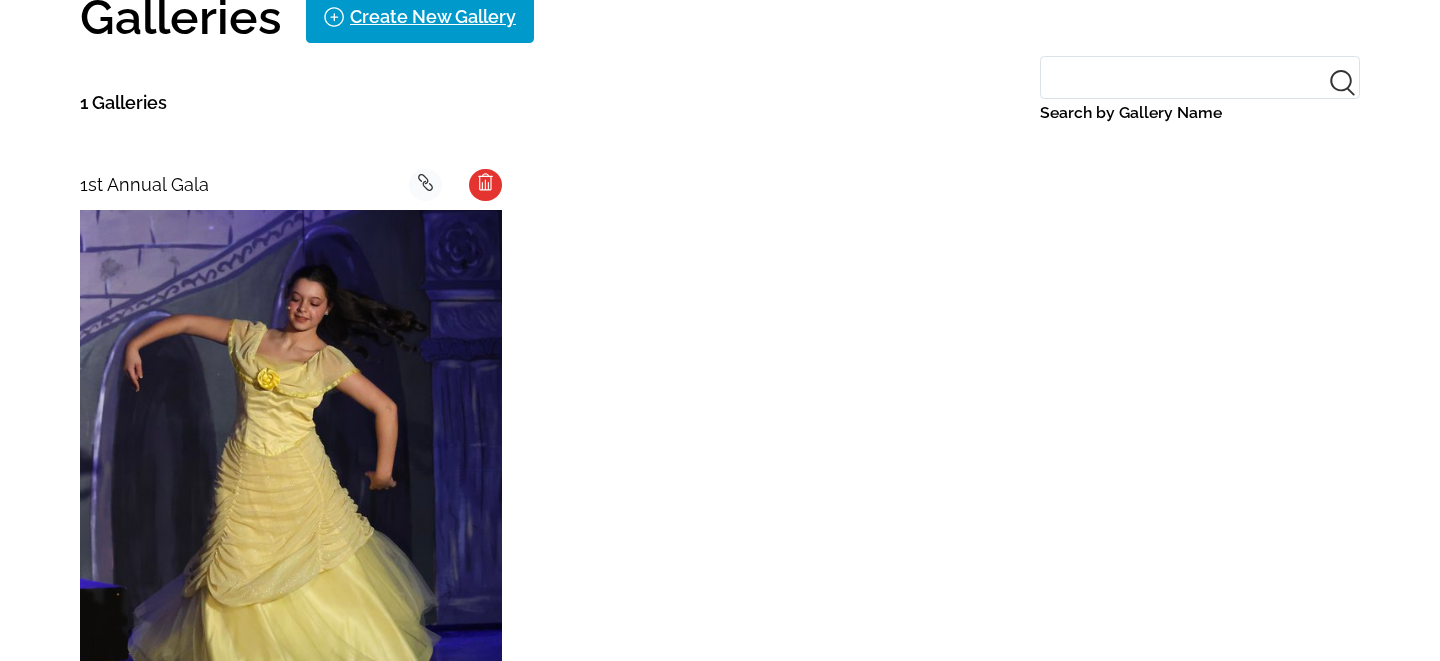 click at bounding box center (291, 475) 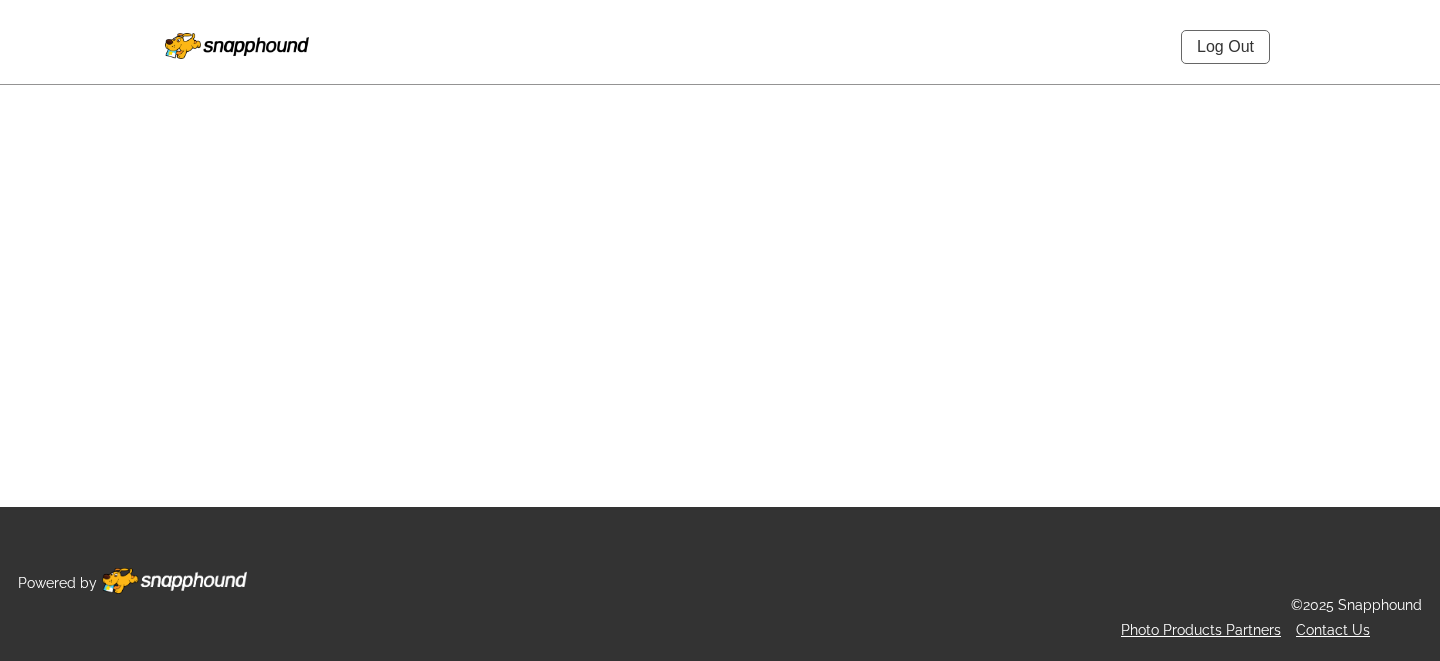 scroll, scrollTop: 0, scrollLeft: 0, axis: both 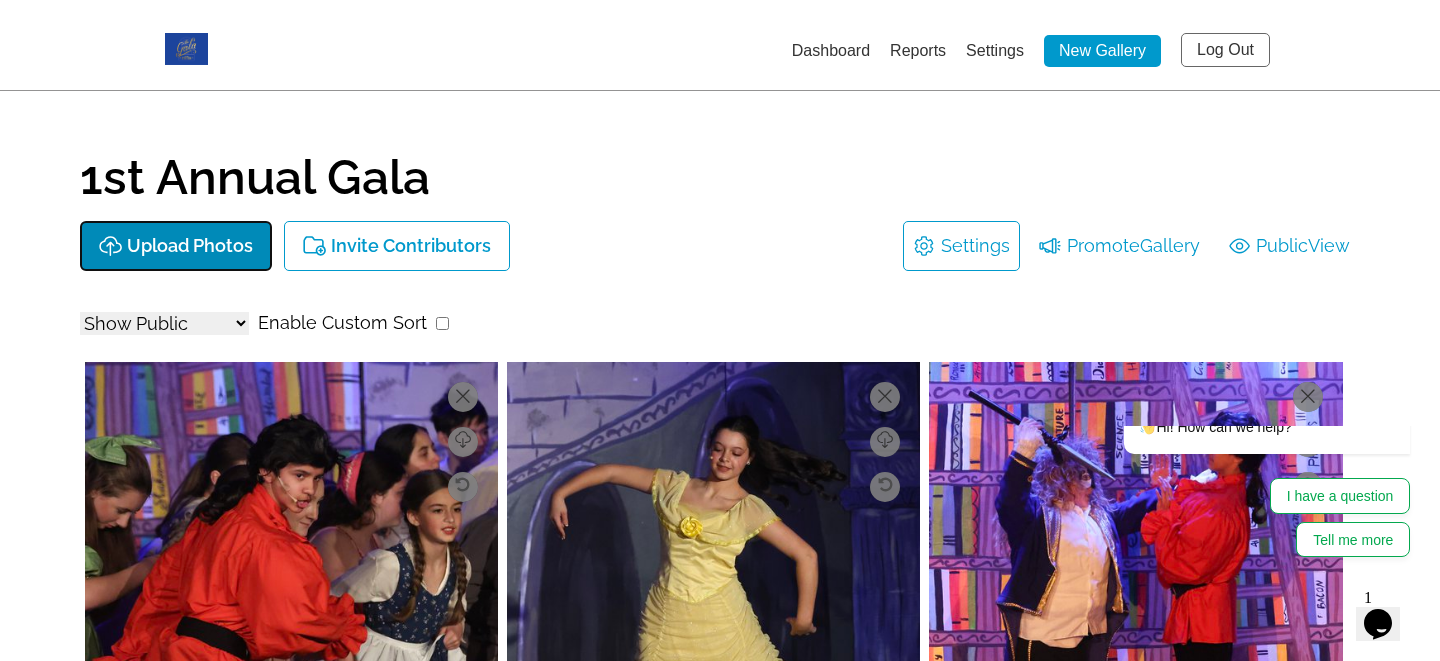 click on "Upload Photos" at bounding box center (190, 246) 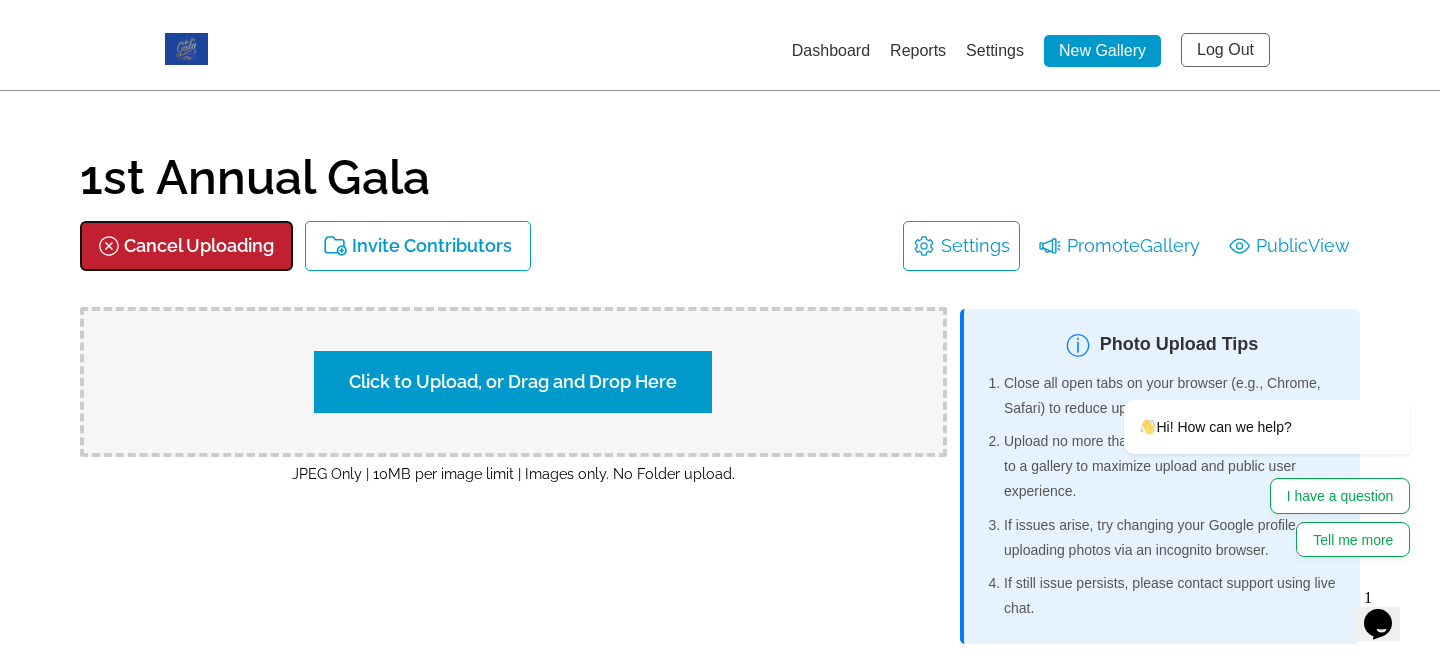 click on "Cancel Uploading" at bounding box center [199, 246] 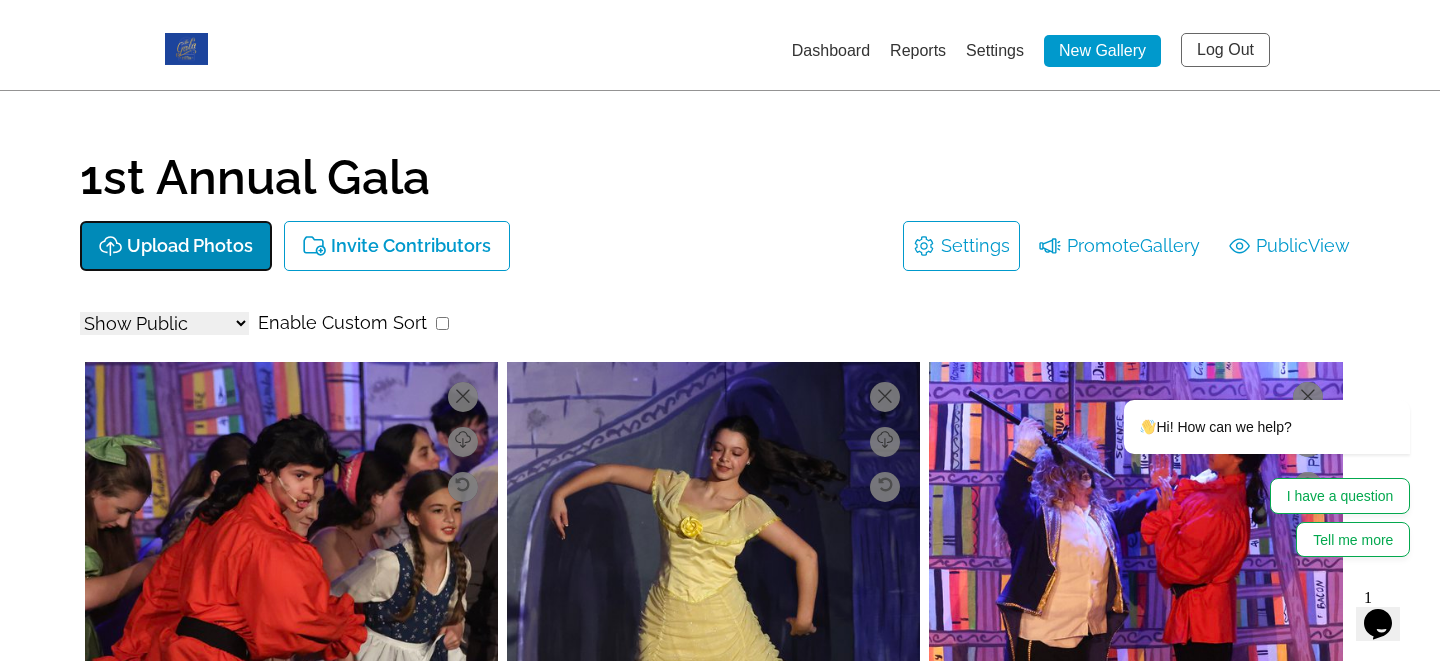 type 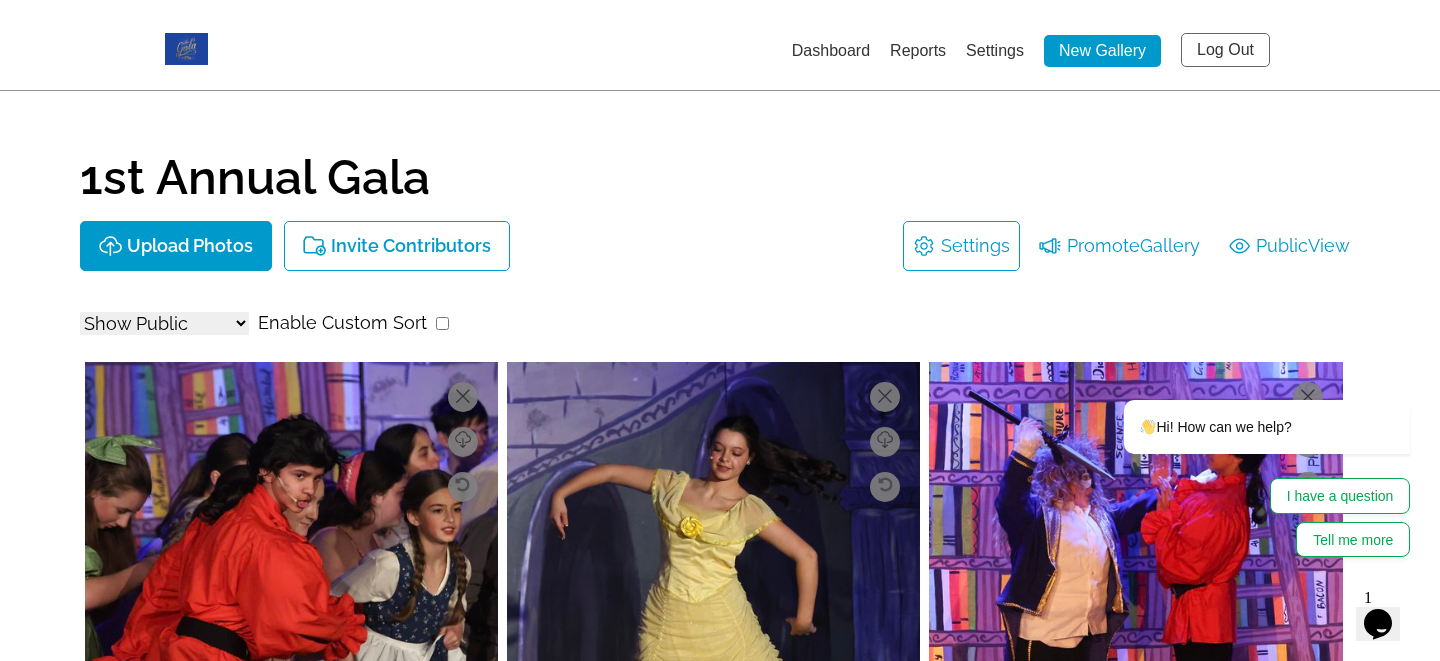 click on "Log Out" at bounding box center [1225, 50] 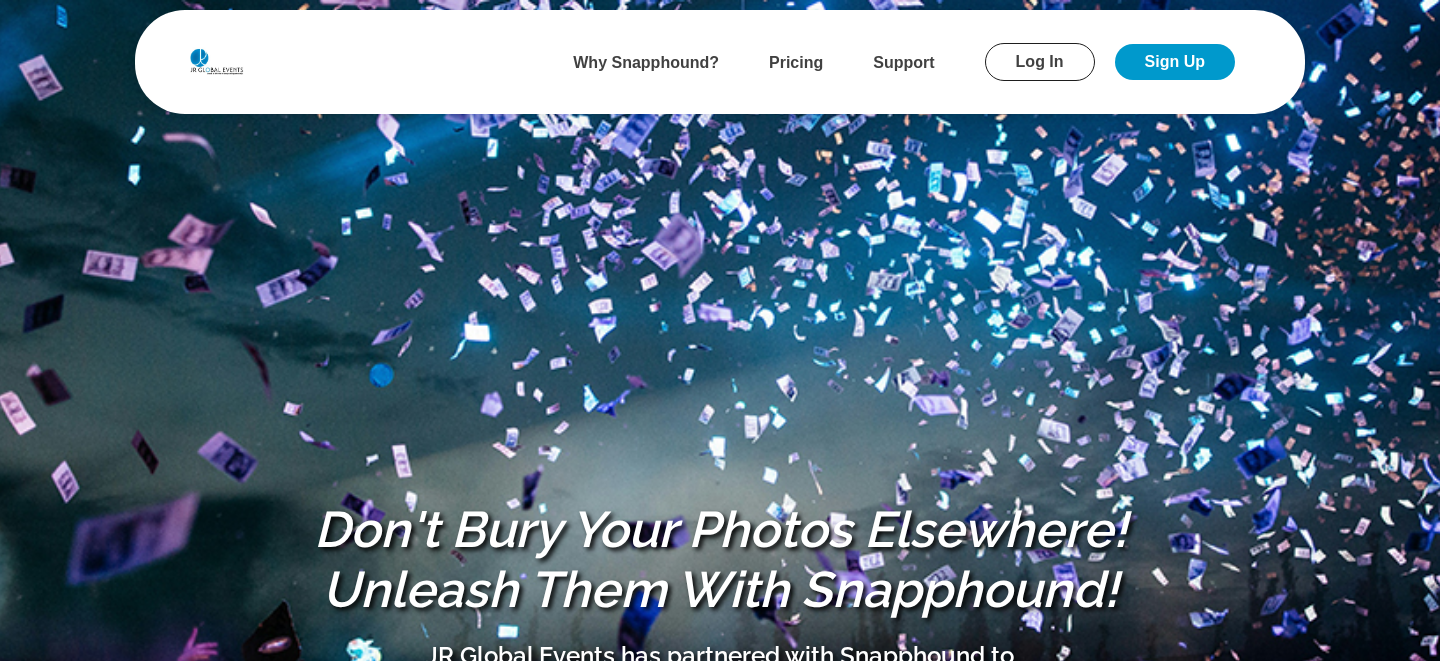 click on "Log In" at bounding box center [1040, 62] 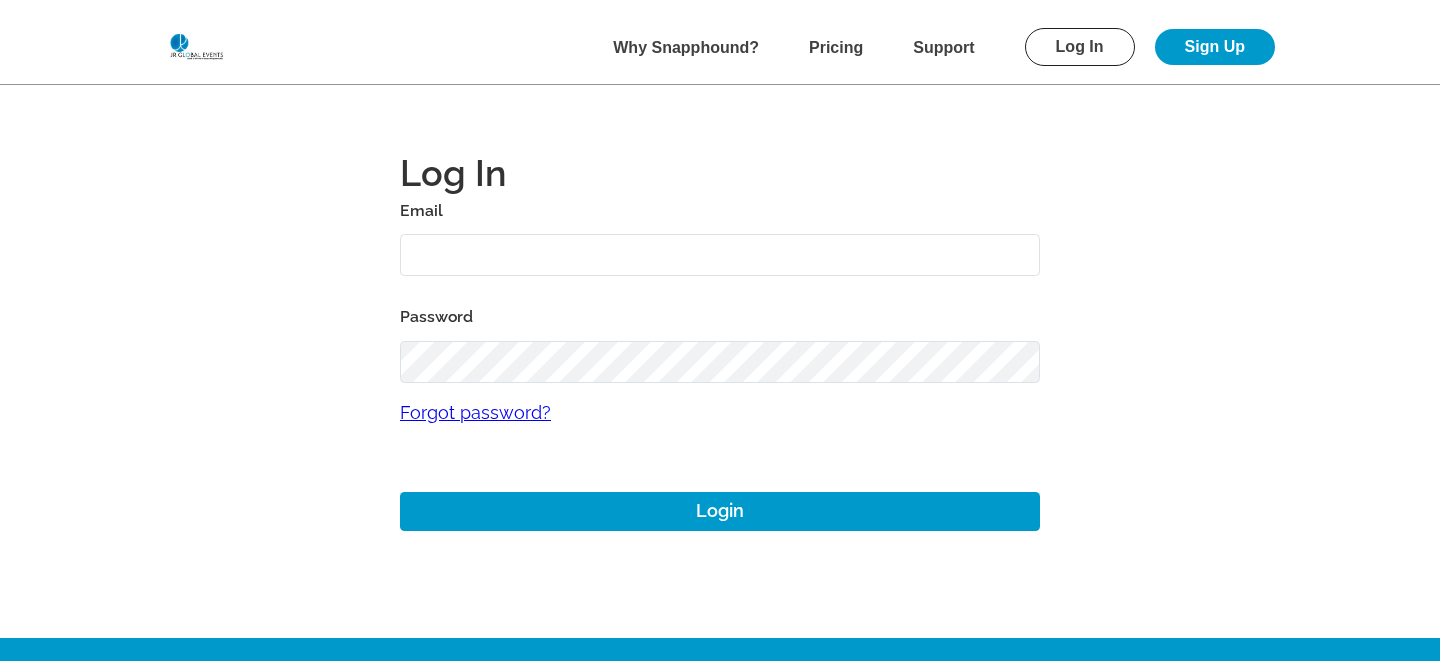 click at bounding box center (720, 255) 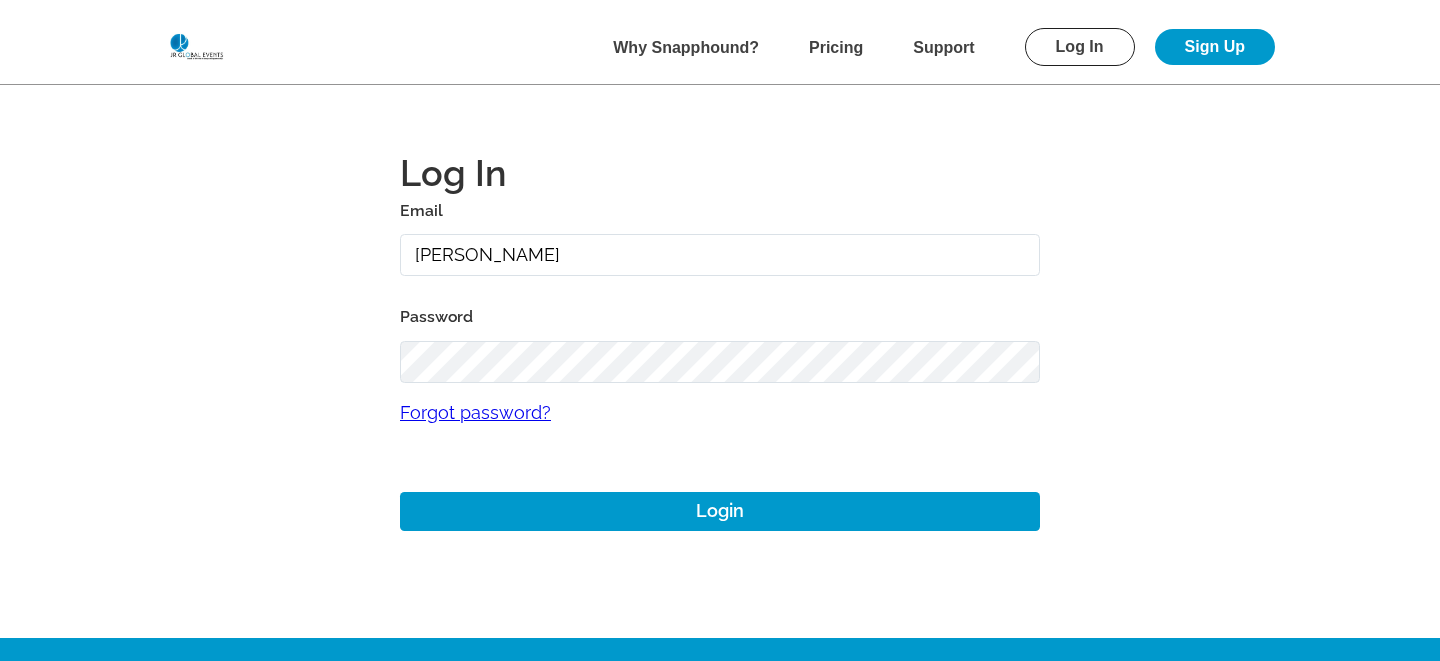 type on "mike+jrevent@snapphound.com" 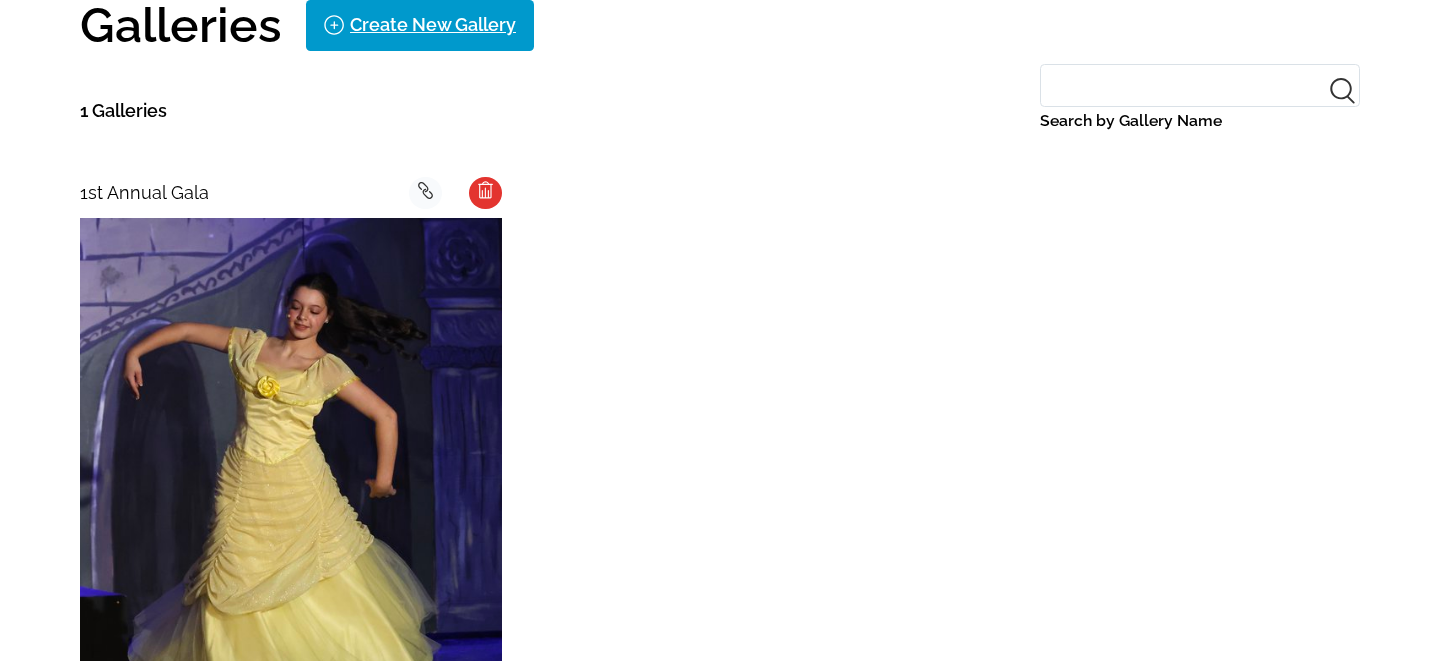 scroll, scrollTop: 475, scrollLeft: 0, axis: vertical 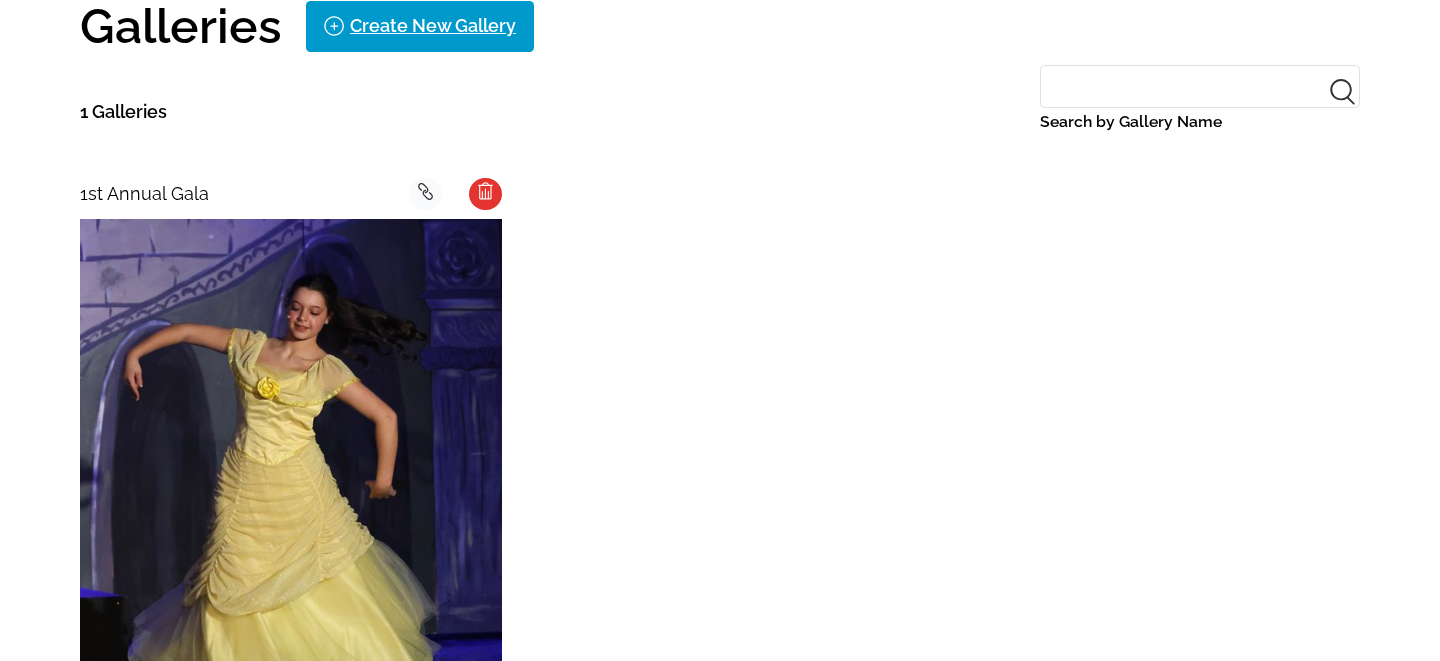 click at bounding box center [291, 484] 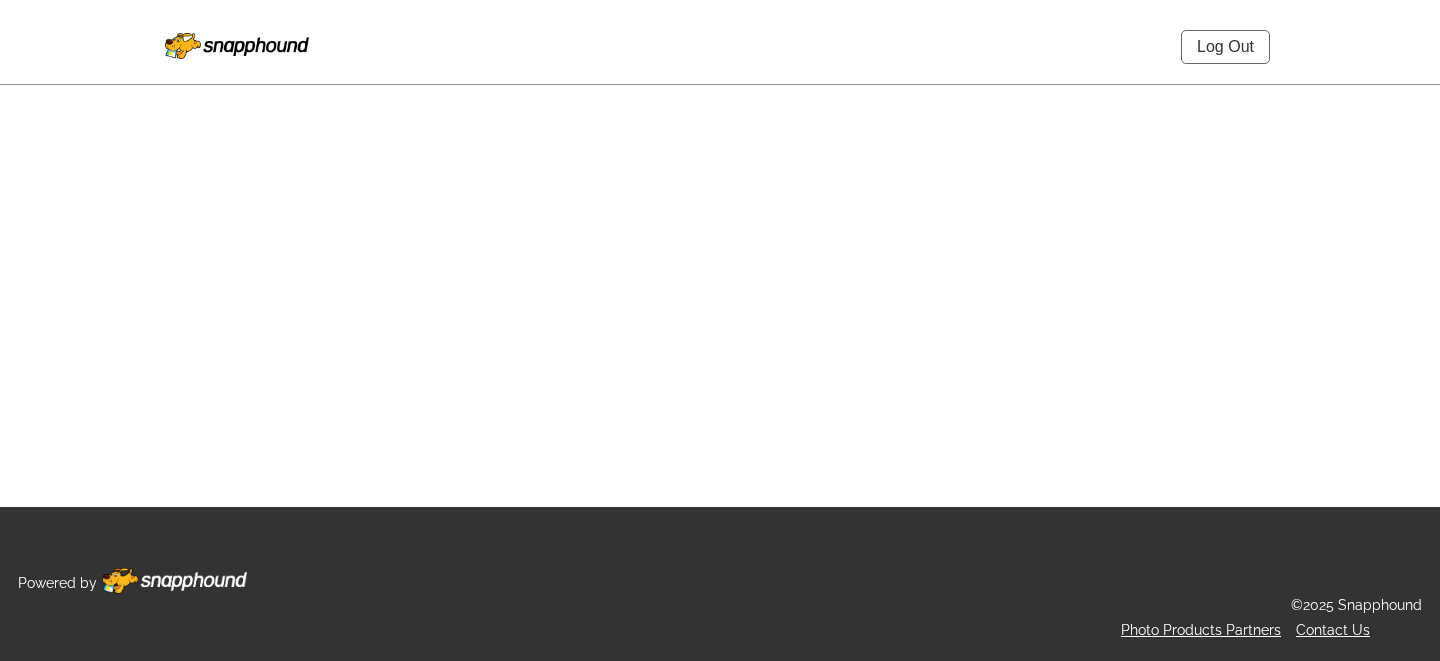 scroll, scrollTop: 0, scrollLeft: 0, axis: both 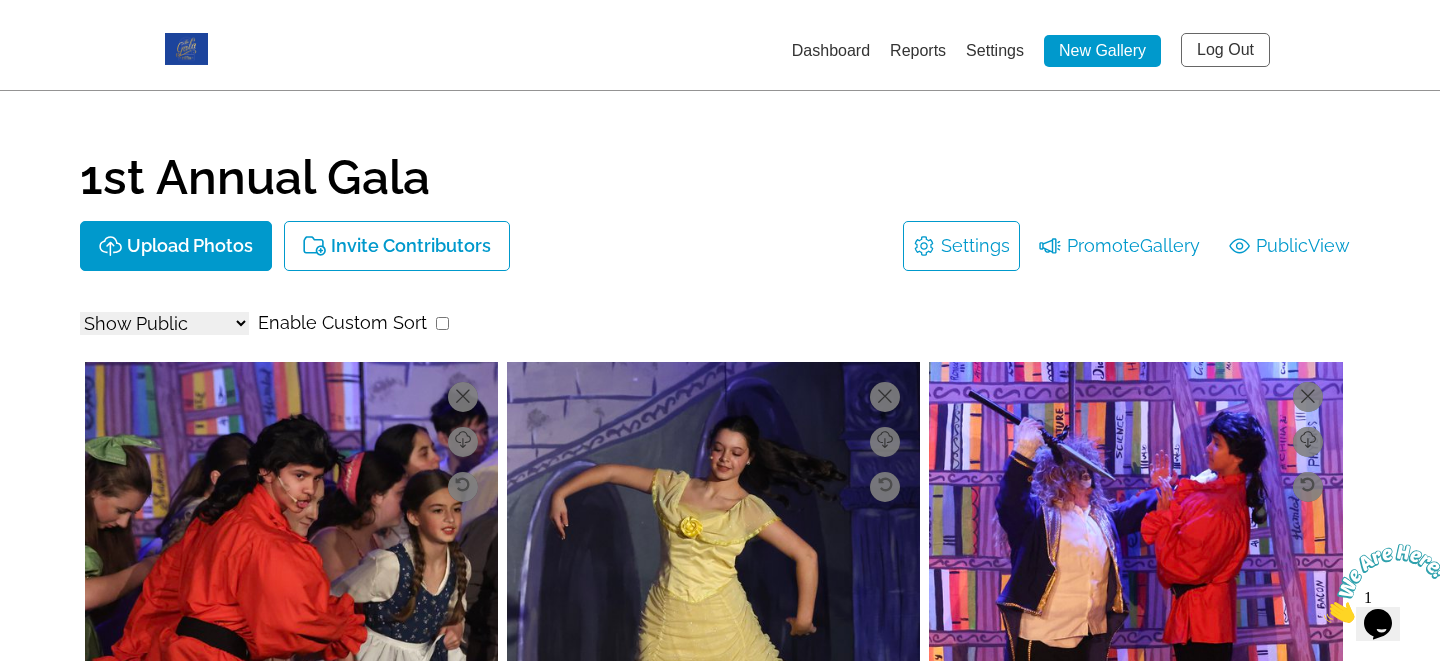click on "Log Out" at bounding box center (1225, 50) 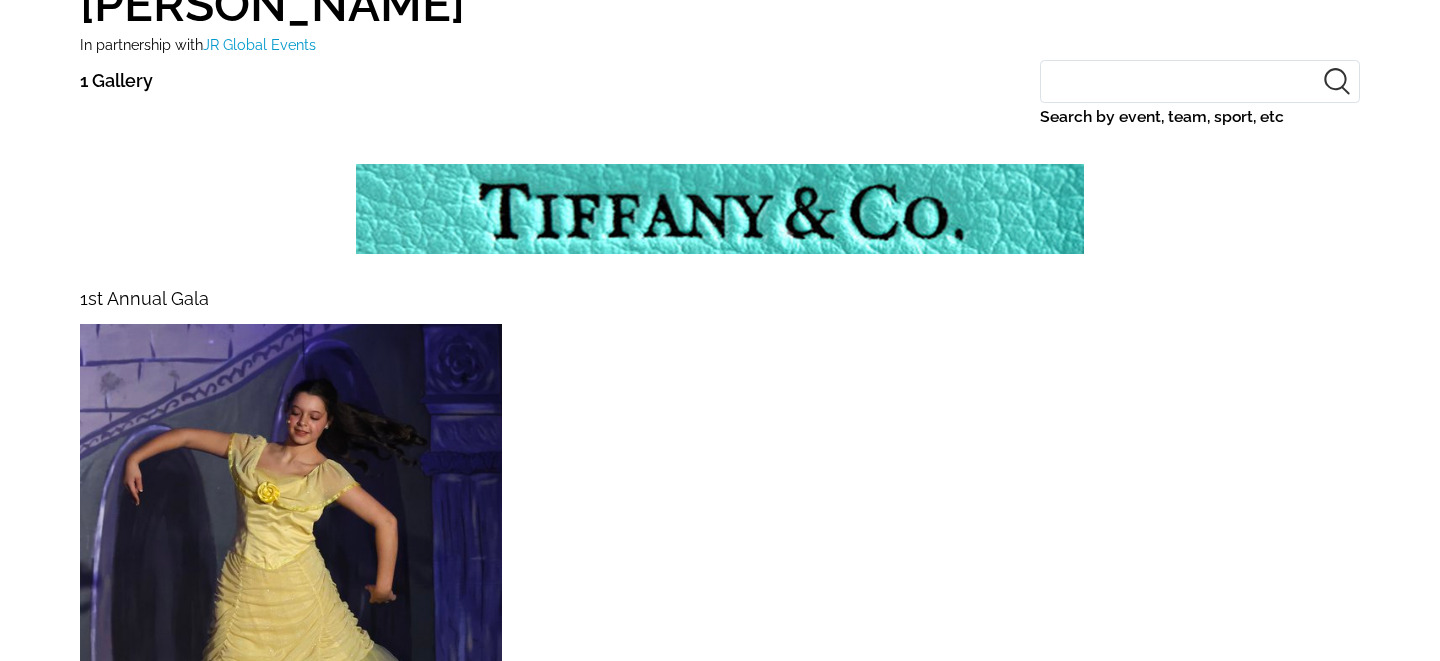 scroll, scrollTop: 239, scrollLeft: 0, axis: vertical 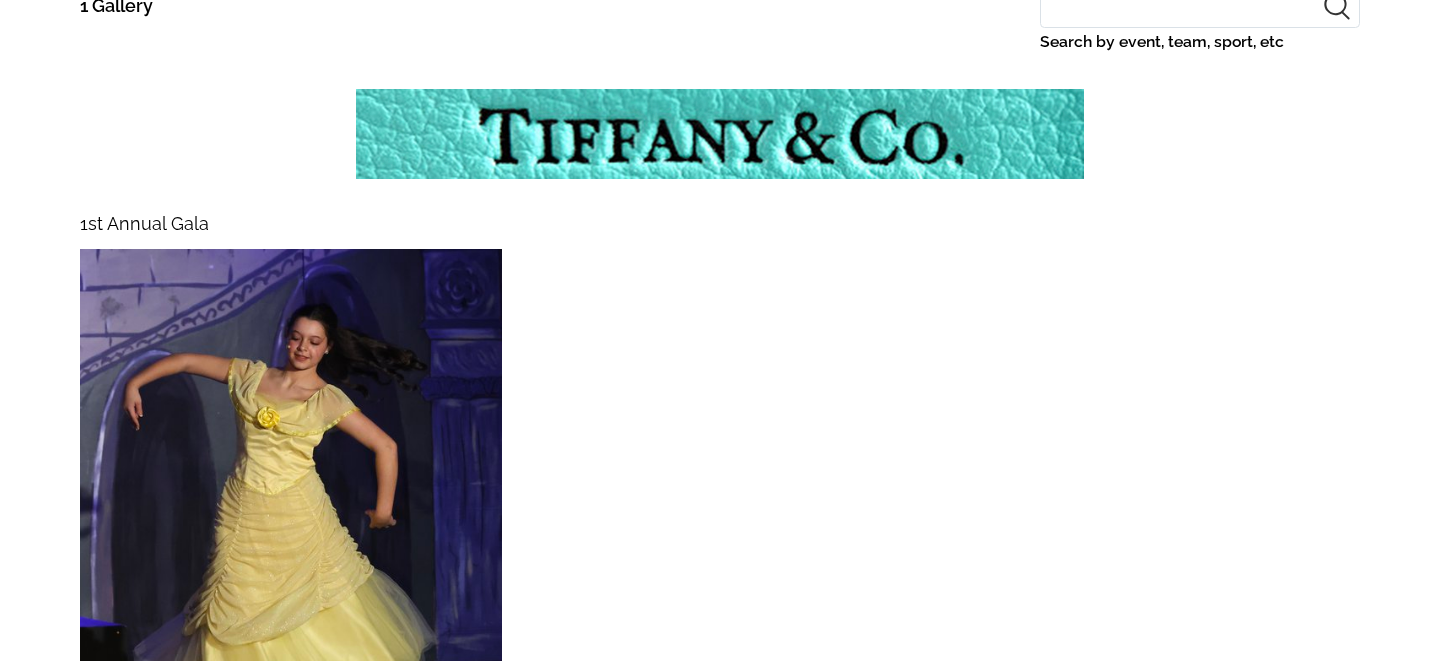 click at bounding box center (291, 514) 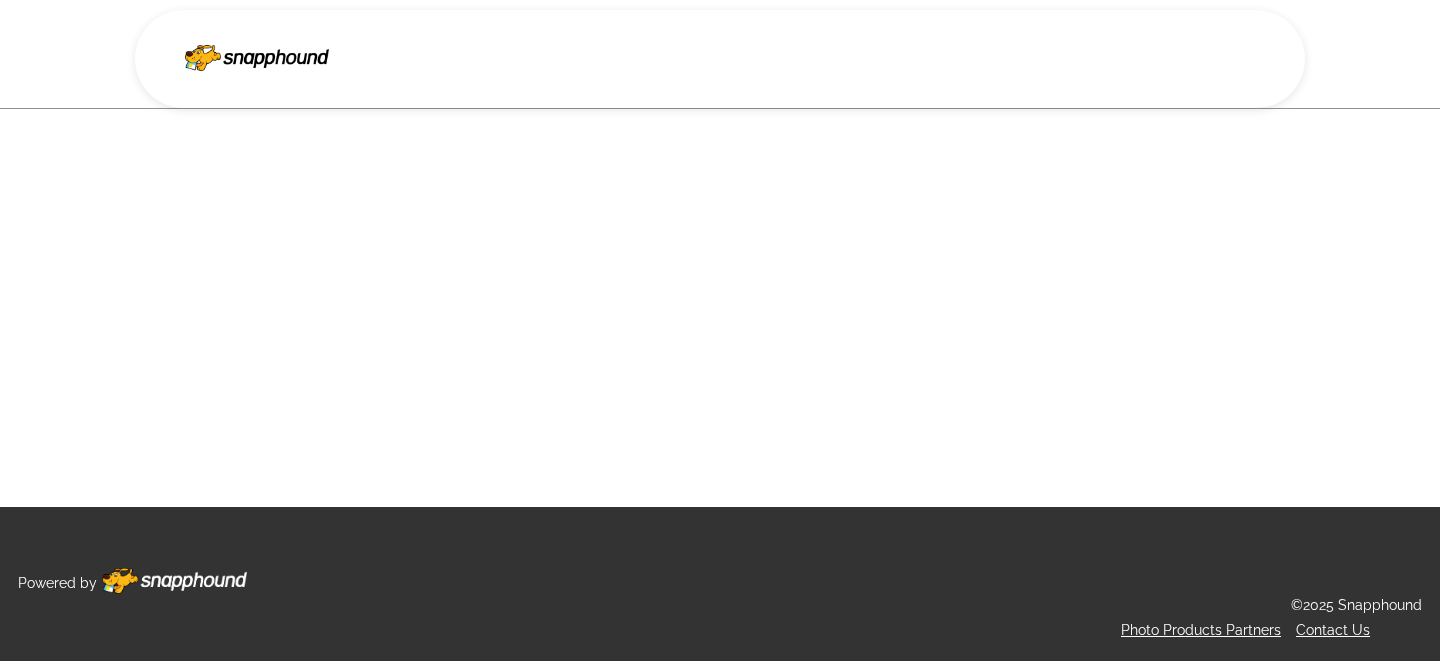 scroll, scrollTop: 0, scrollLeft: 0, axis: both 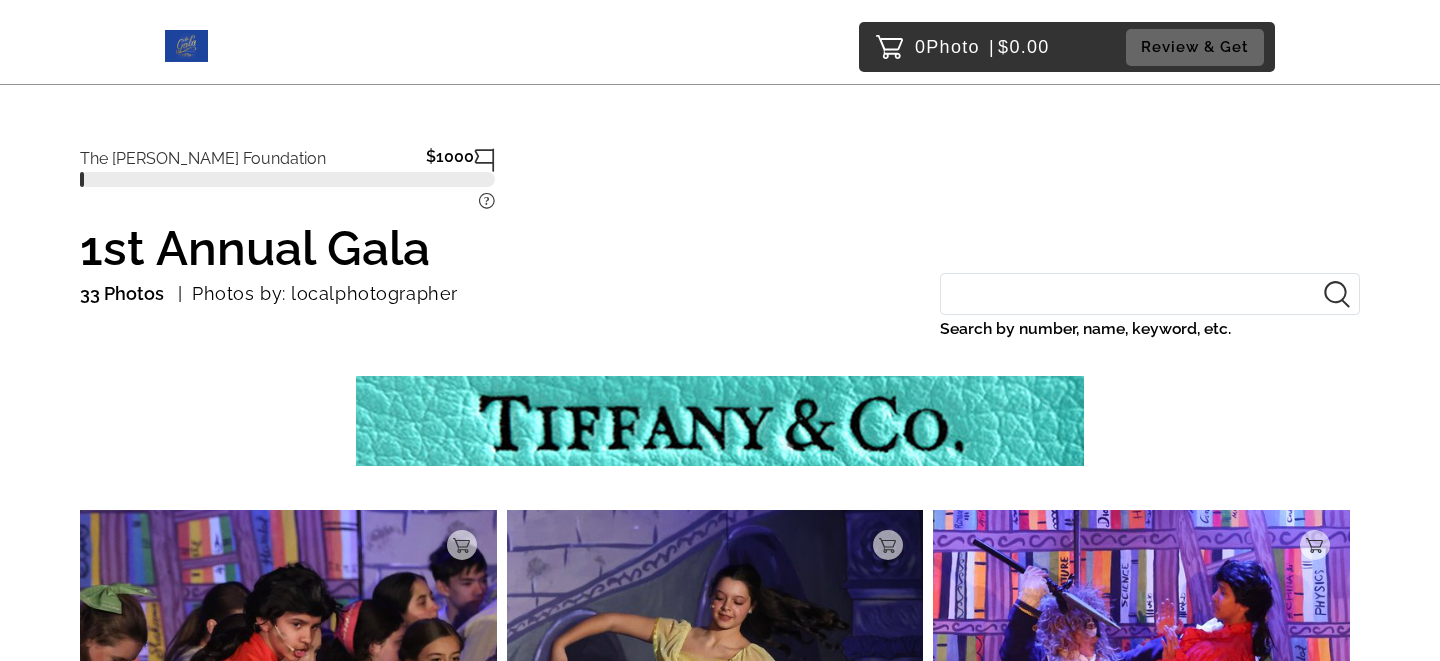 click on "Search by number, name, keyword, etc." at bounding box center (1150, 294) 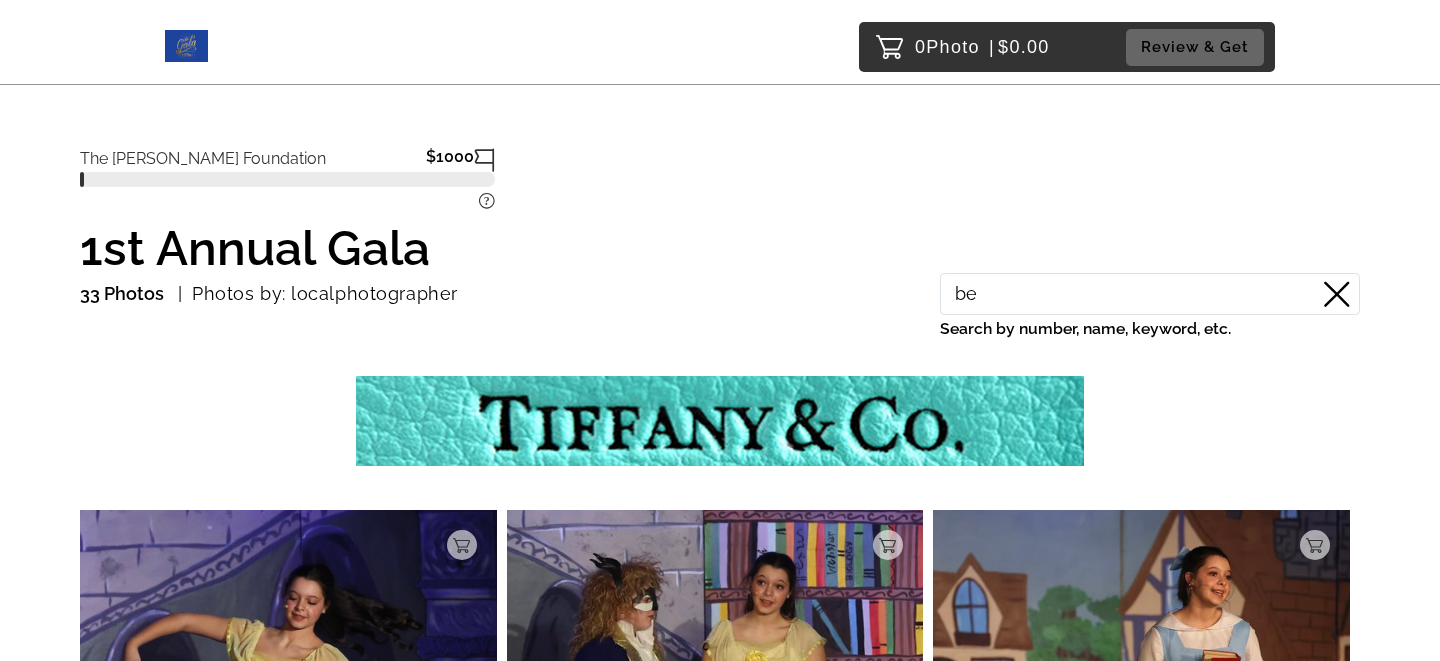 type on "b" 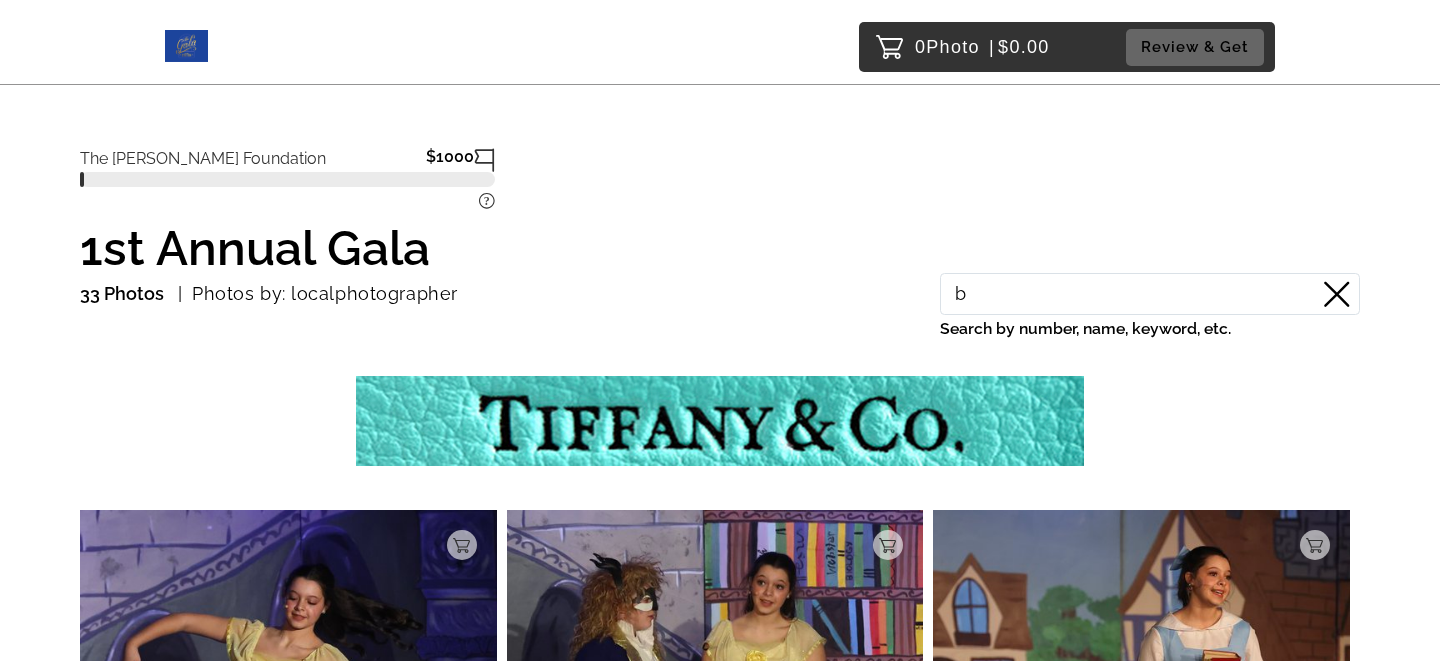 type 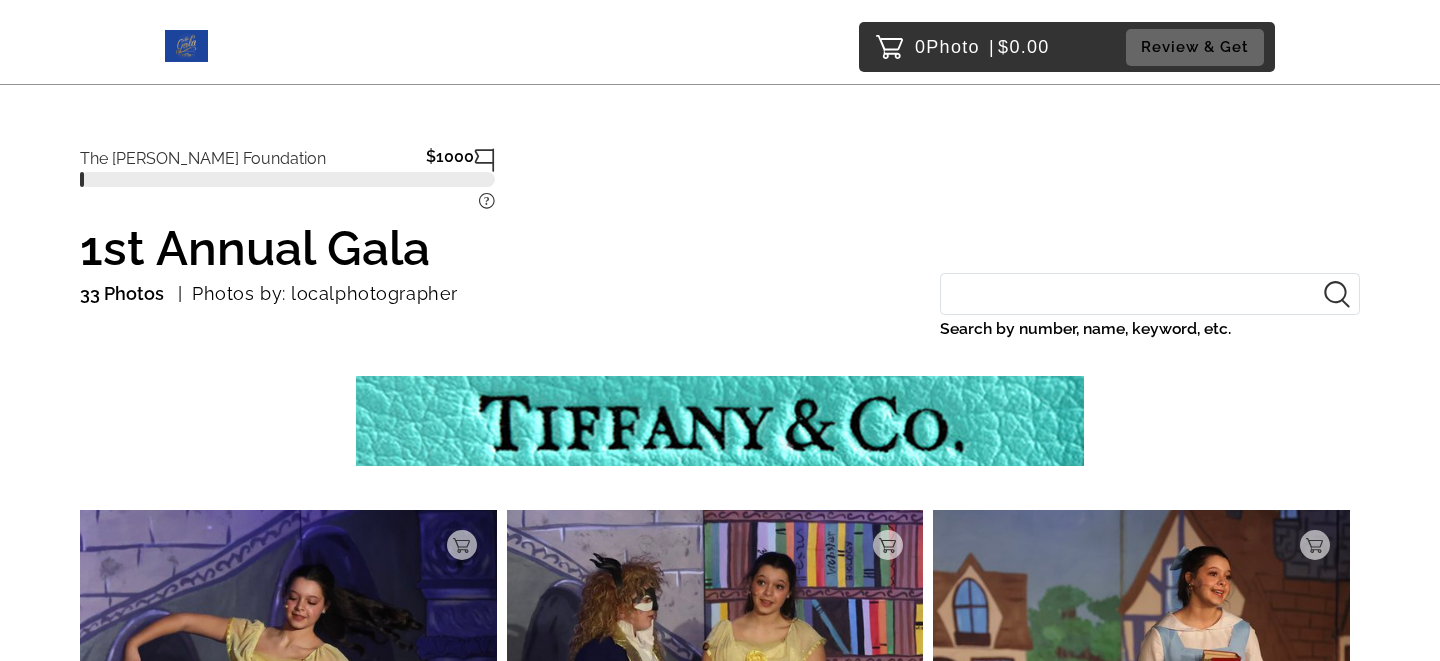 click on "1st Annual Gala" at bounding box center (720, 248) 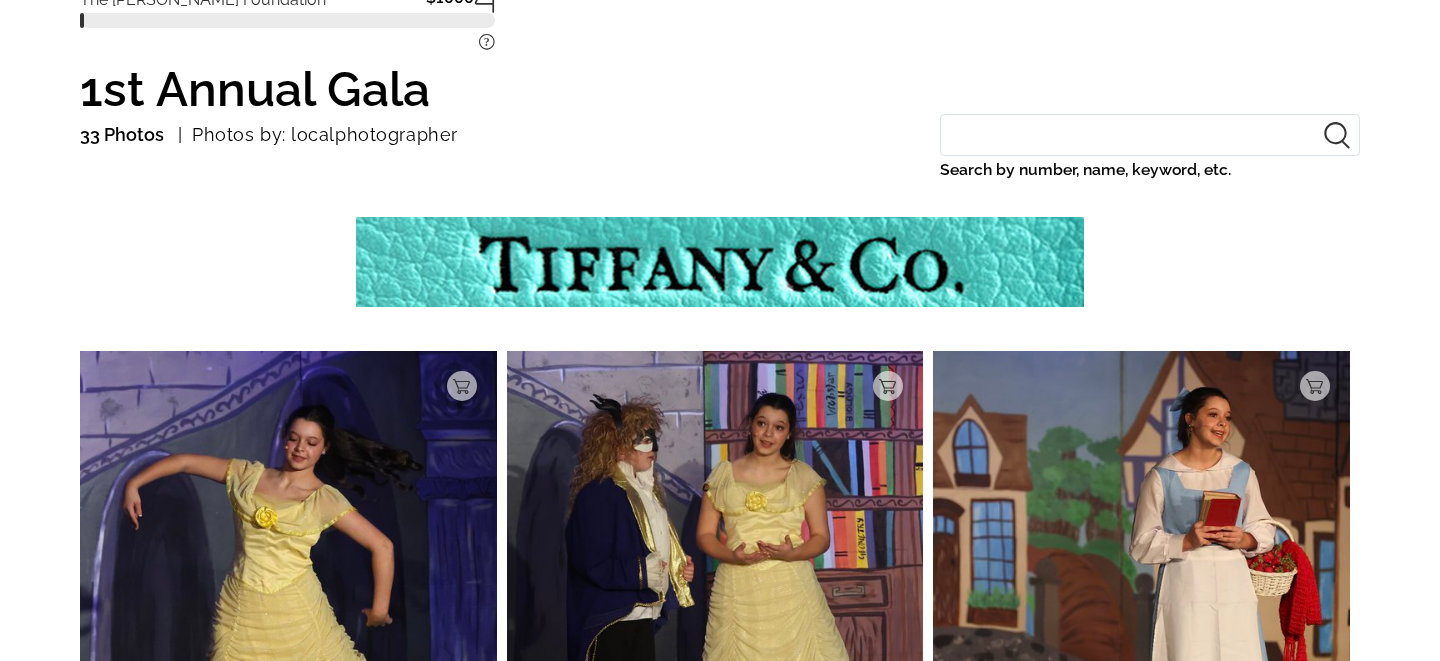 scroll, scrollTop: 0, scrollLeft: 0, axis: both 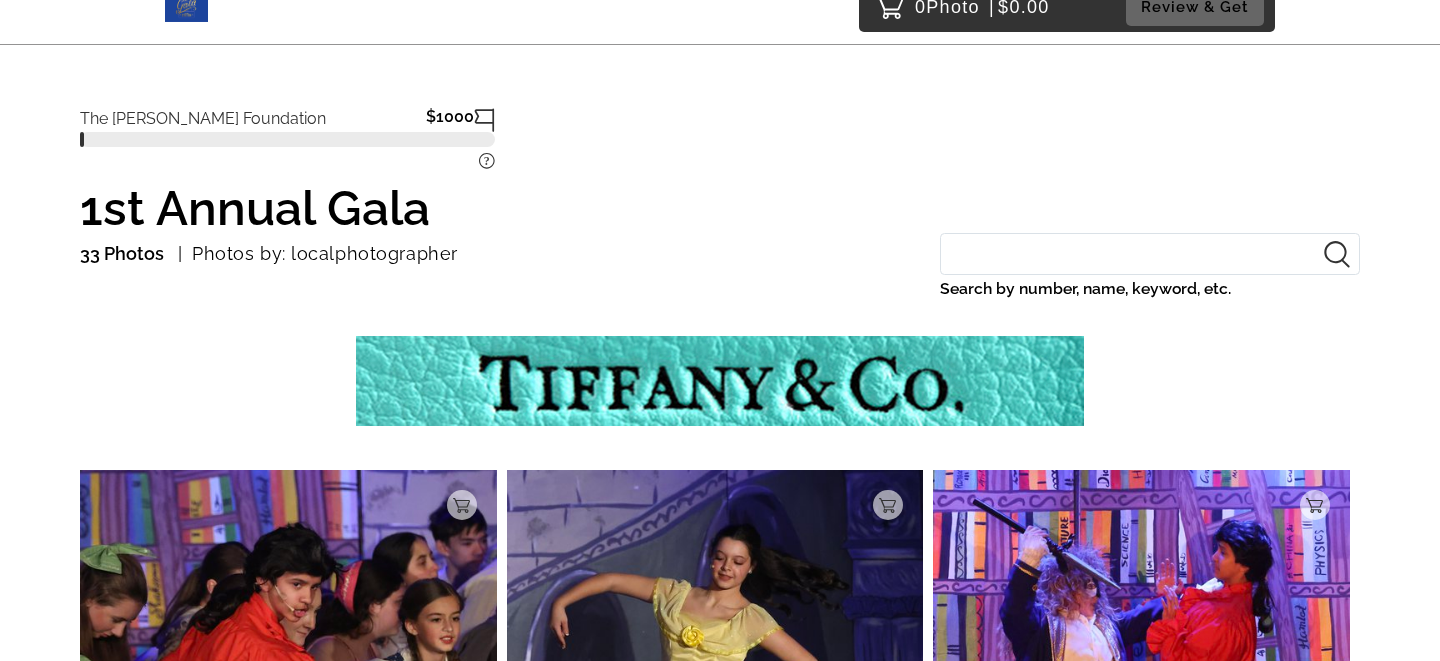 click on "Search by number, name, keyword, etc." at bounding box center (1150, 254) 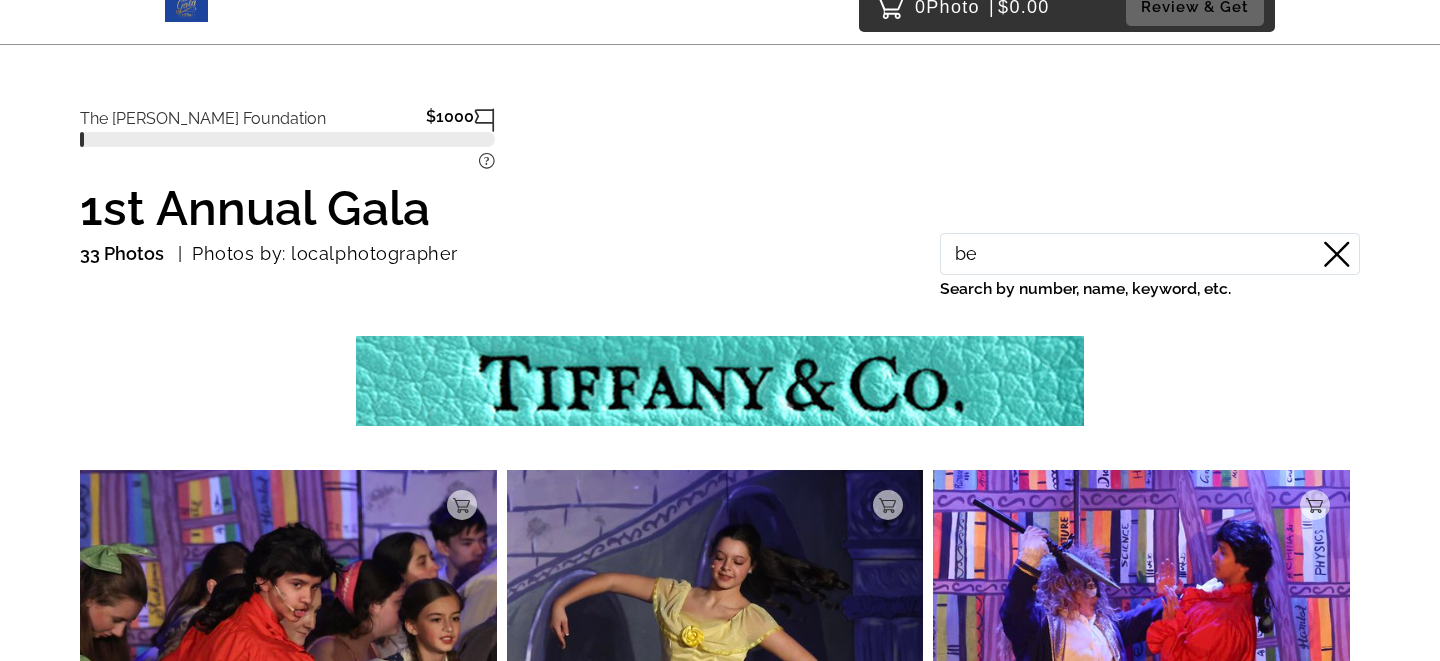 type on "b" 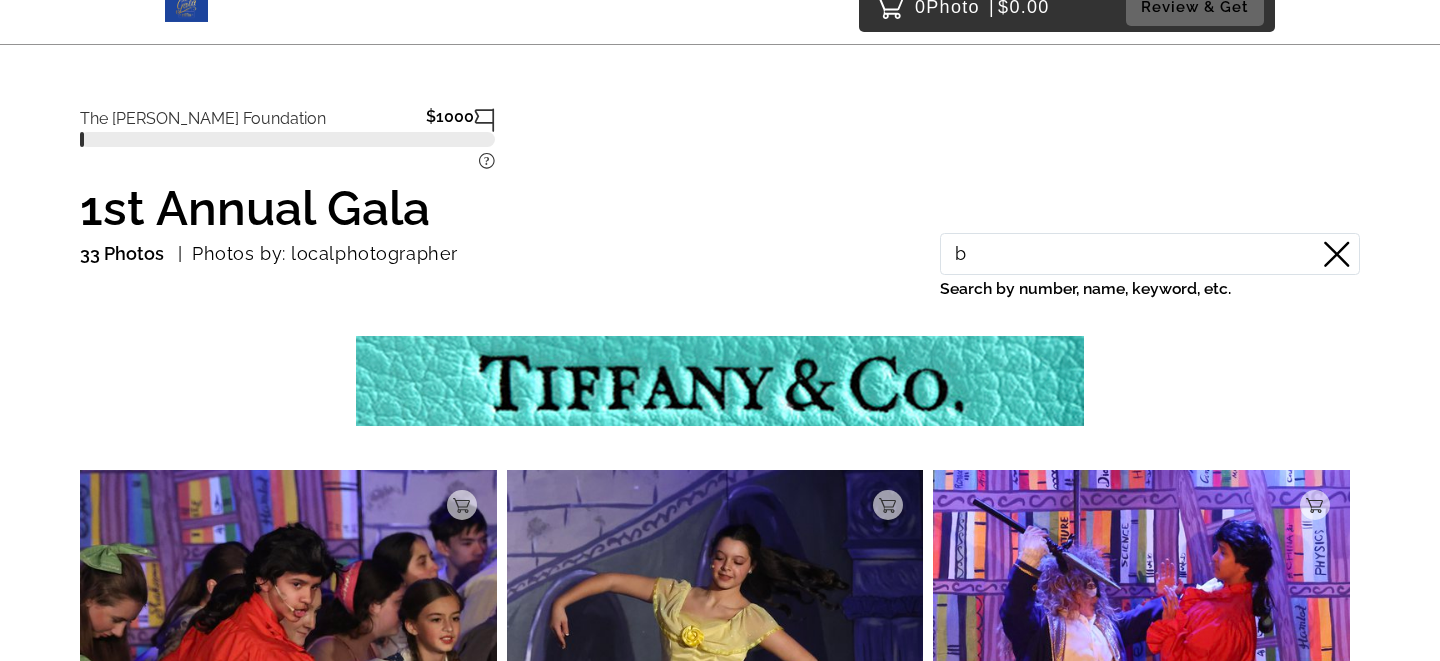 type 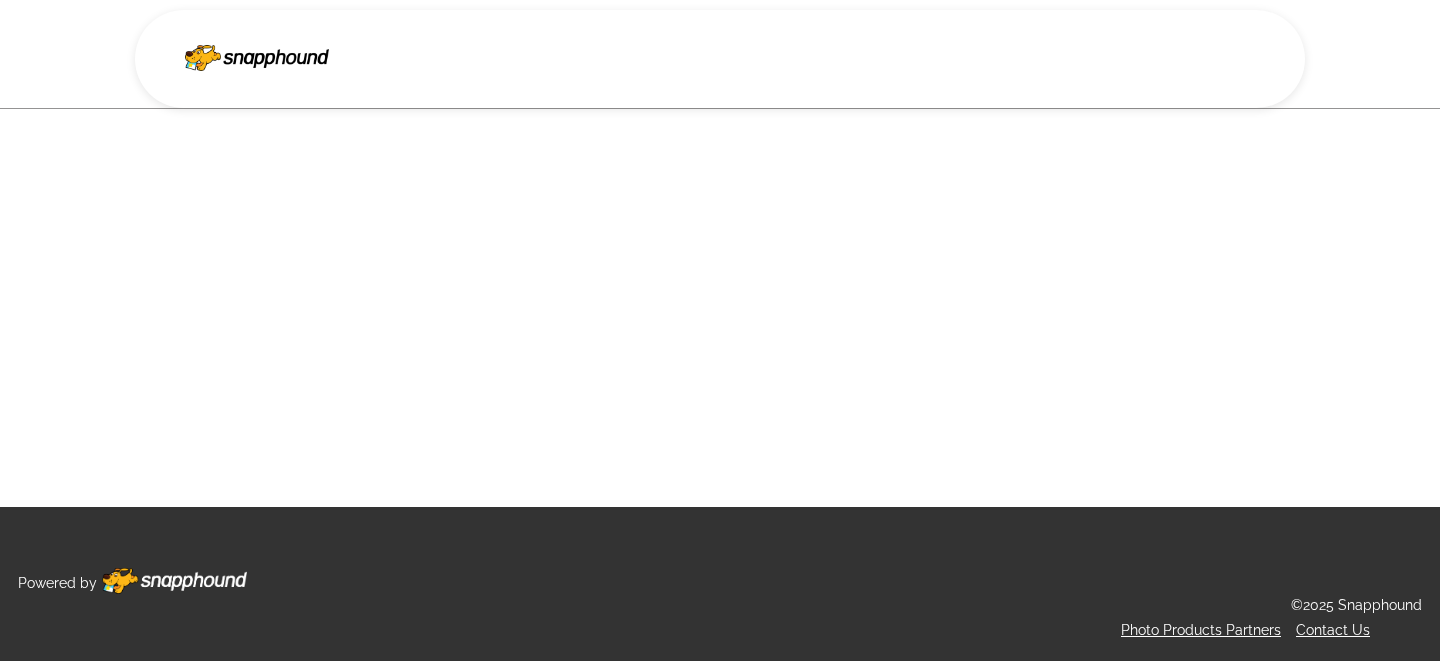 scroll, scrollTop: 0, scrollLeft: 0, axis: both 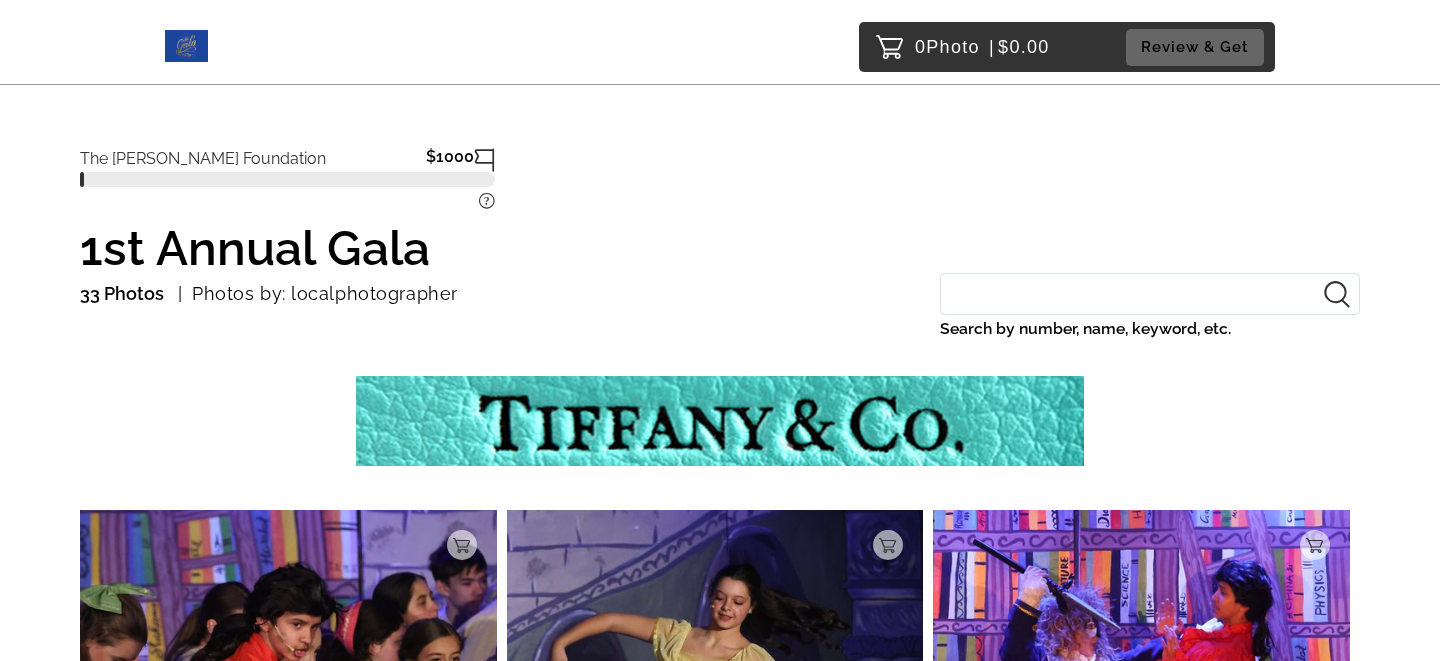 click on "Search by number, name, keyword, etc." at bounding box center (1150, 294) 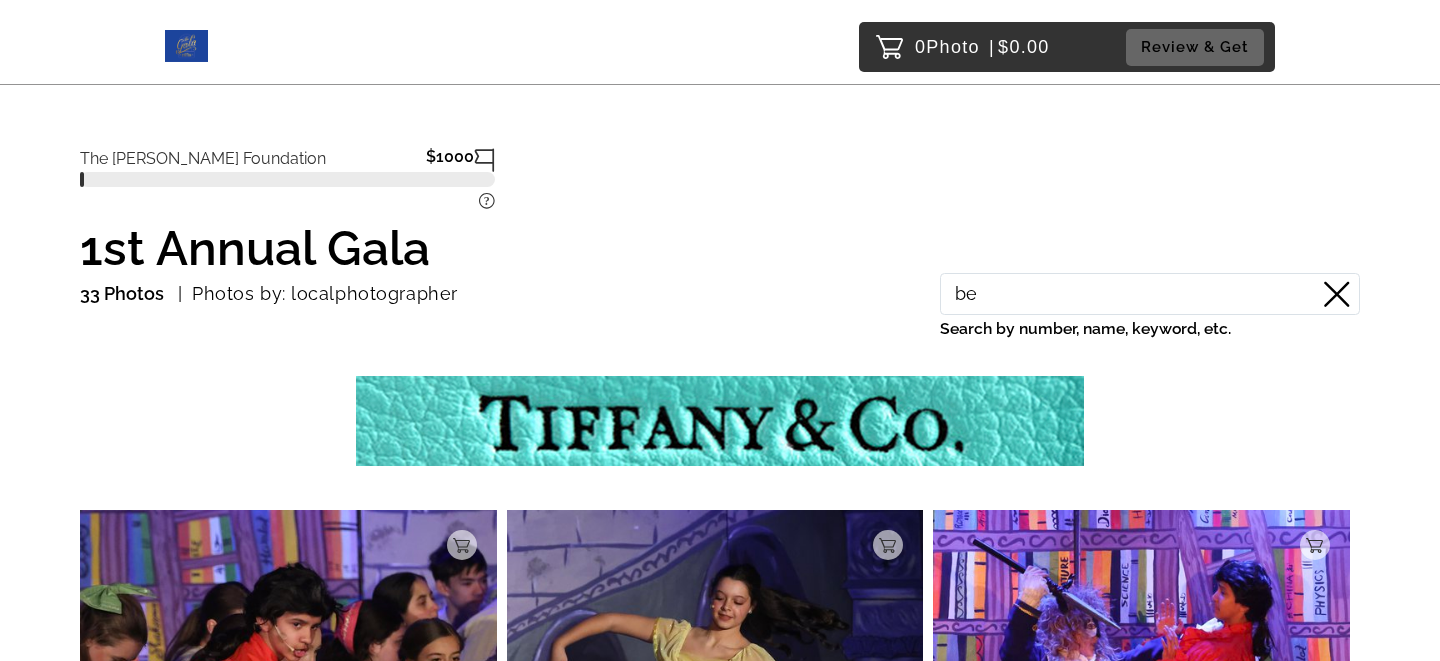 type on "b" 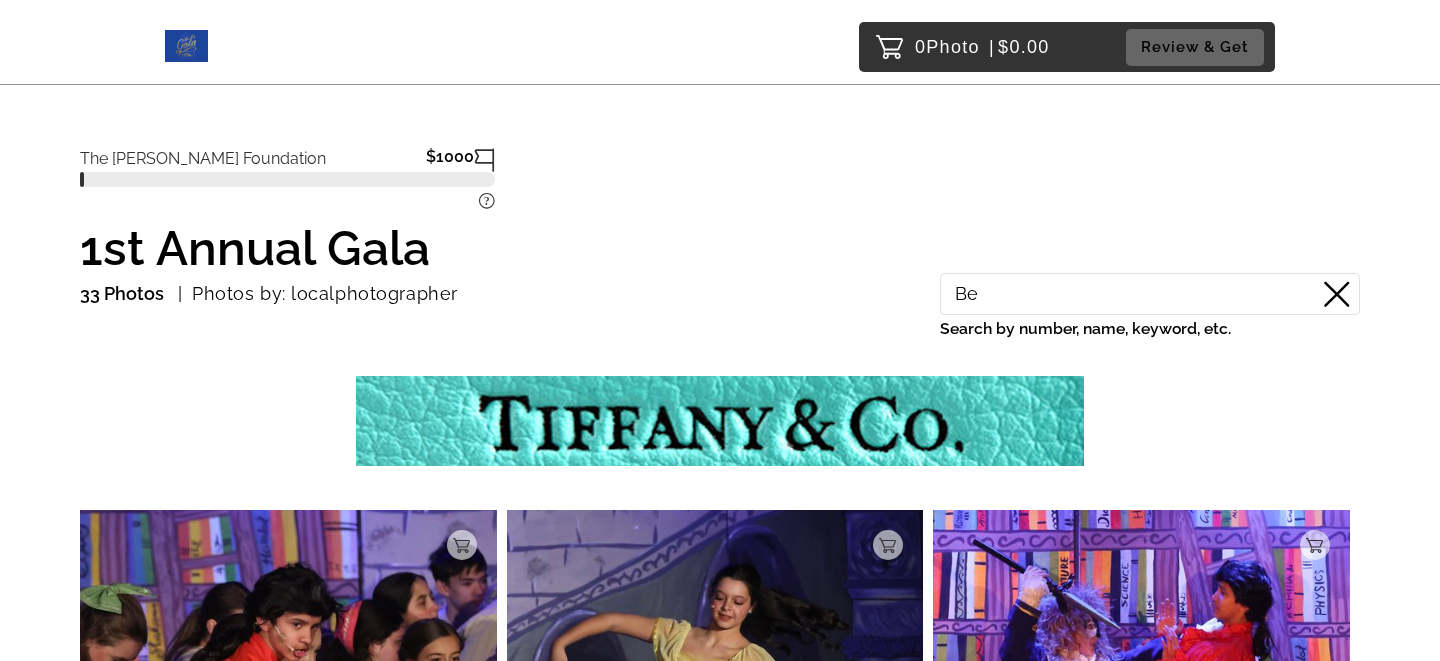 type on "B" 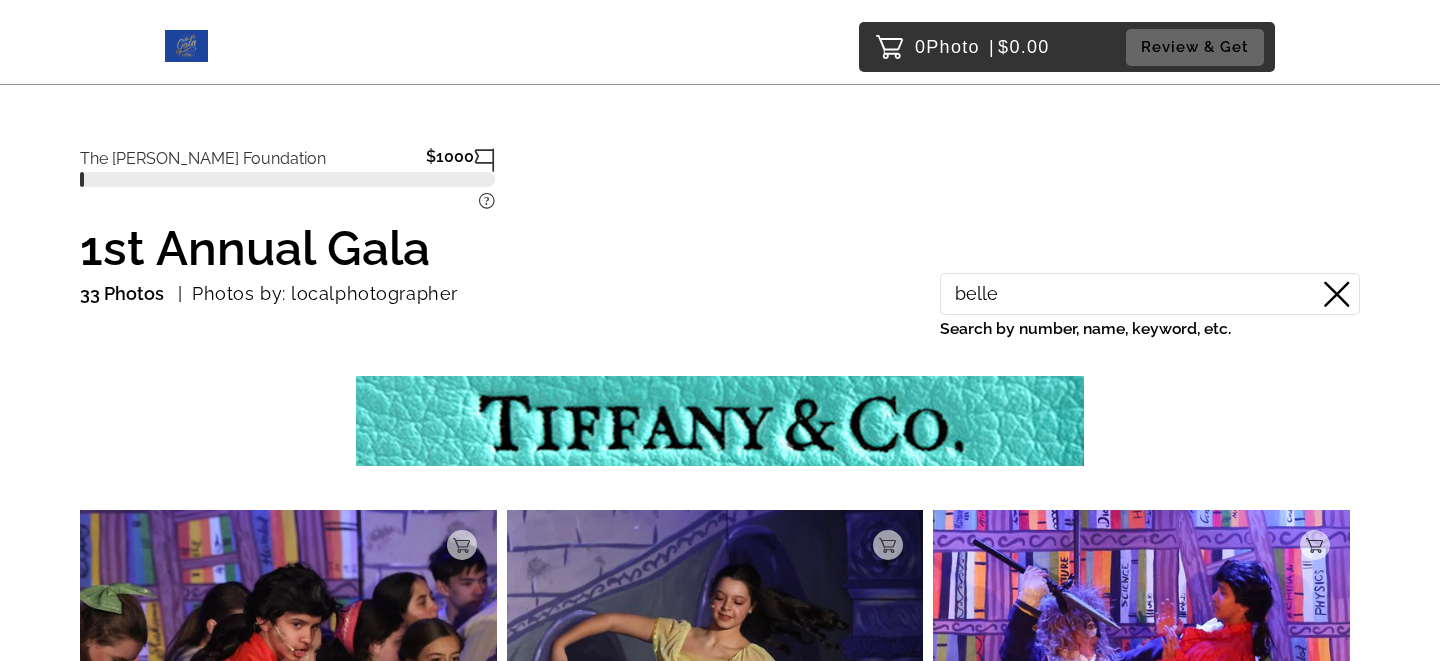 type on "belle" 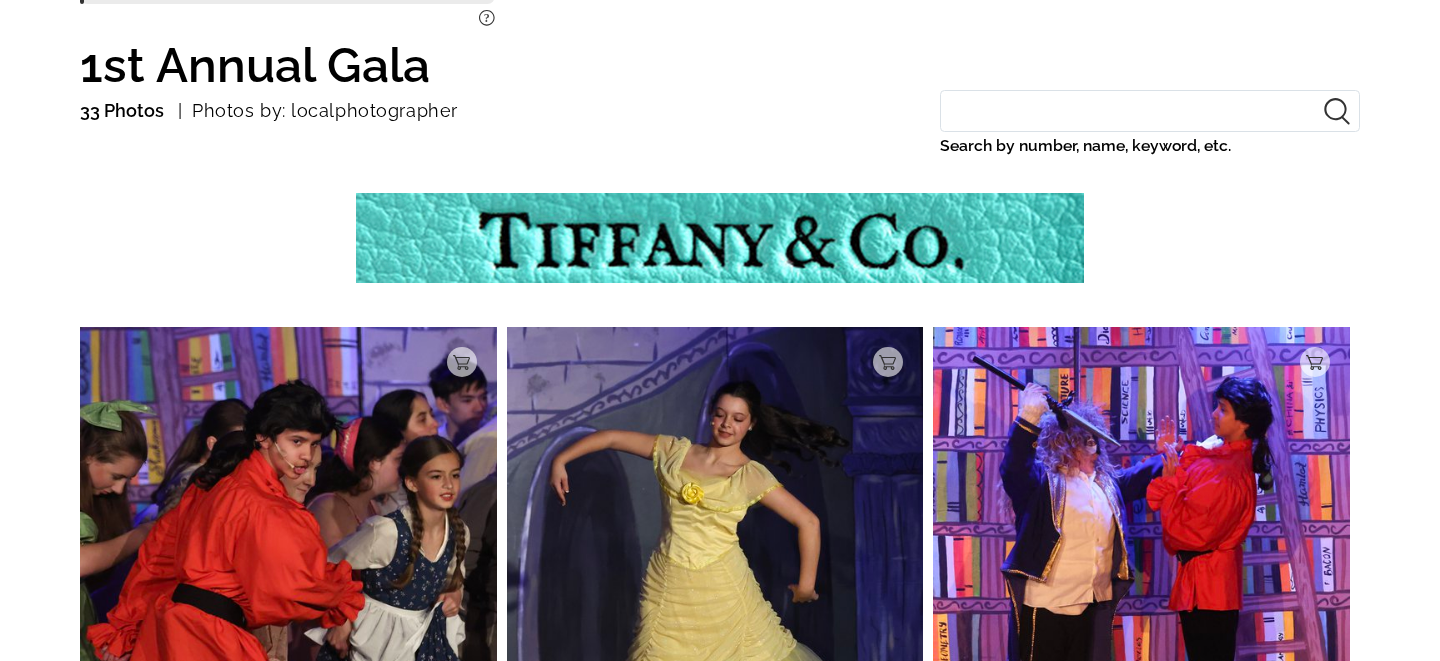 scroll, scrollTop: 0, scrollLeft: 0, axis: both 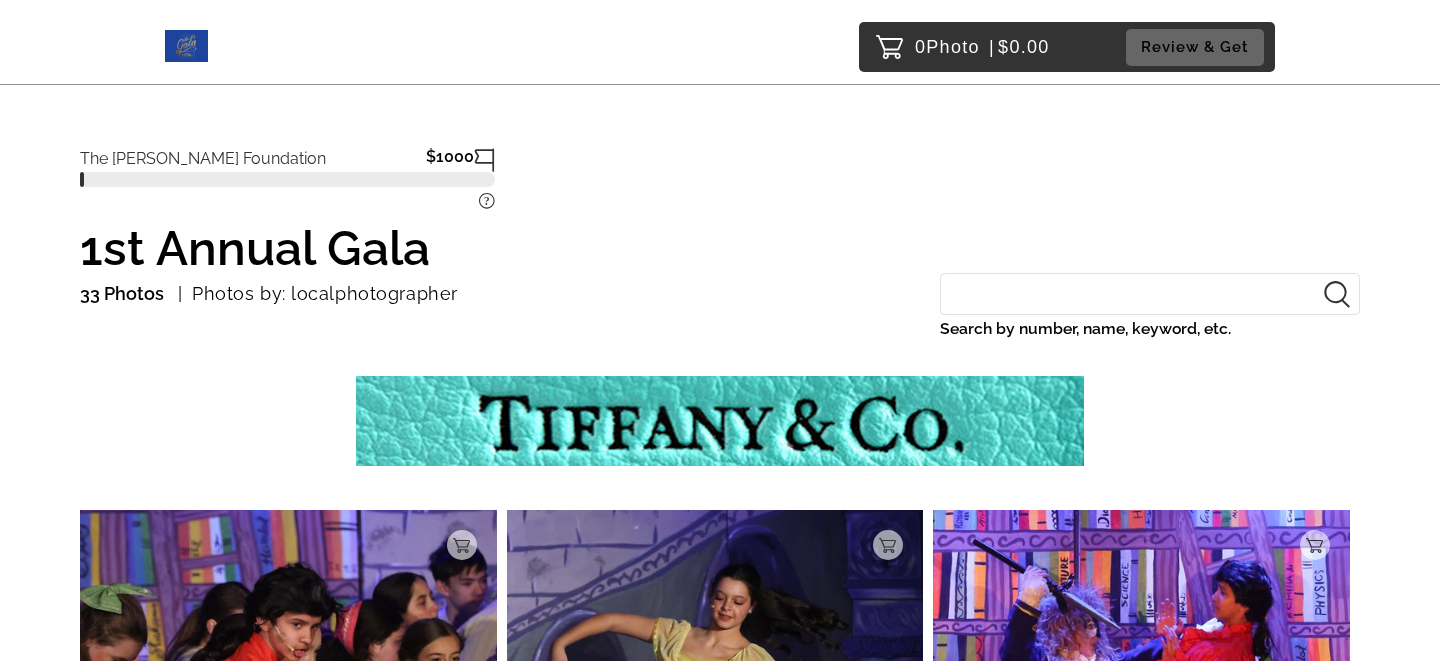 click on "Search by number, name, keyword, etc." at bounding box center [1150, 294] 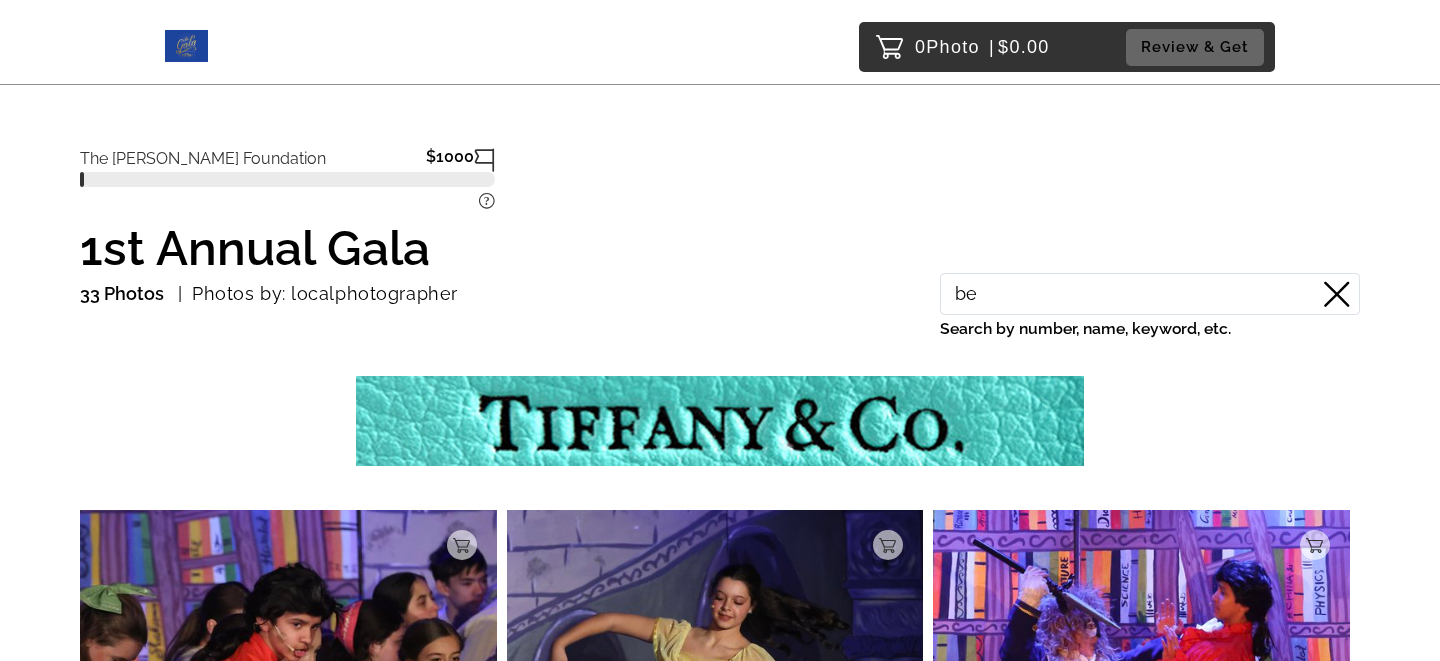 type on "b" 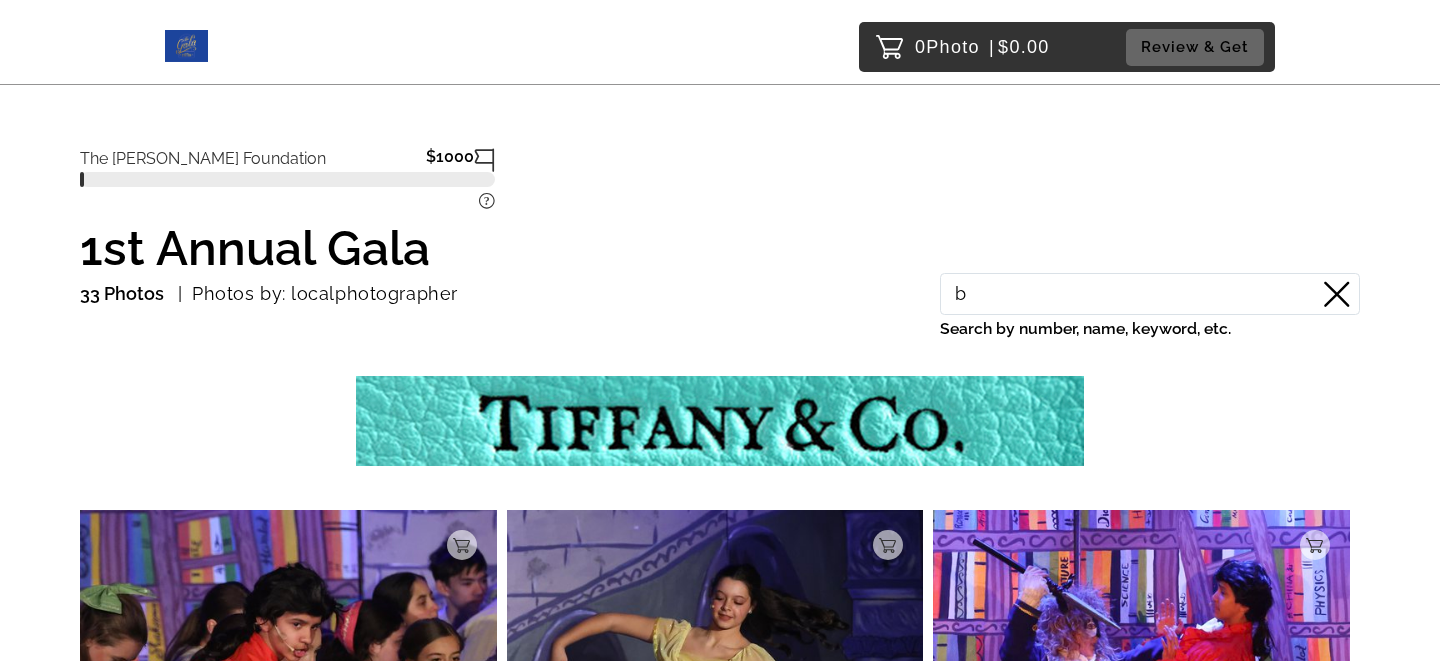 type 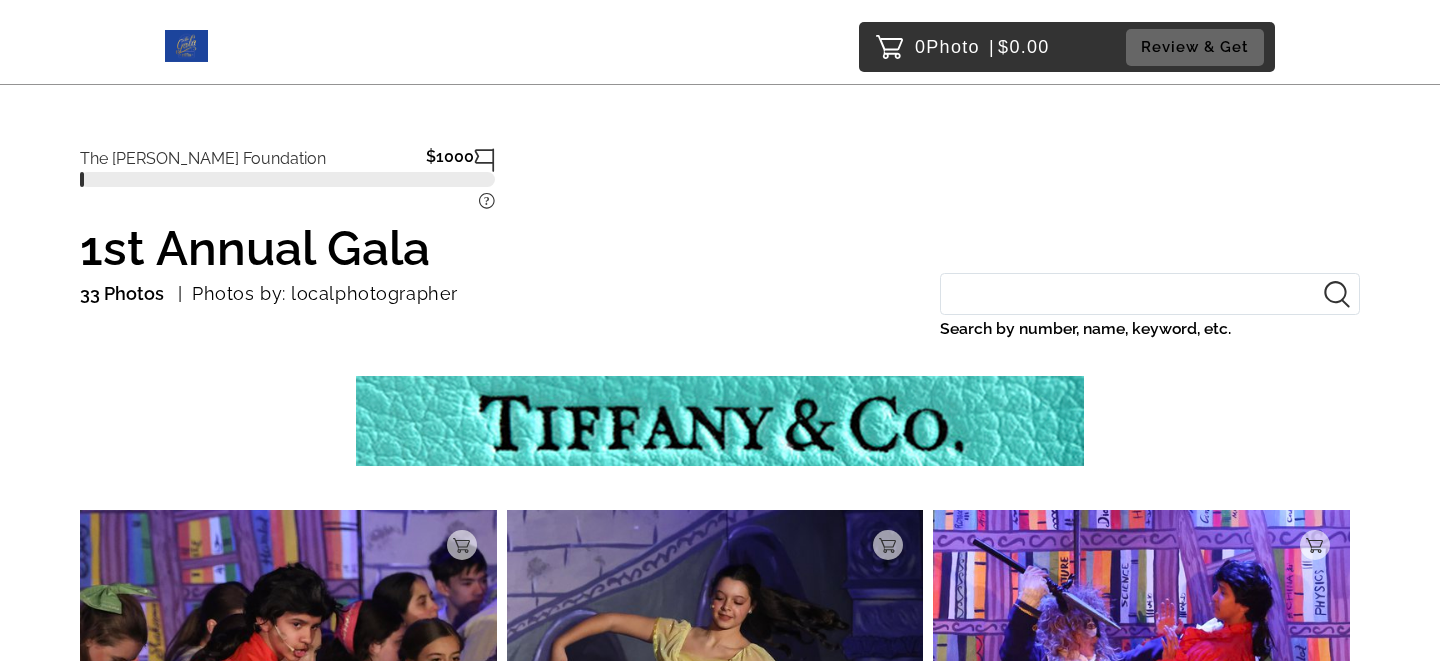 click on "33 Photos Photos by: localphotographer  Search by number, name, keyword, etc." at bounding box center (720, 320) 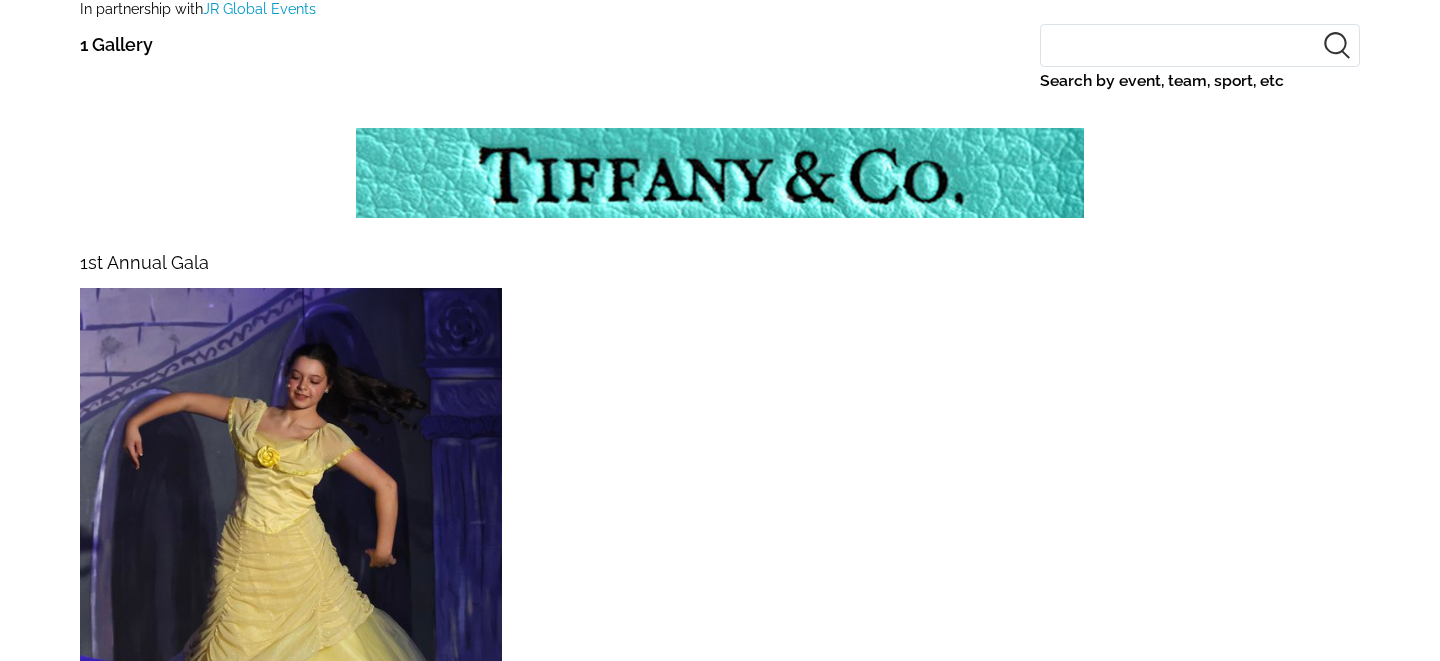 scroll, scrollTop: 409, scrollLeft: 0, axis: vertical 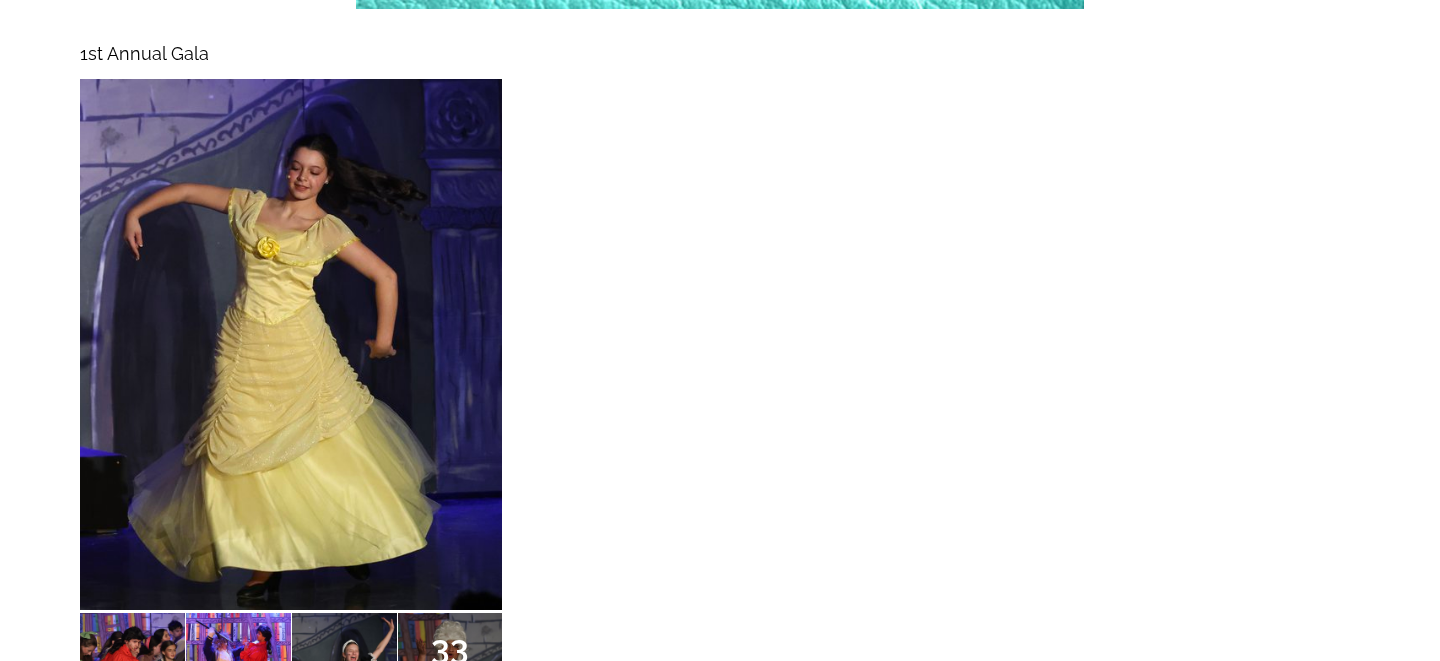 click at bounding box center (291, 344) 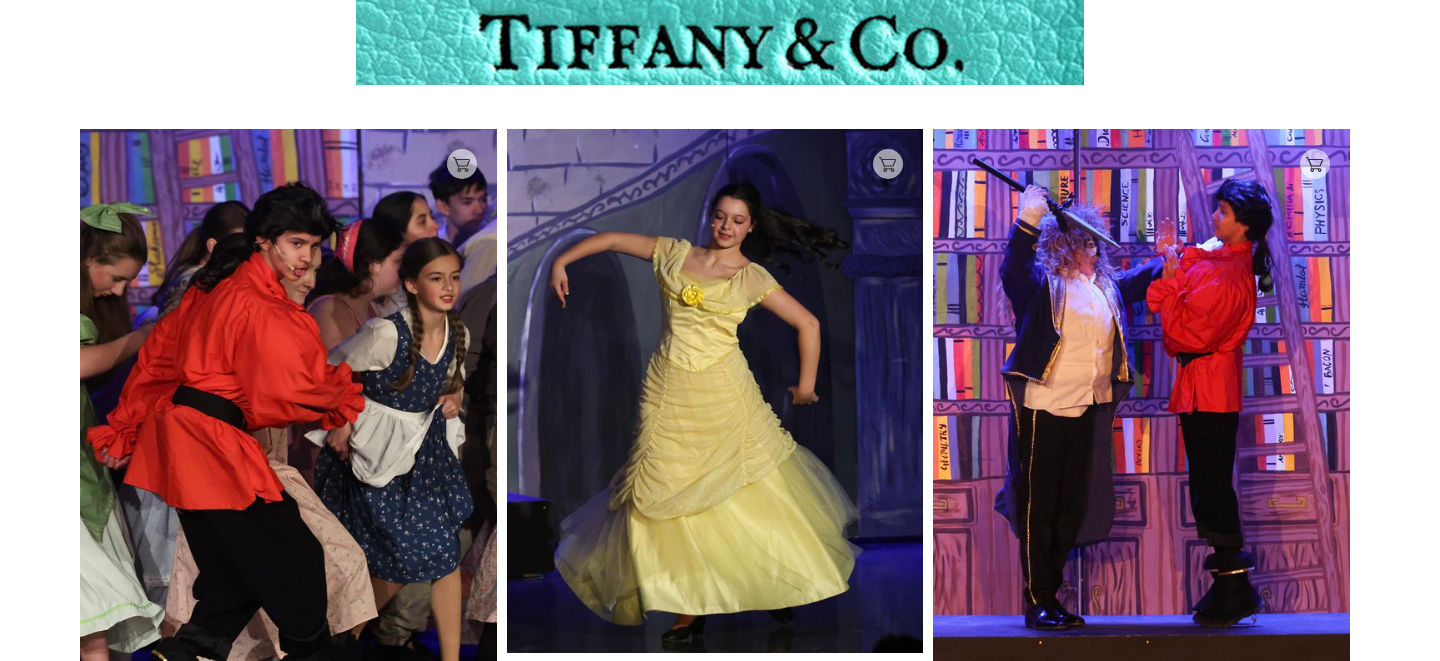 scroll, scrollTop: 0, scrollLeft: 0, axis: both 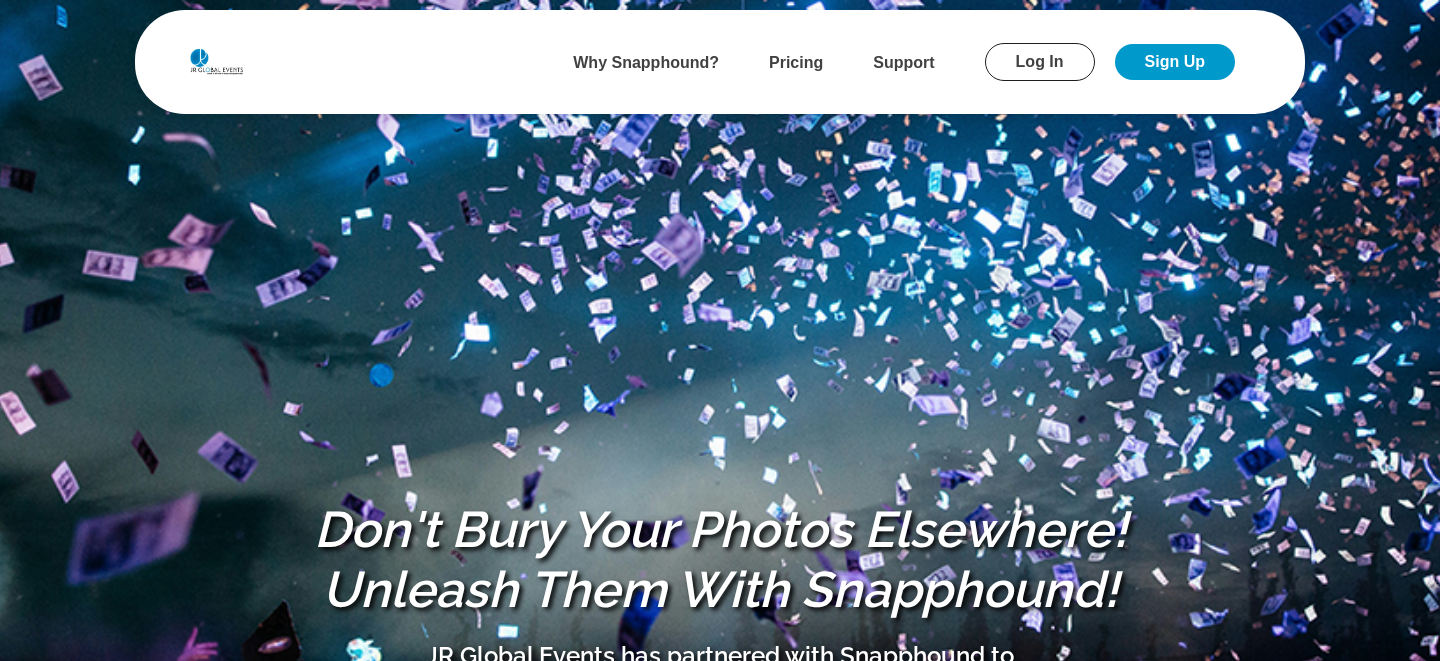 click on "Log In" at bounding box center (1040, 62) 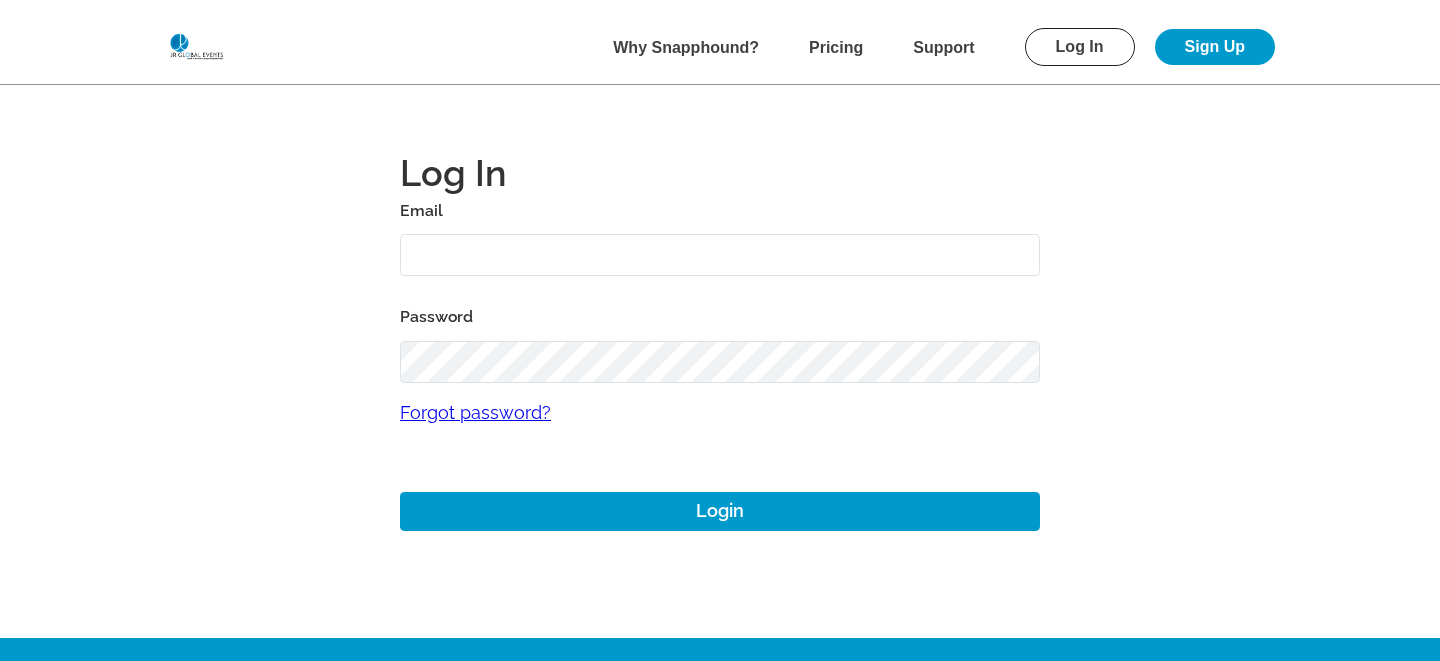 click at bounding box center (720, 255) 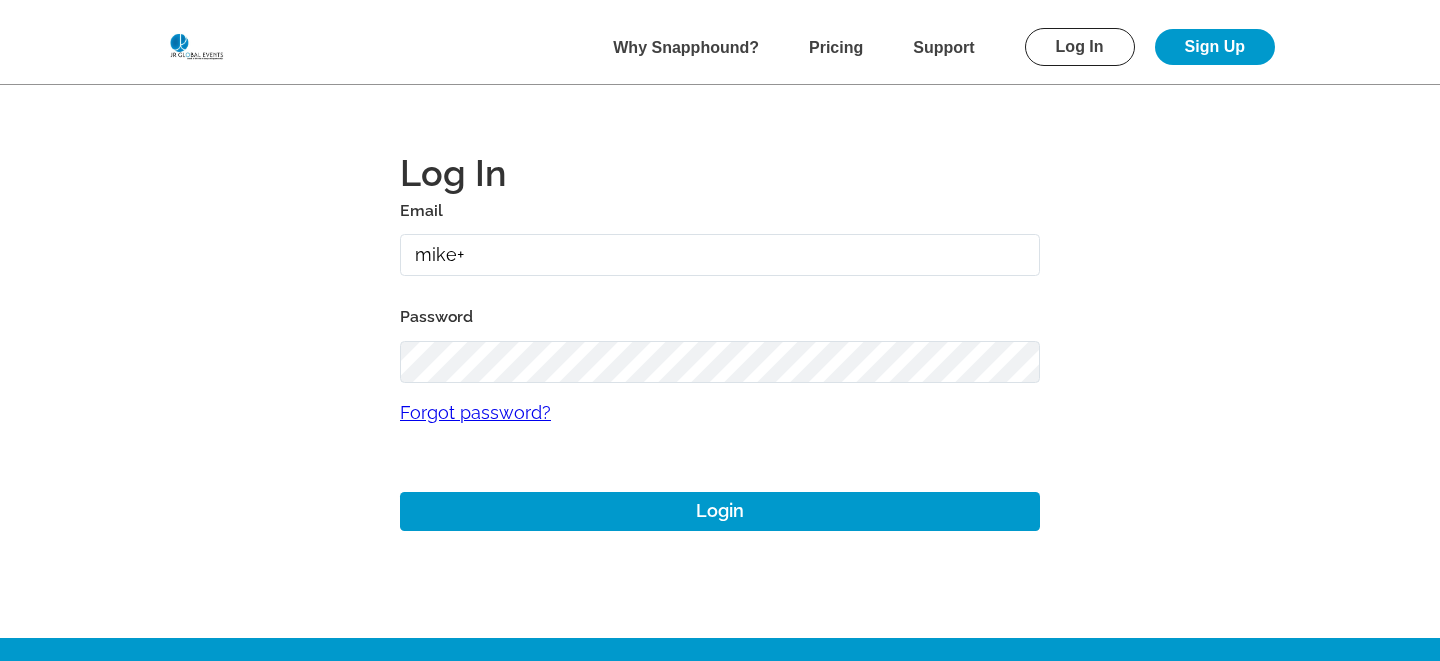type on "mike+jrevent@snapphound.com" 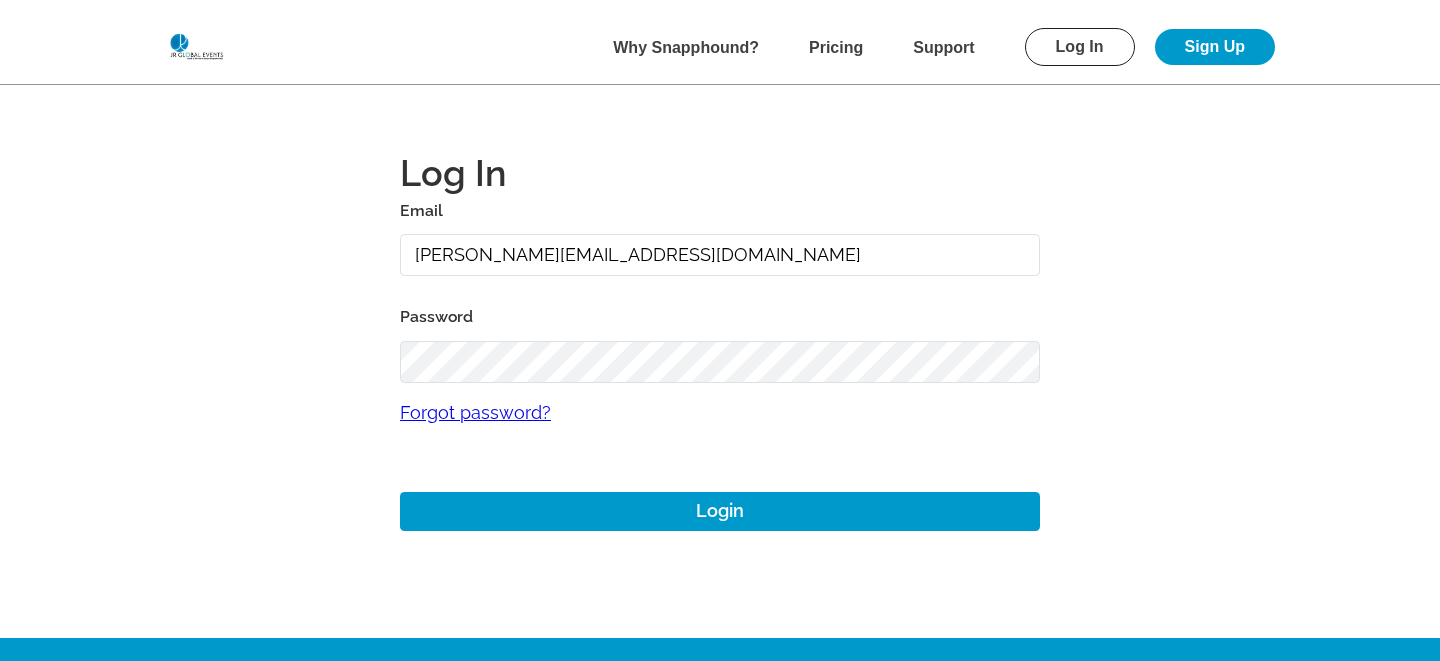 click on "Log In  Email  mike+jrevent@snapphound.com  Password  Forgot password? Login" at bounding box center (720, 319) 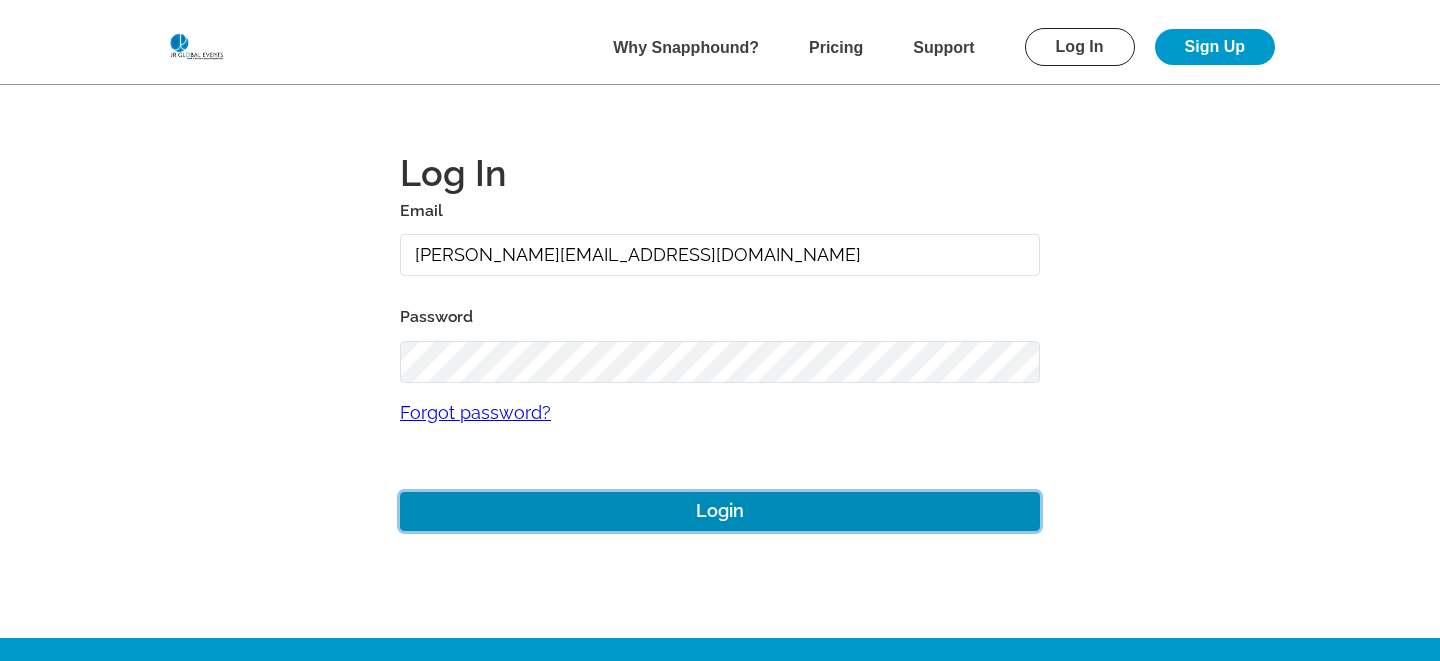 click on "Login" at bounding box center (720, 511) 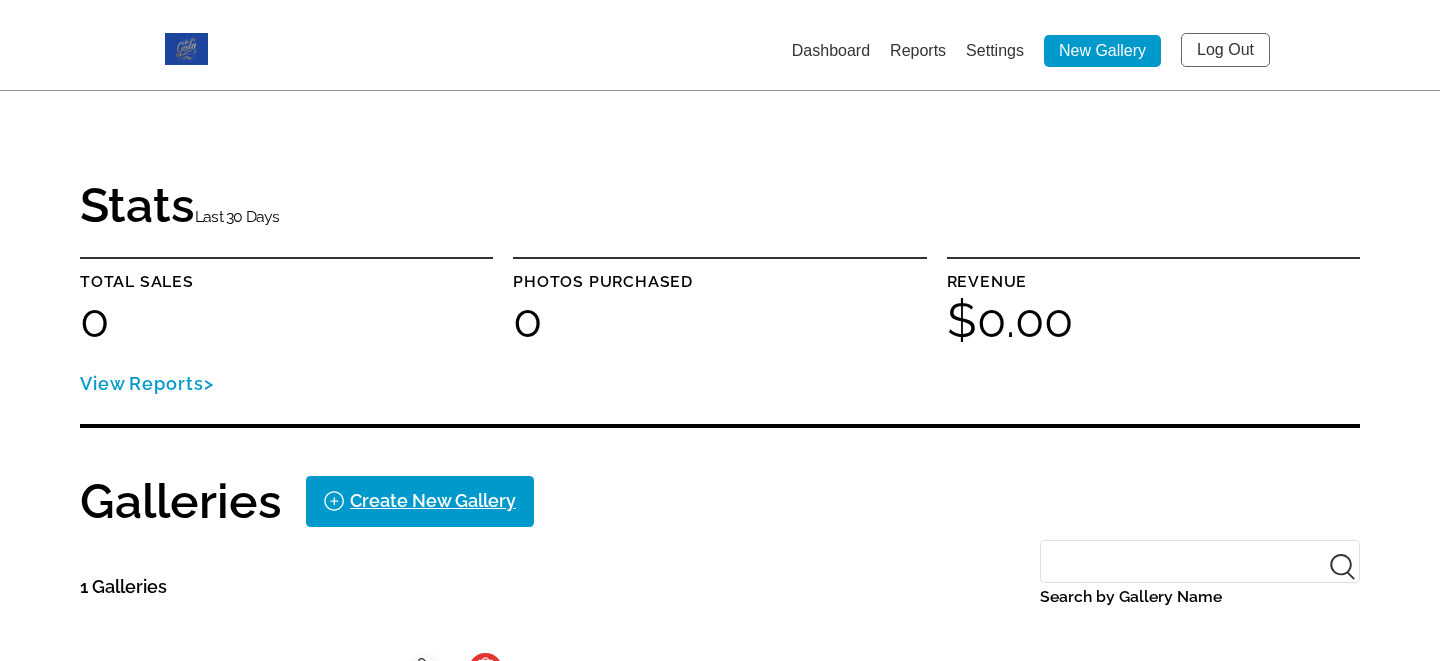 click on "Dashboard Reports Settings New Gallery Log Out" at bounding box center [741, 50] 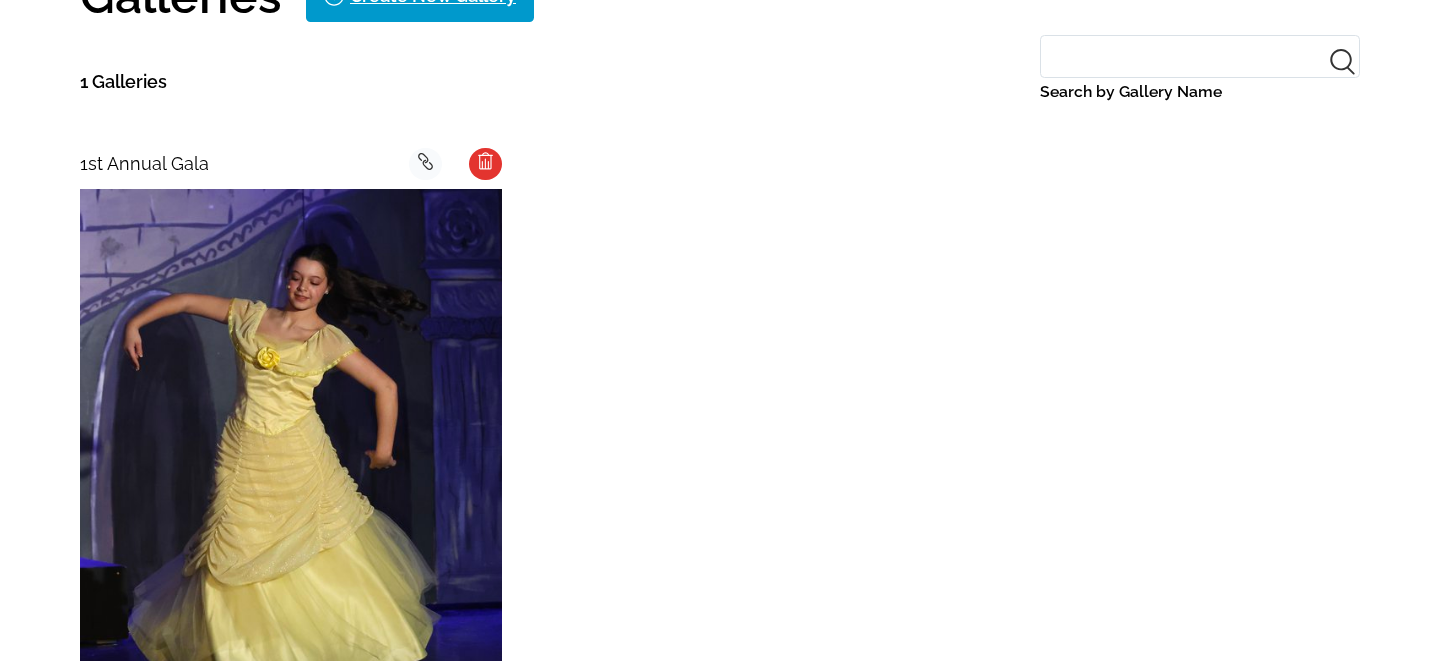 scroll, scrollTop: 507, scrollLeft: 0, axis: vertical 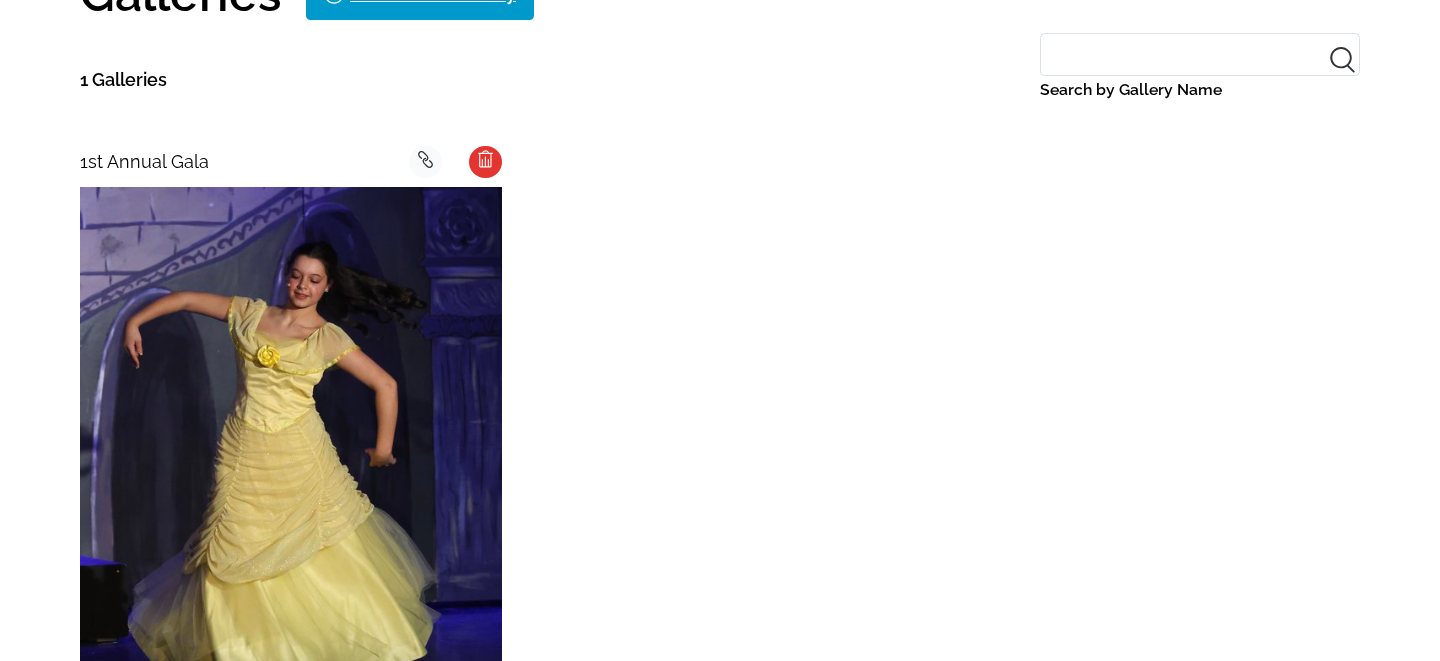 click at bounding box center [291, 452] 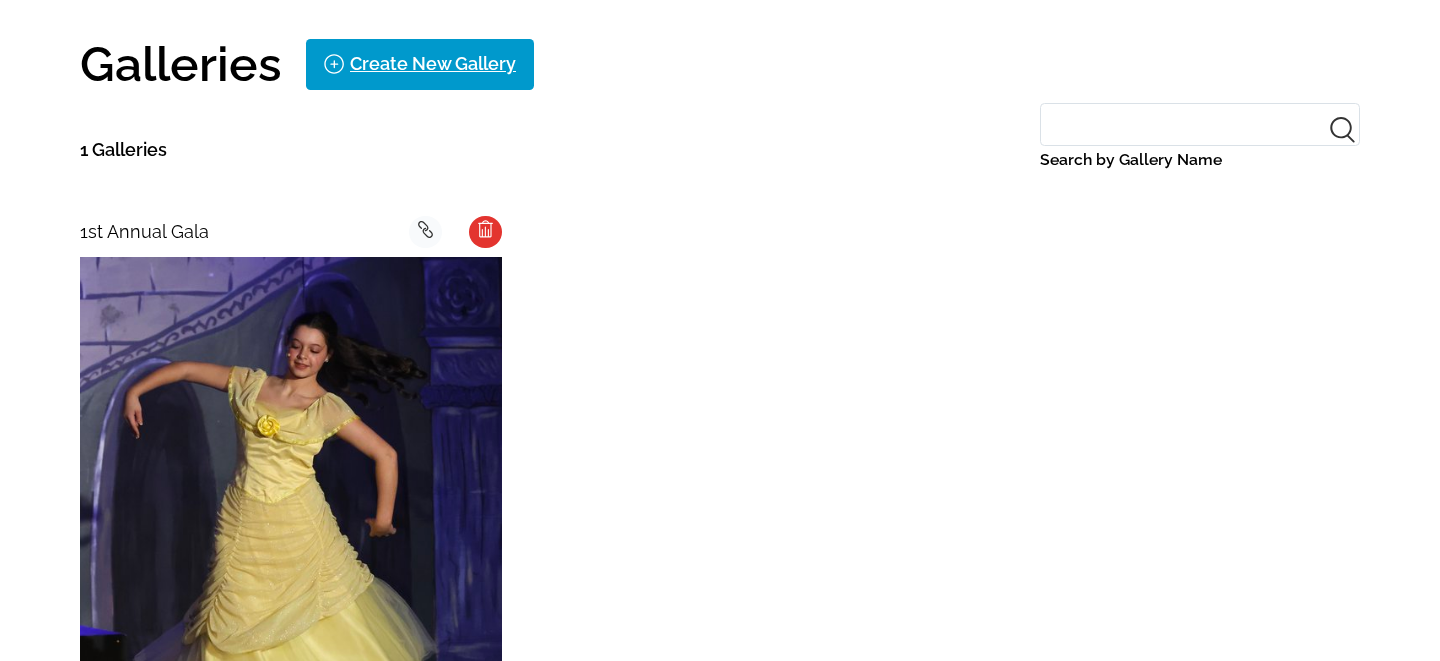 scroll, scrollTop: 436, scrollLeft: 0, axis: vertical 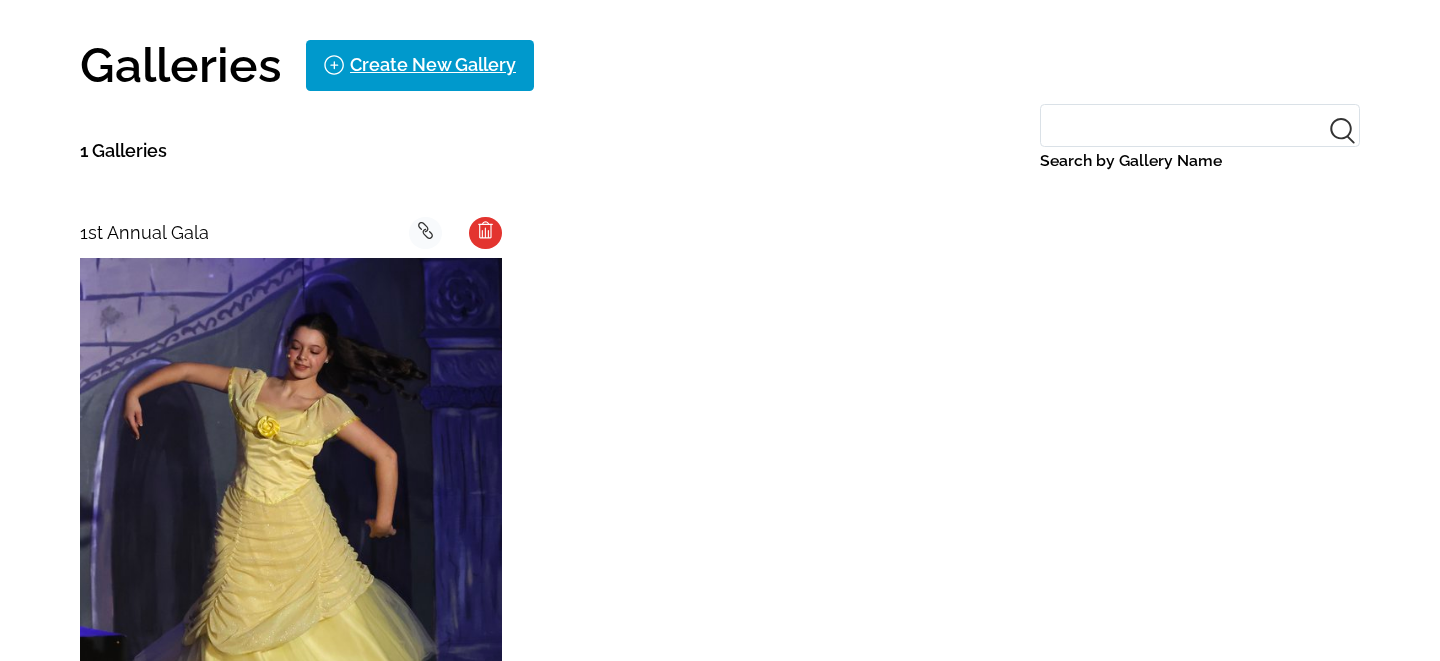 click at bounding box center (291, 523) 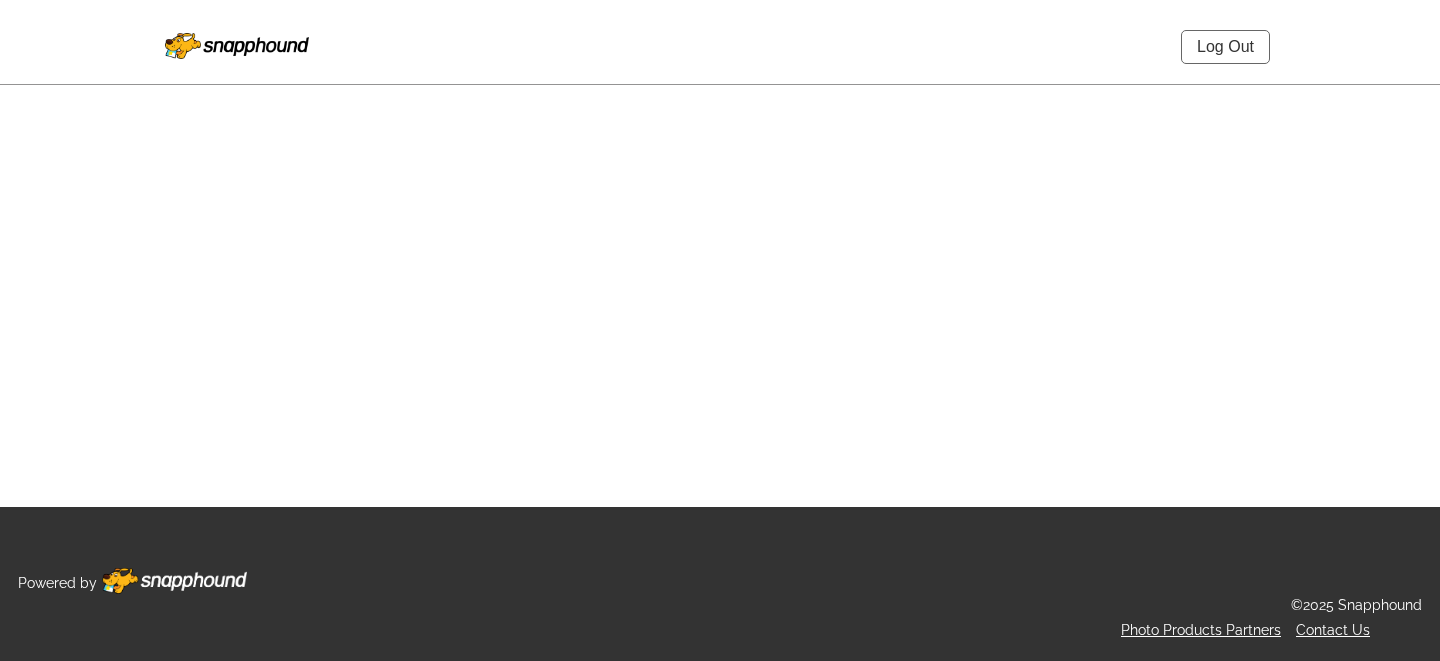 scroll, scrollTop: 0, scrollLeft: 0, axis: both 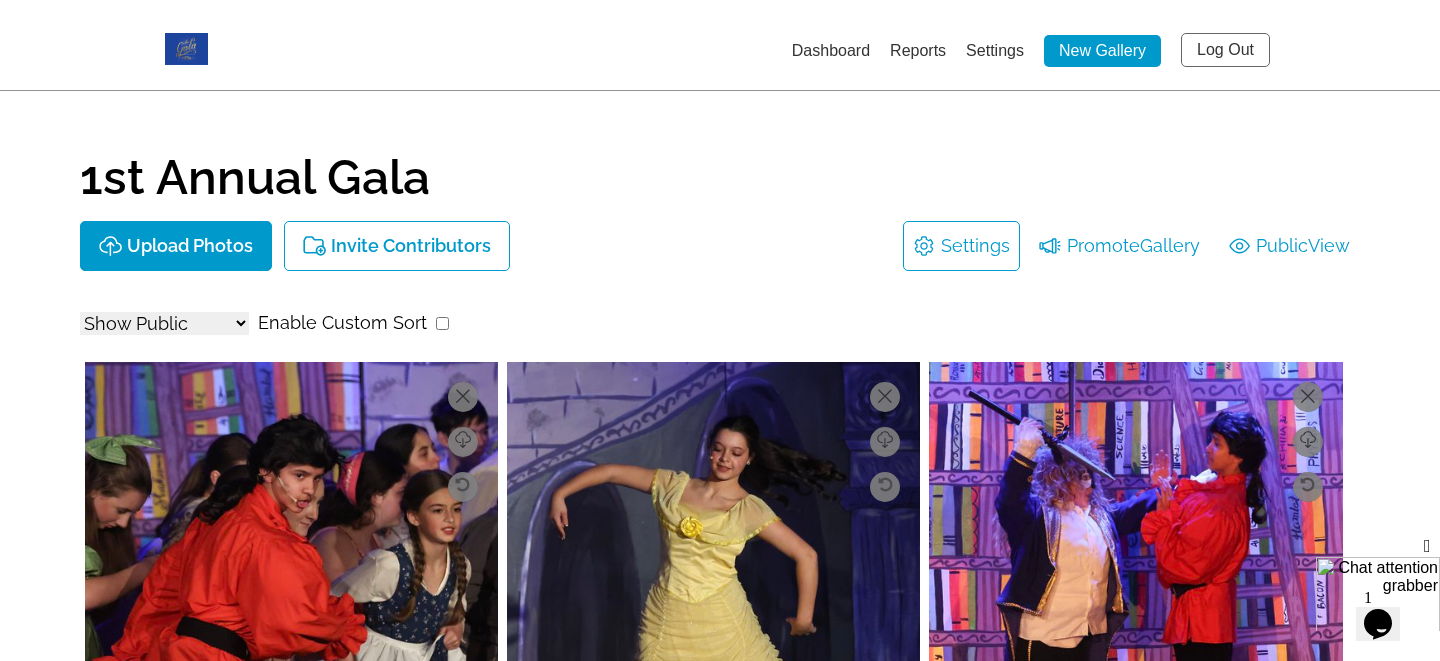 click at bounding box center (1427, 546) 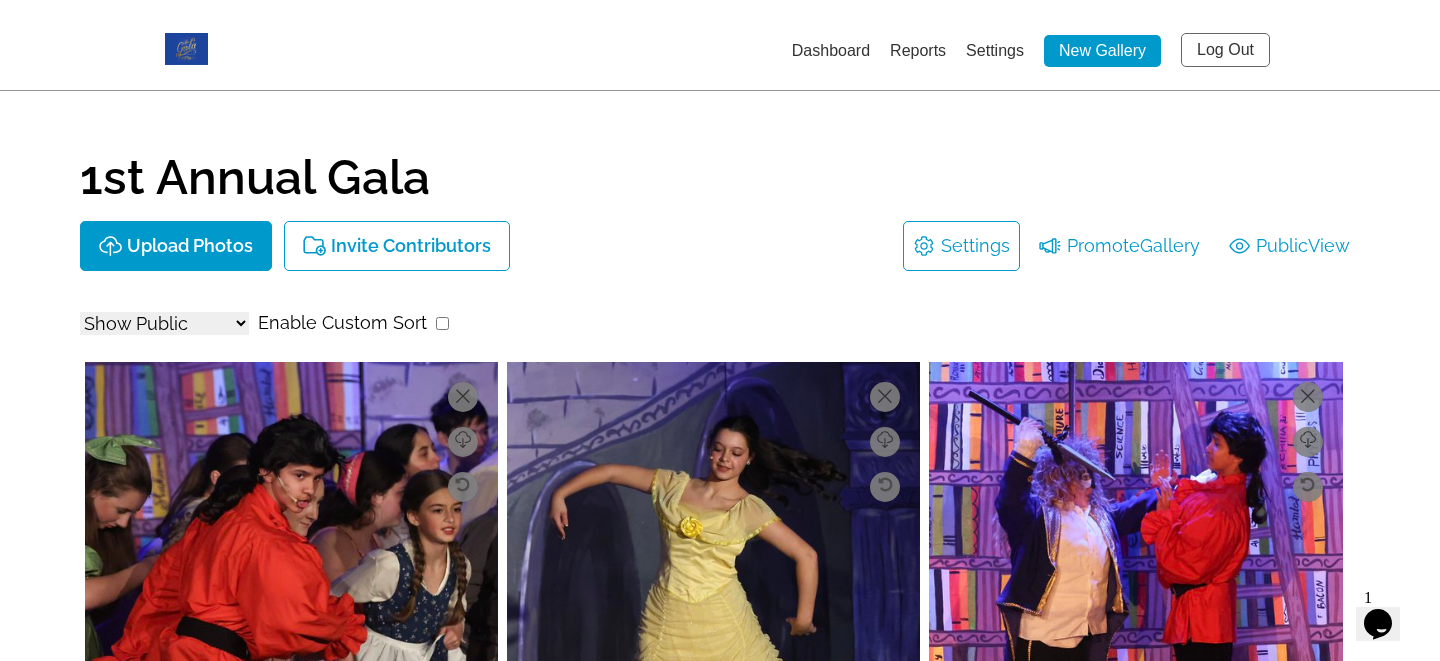 click on "Log Out" at bounding box center [1225, 50] 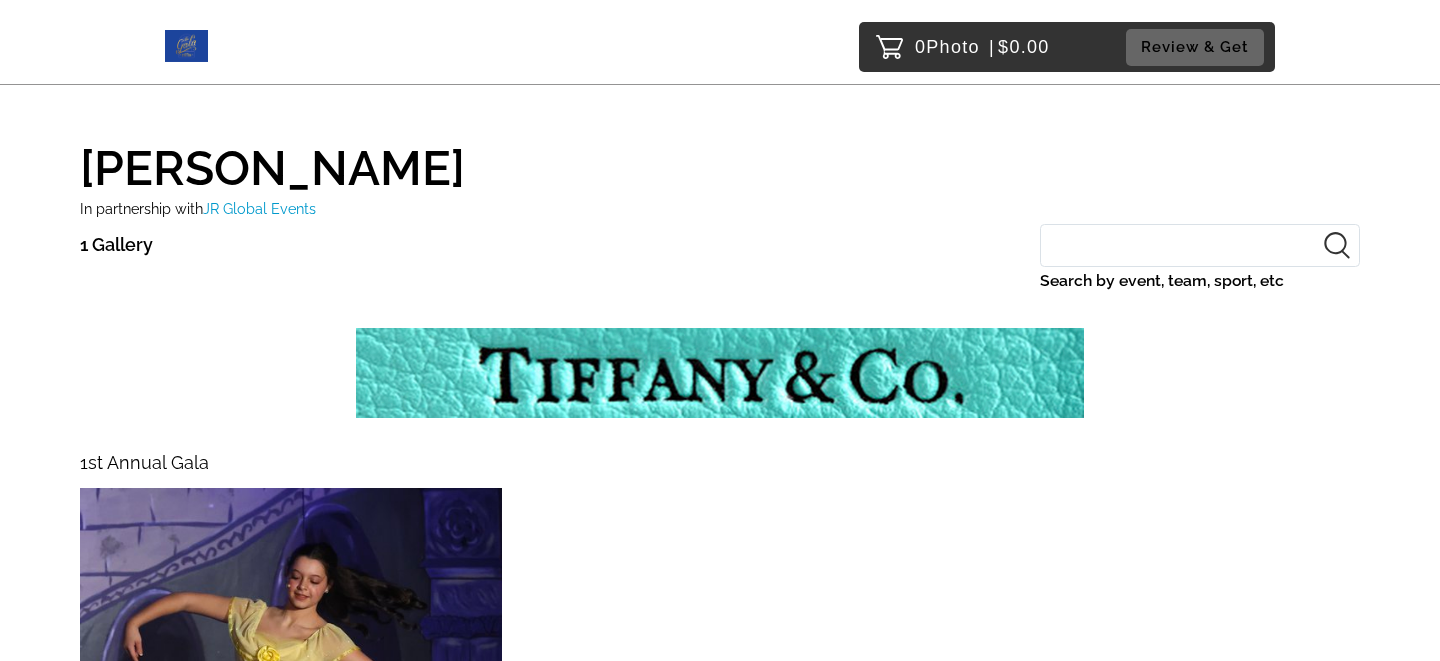 scroll, scrollTop: 0, scrollLeft: 0, axis: both 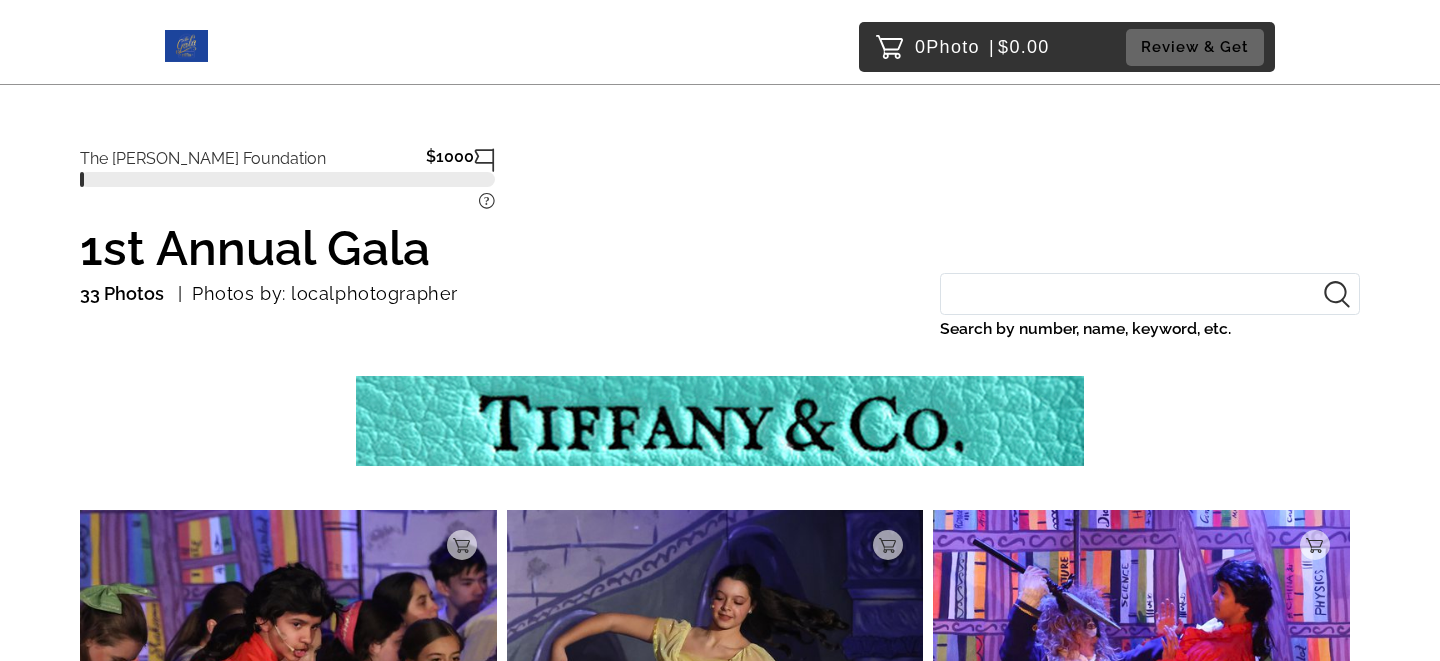 click on "Search by number, name, keyword, etc." at bounding box center (1150, 294) 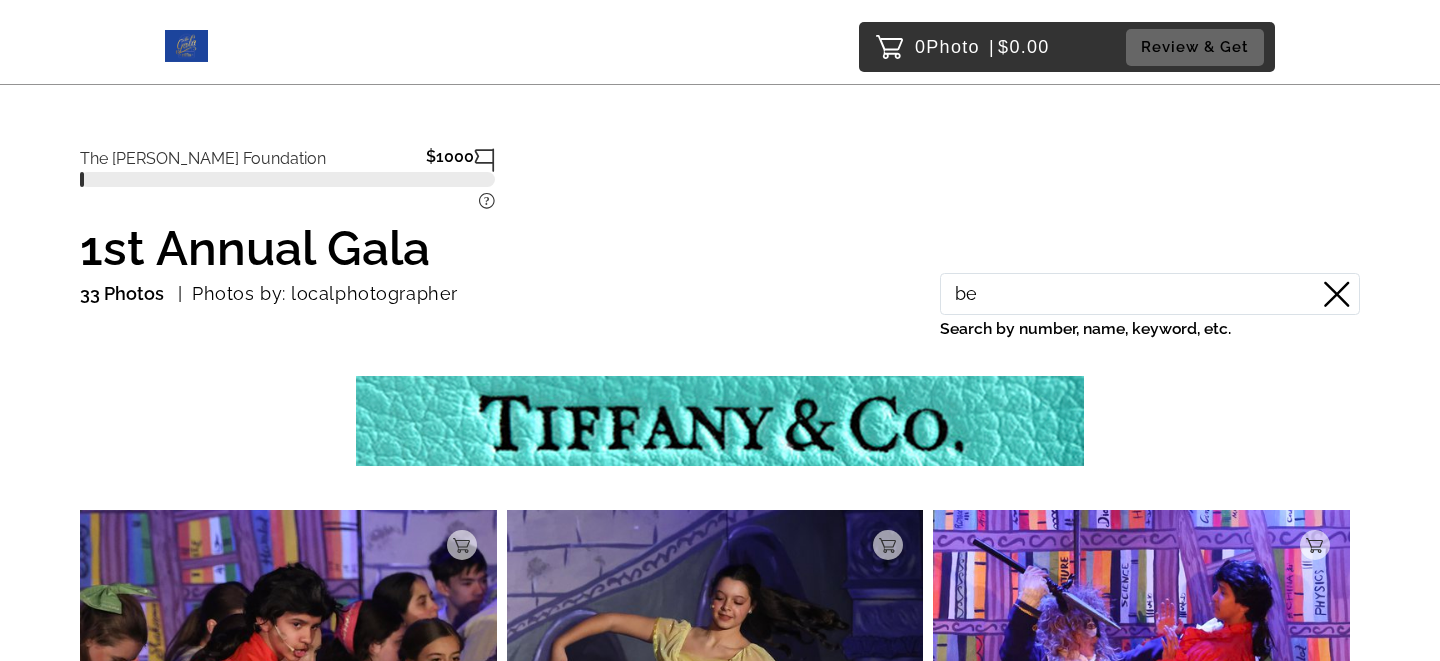 type on "b" 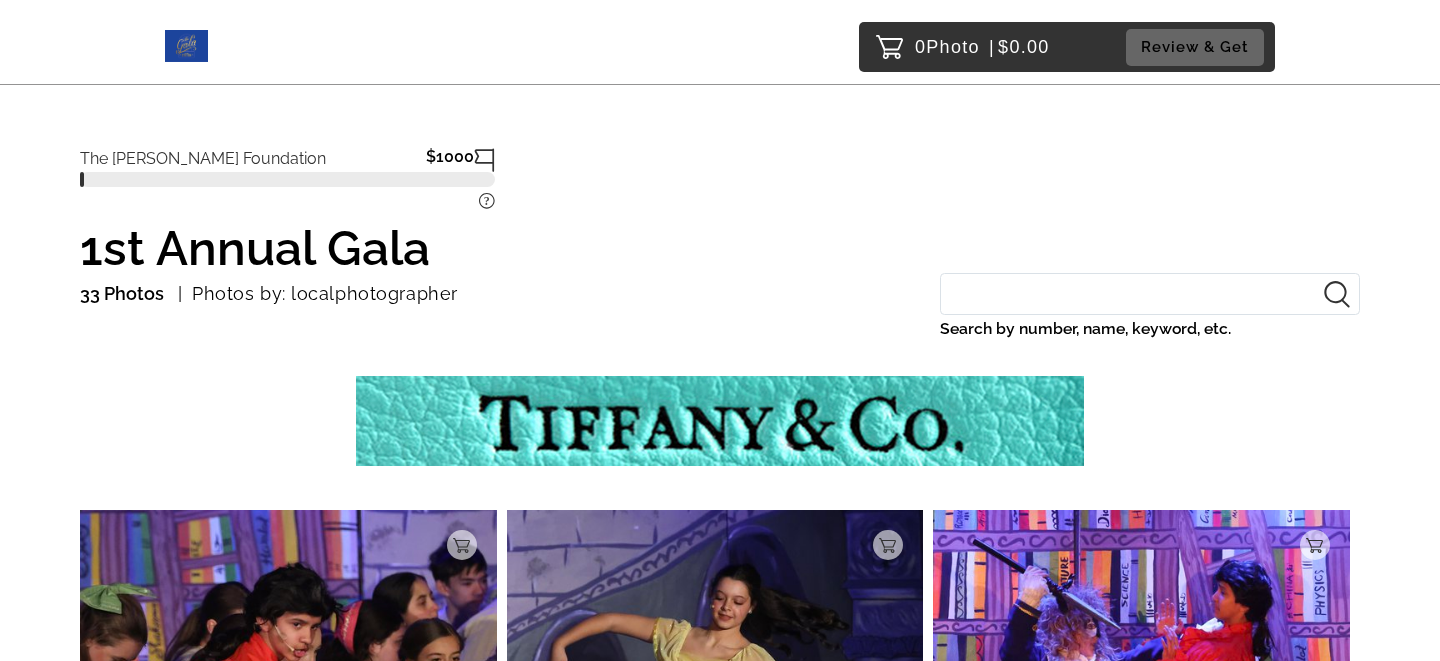click on "Search by number, name, keyword, etc." at bounding box center [1150, 294] 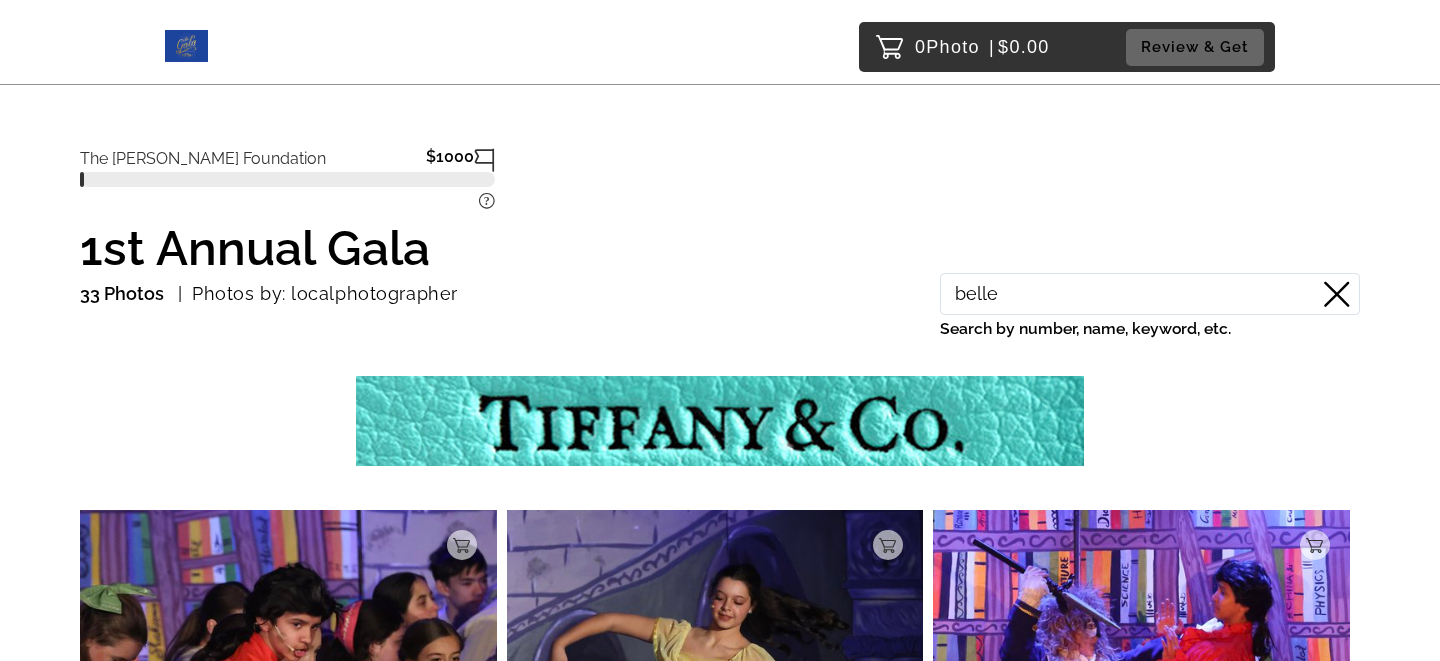 type on "belle" 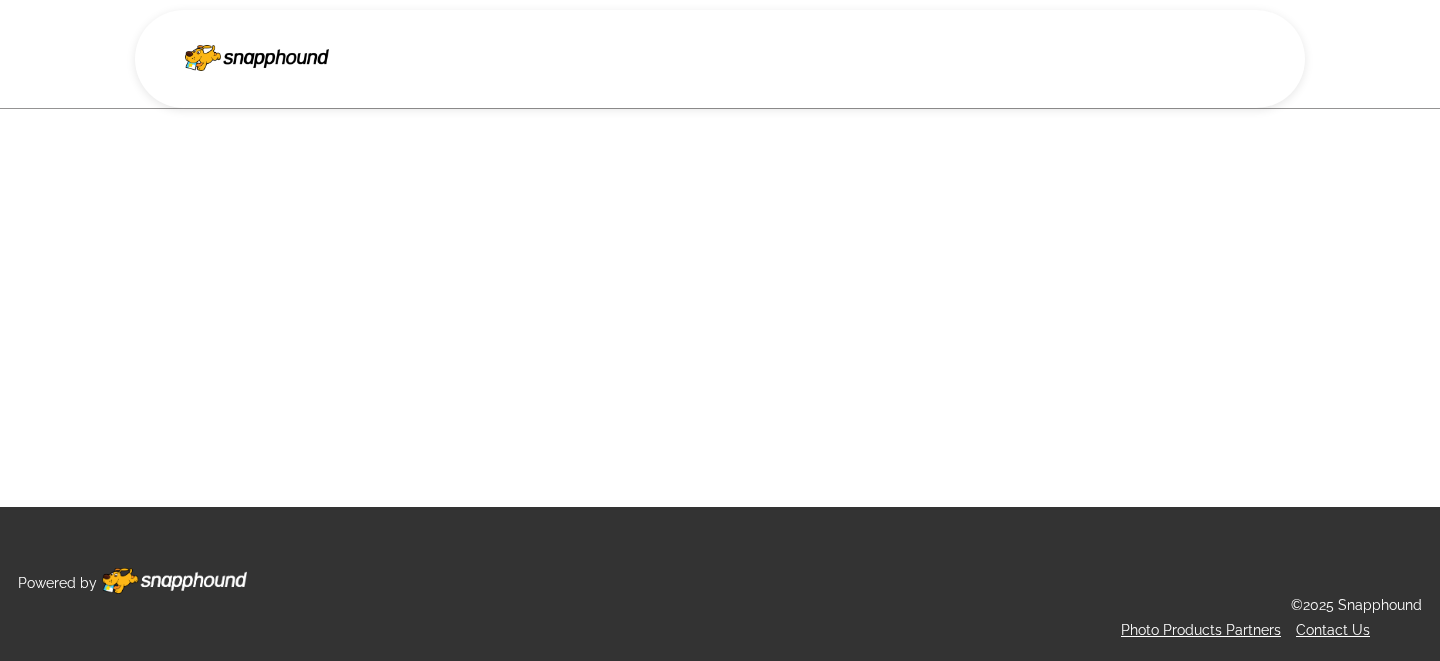 scroll, scrollTop: 0, scrollLeft: 0, axis: both 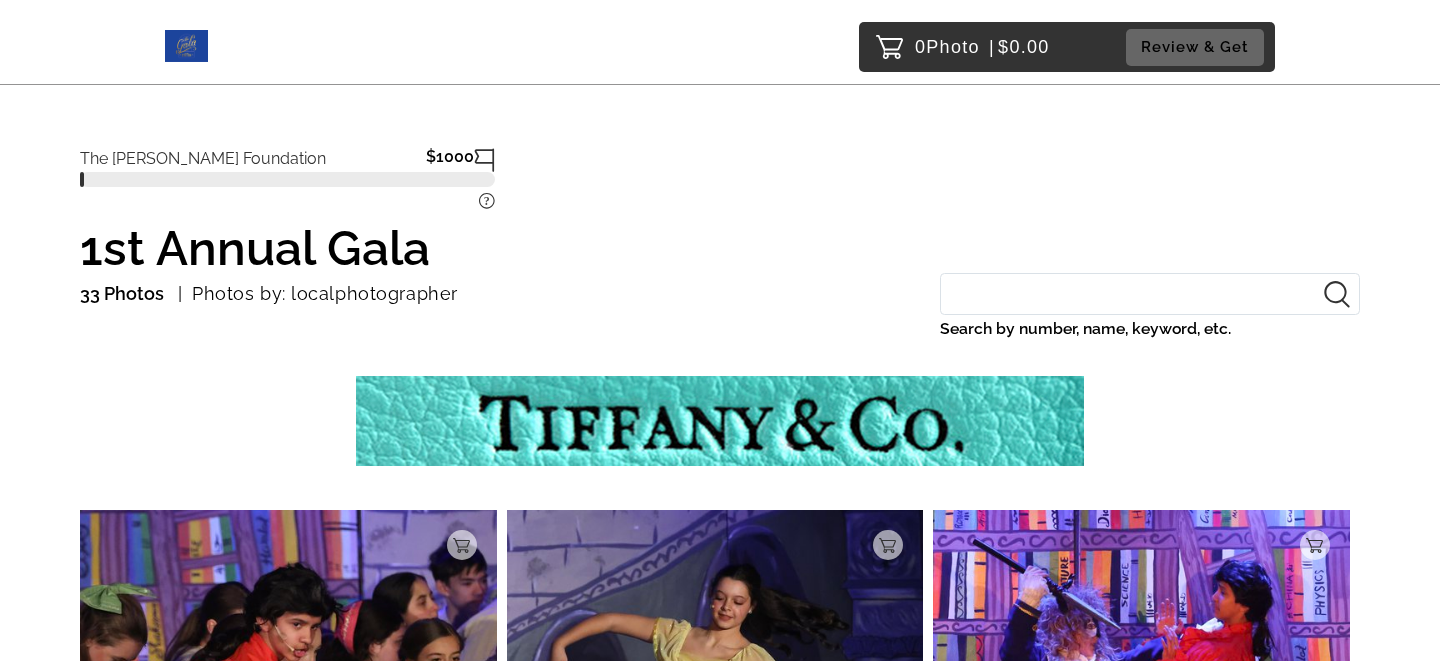 click on "Search by number, name, keyword, etc." at bounding box center (1150, 294) 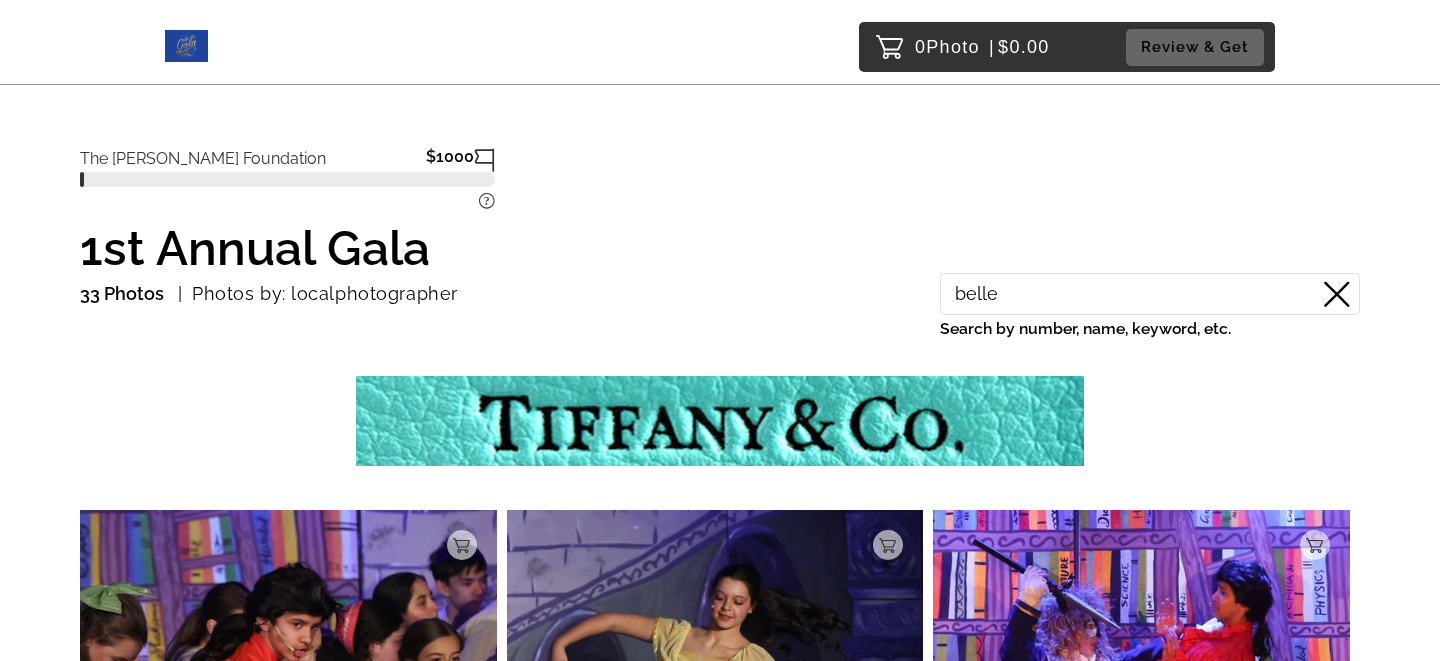 type on "belle" 